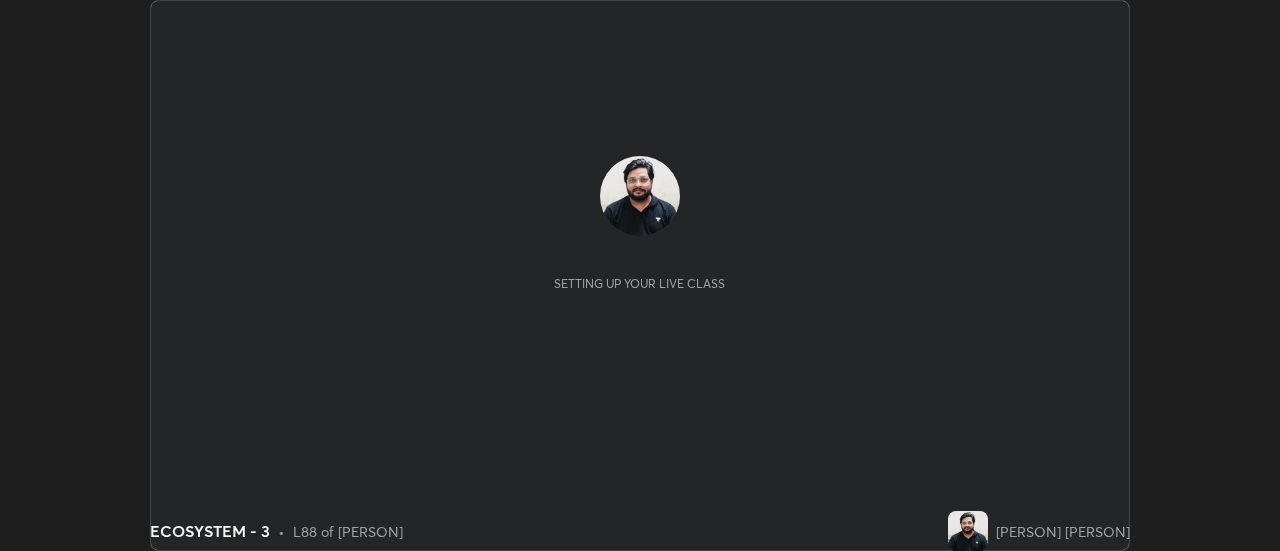 scroll, scrollTop: 0, scrollLeft: 0, axis: both 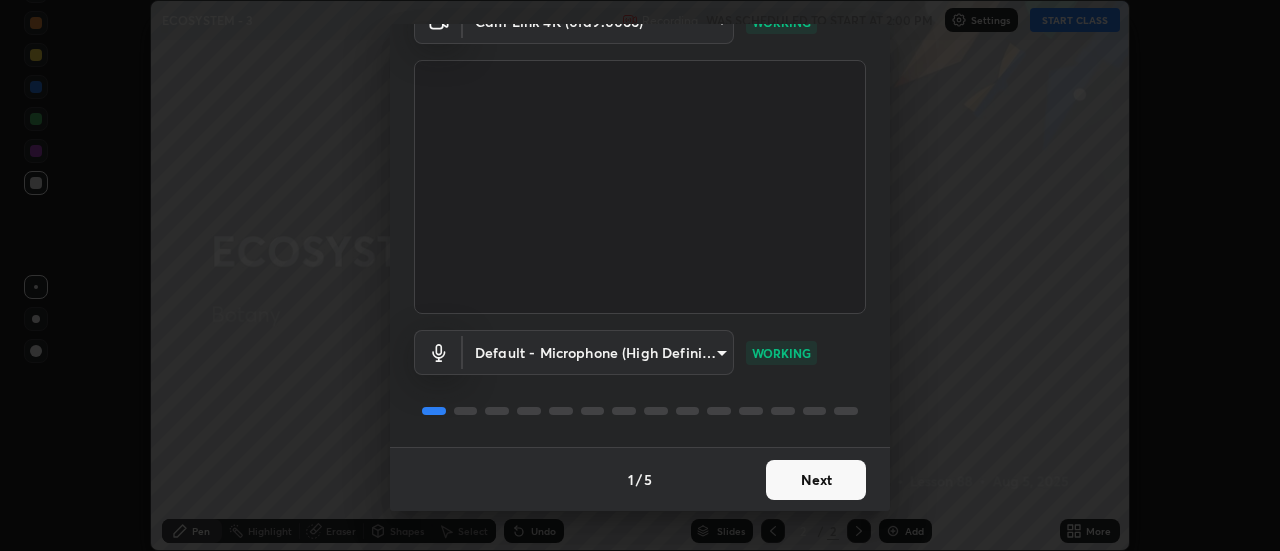 click on "Next" at bounding box center (816, 480) 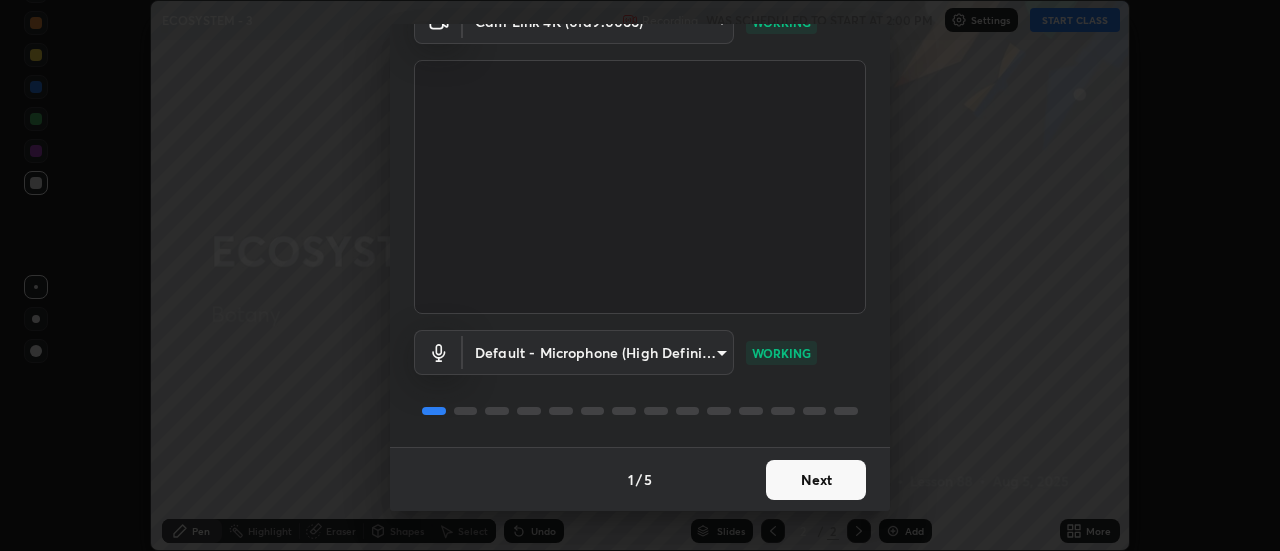 scroll, scrollTop: 0, scrollLeft: 0, axis: both 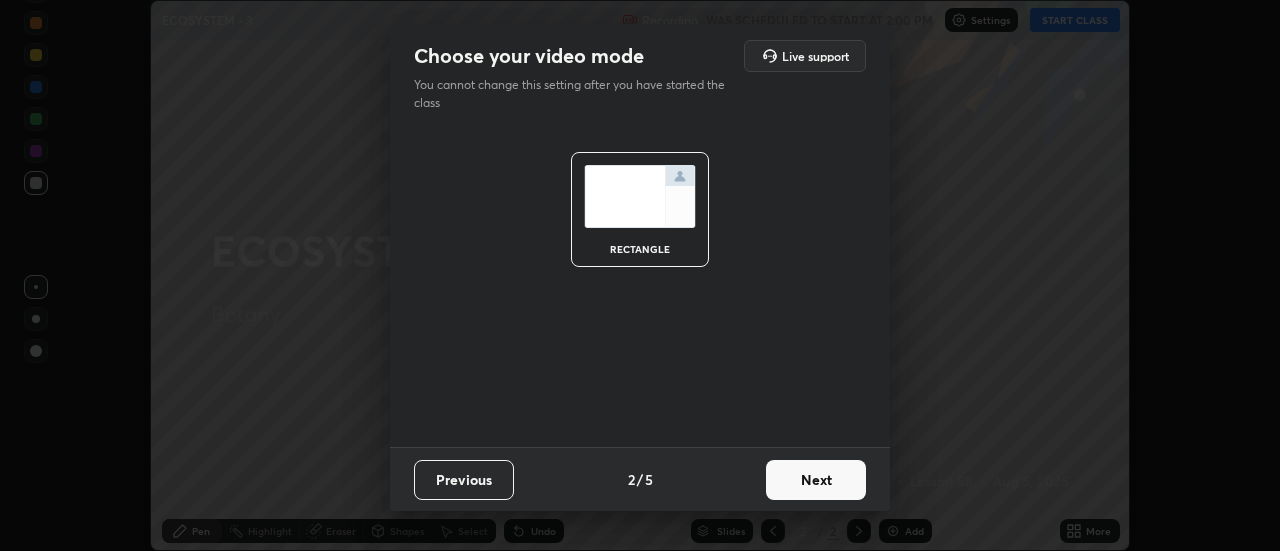 click on "Next" at bounding box center [816, 480] 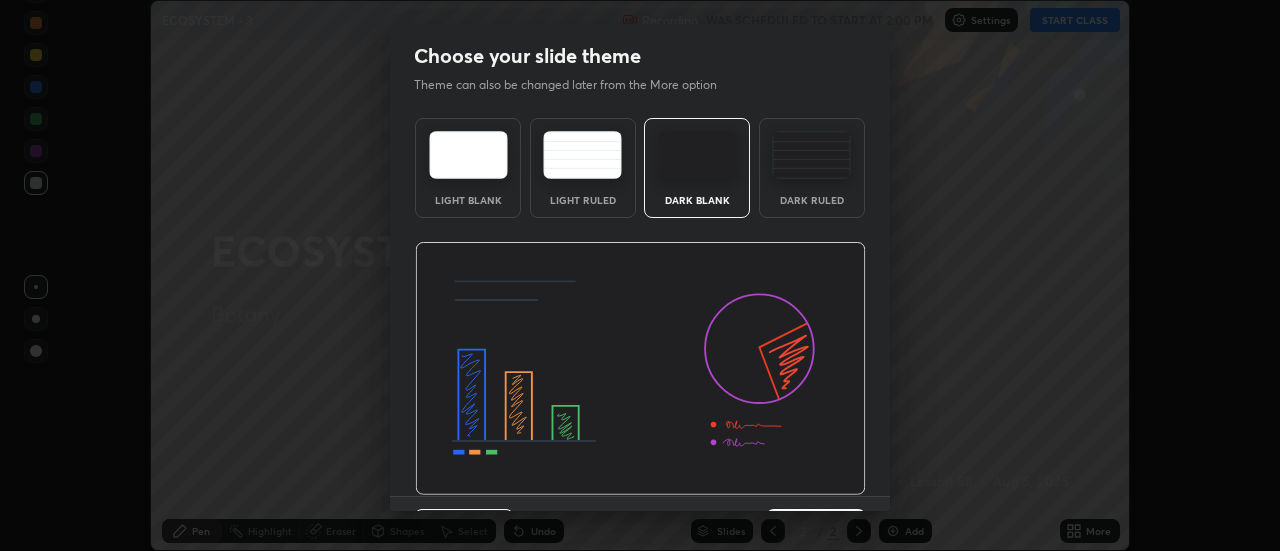 scroll, scrollTop: 49, scrollLeft: 0, axis: vertical 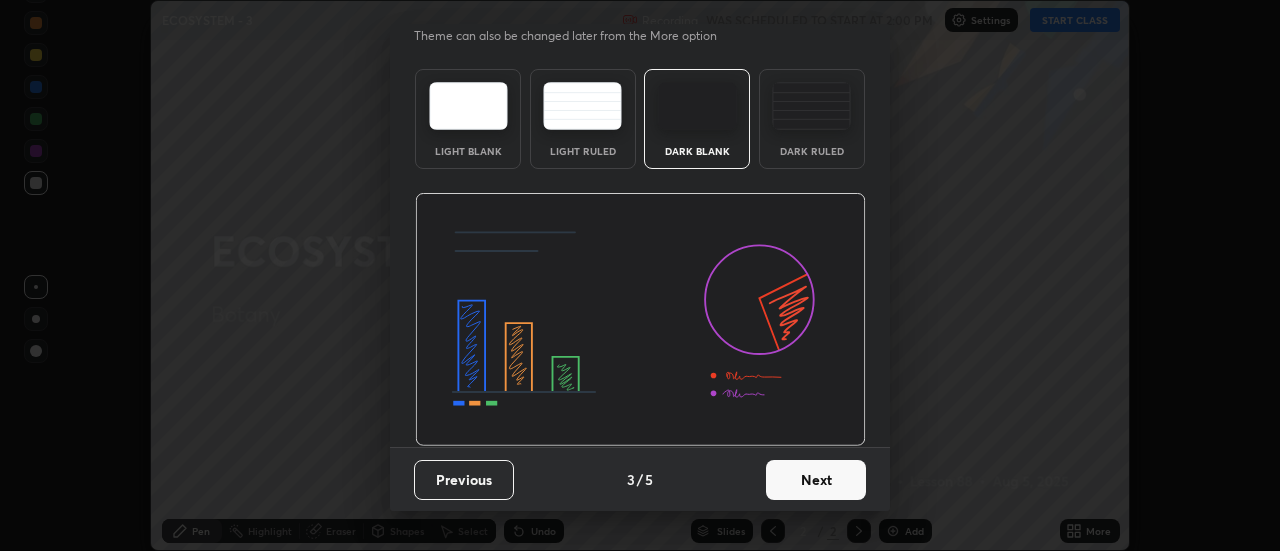 click on "Next" at bounding box center [816, 480] 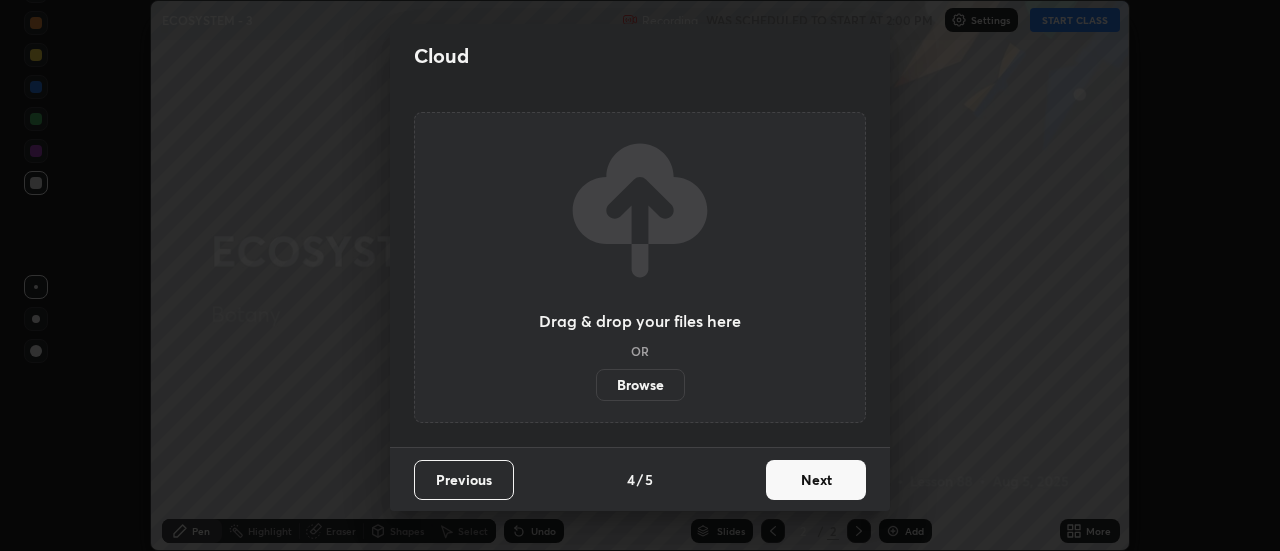 click on "Next" at bounding box center (816, 480) 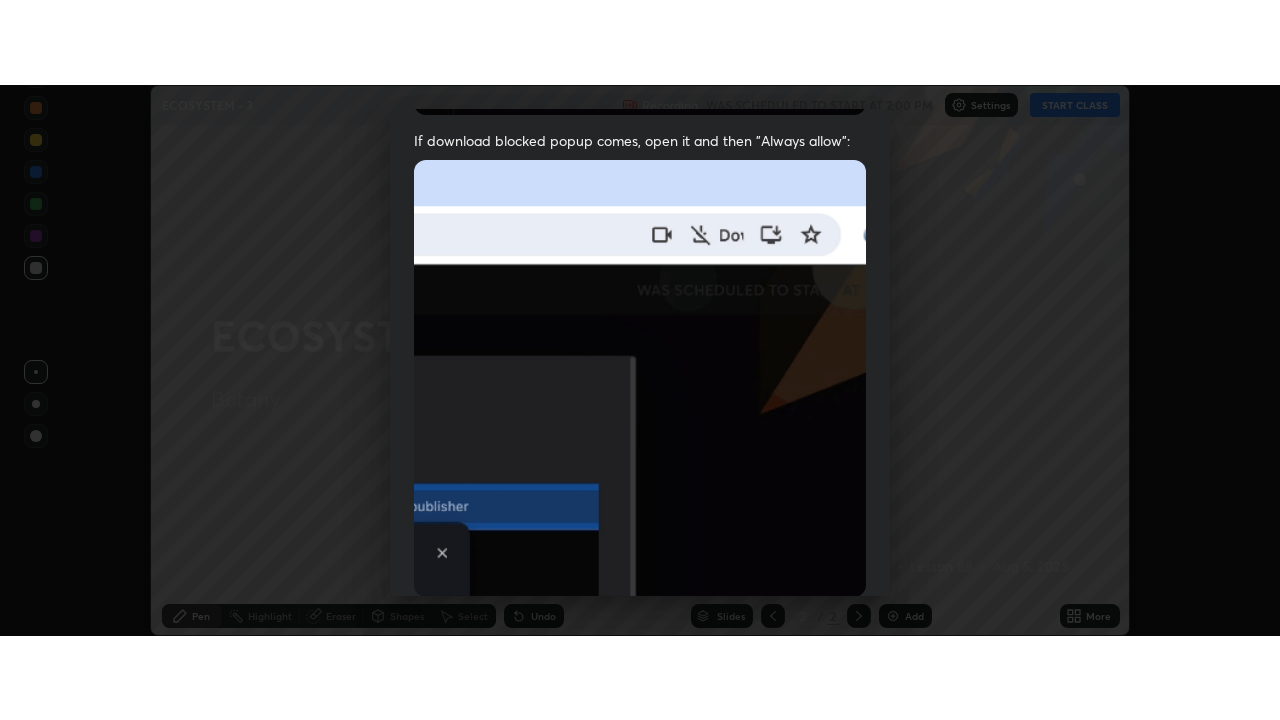 scroll, scrollTop: 513, scrollLeft: 0, axis: vertical 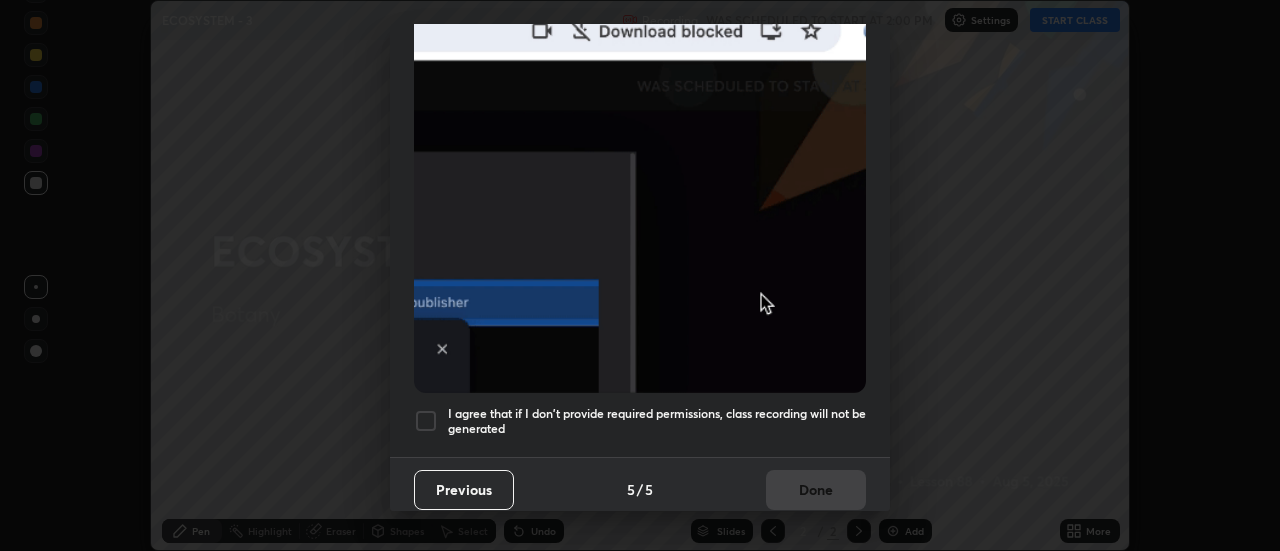 click at bounding box center [426, 421] 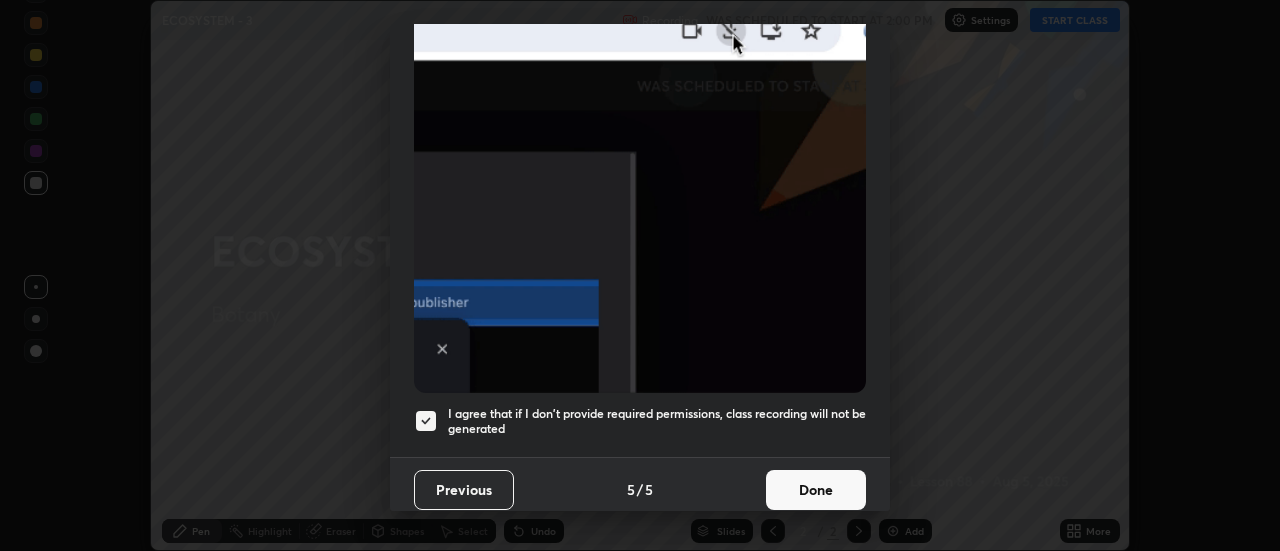click on "Done" at bounding box center (816, 490) 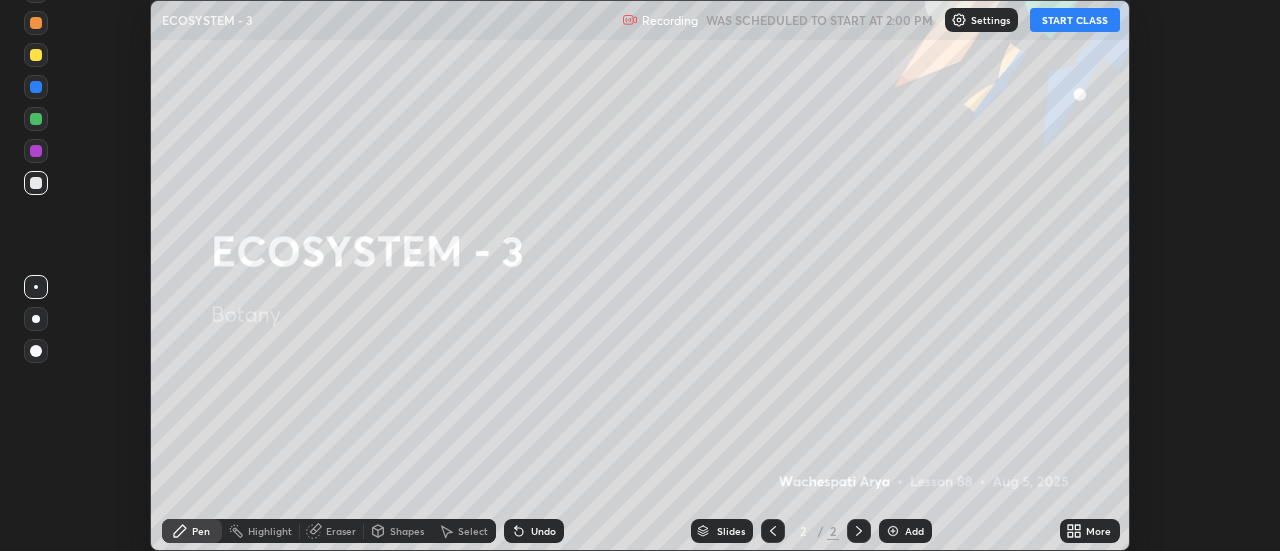 click 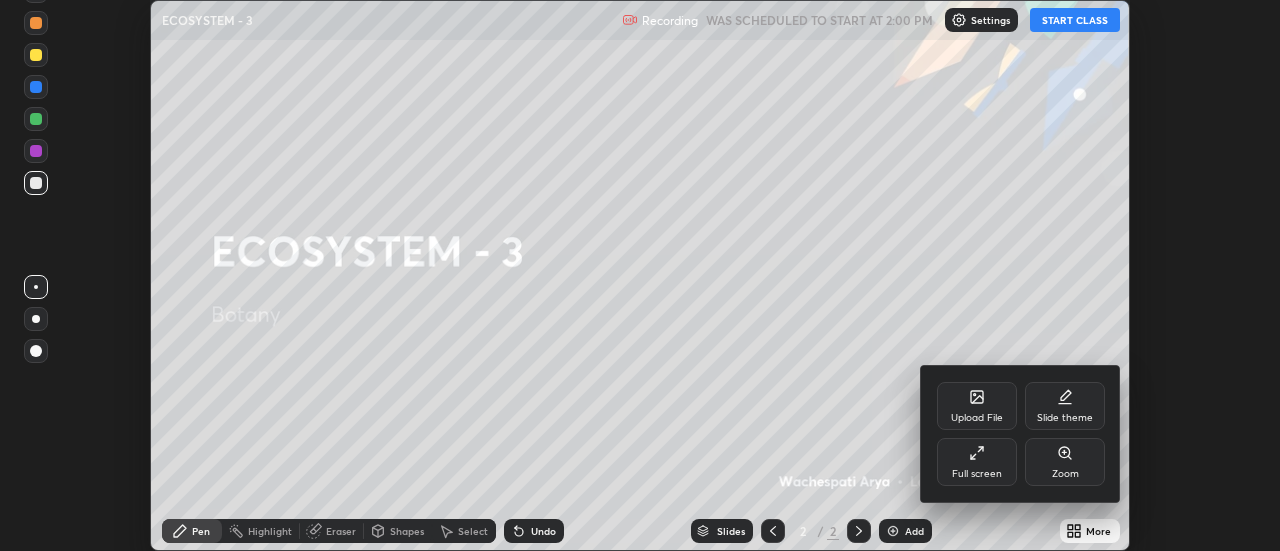 click on "Full screen" at bounding box center (977, 462) 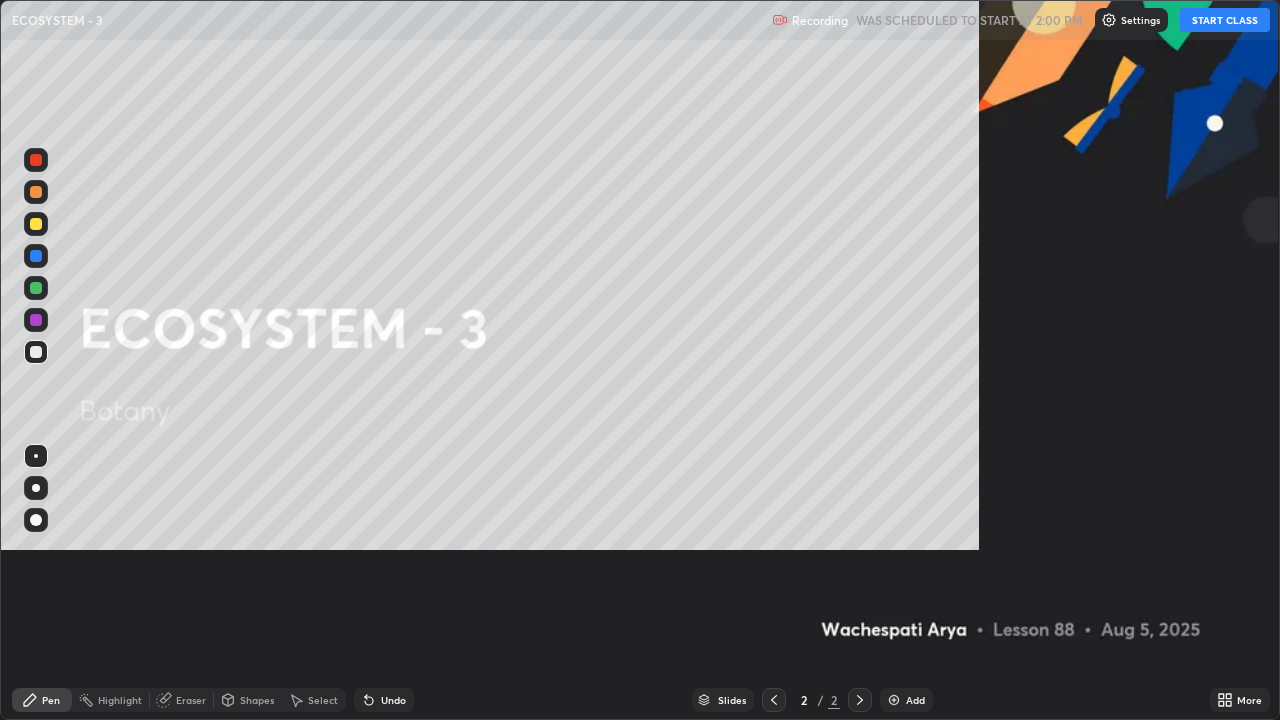scroll, scrollTop: 99280, scrollLeft: 98720, axis: both 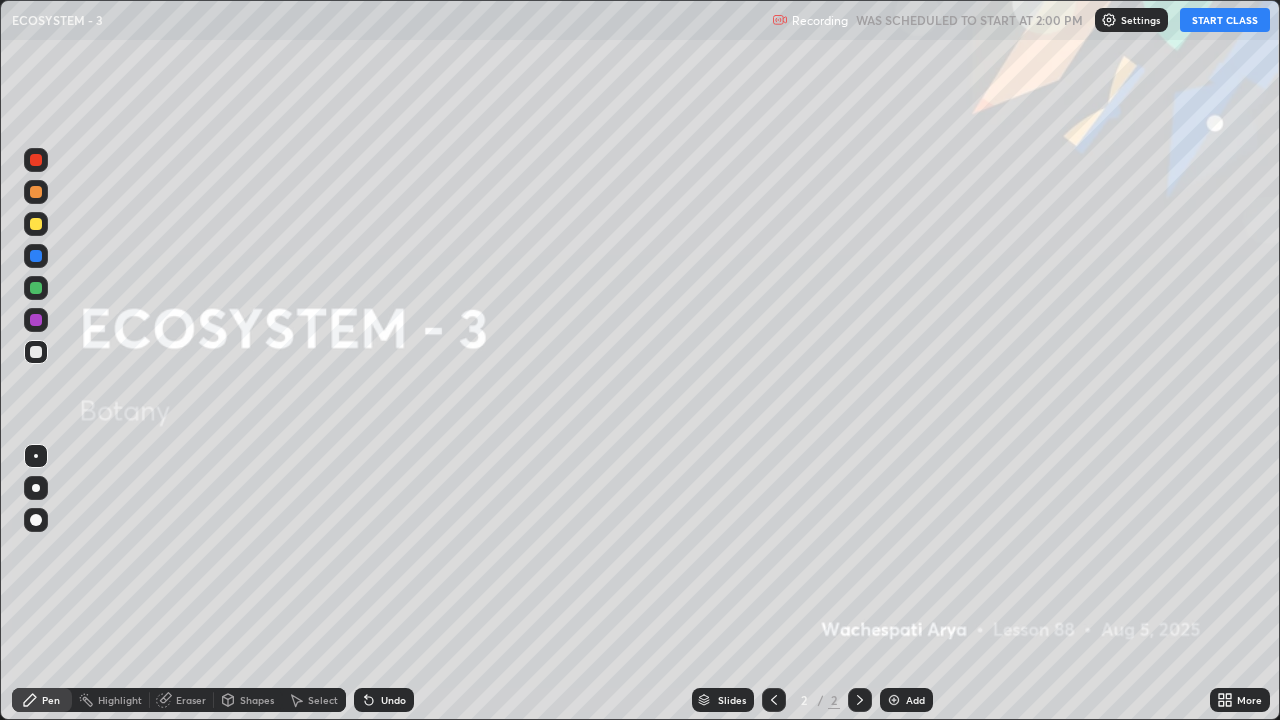 click on "START CLASS" at bounding box center (1225, 20) 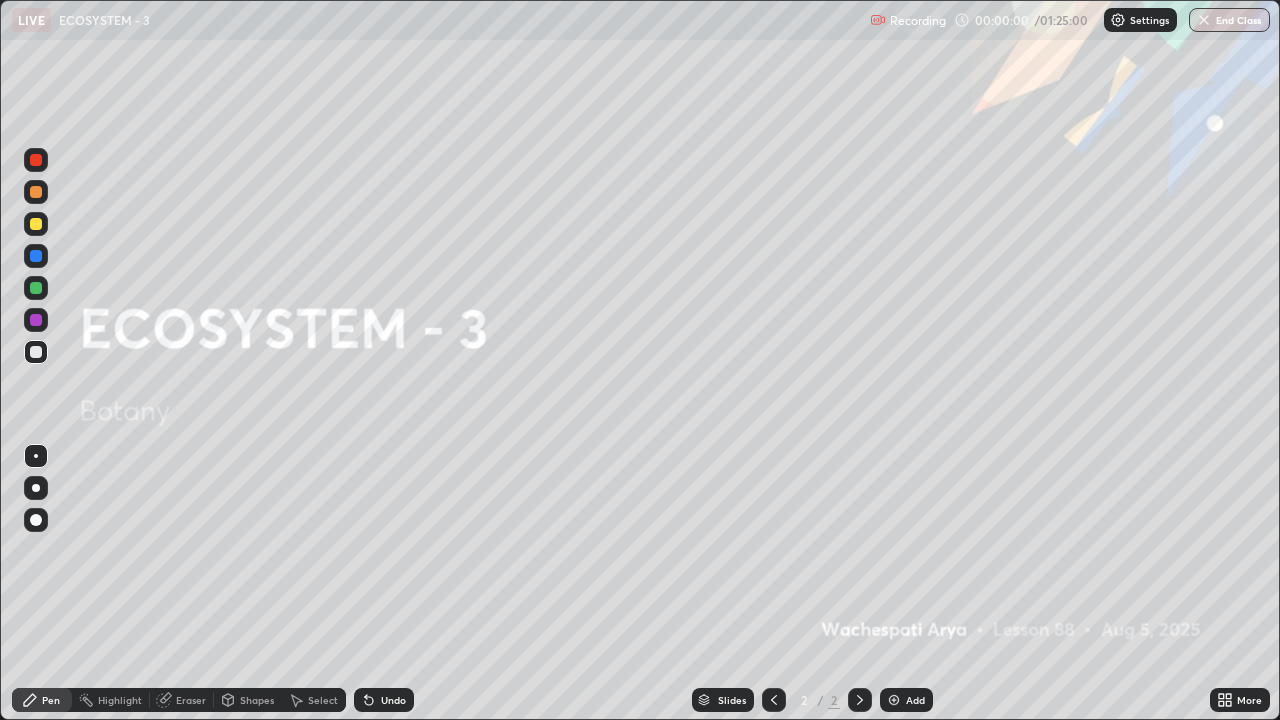 click on "More" at bounding box center [1240, 700] 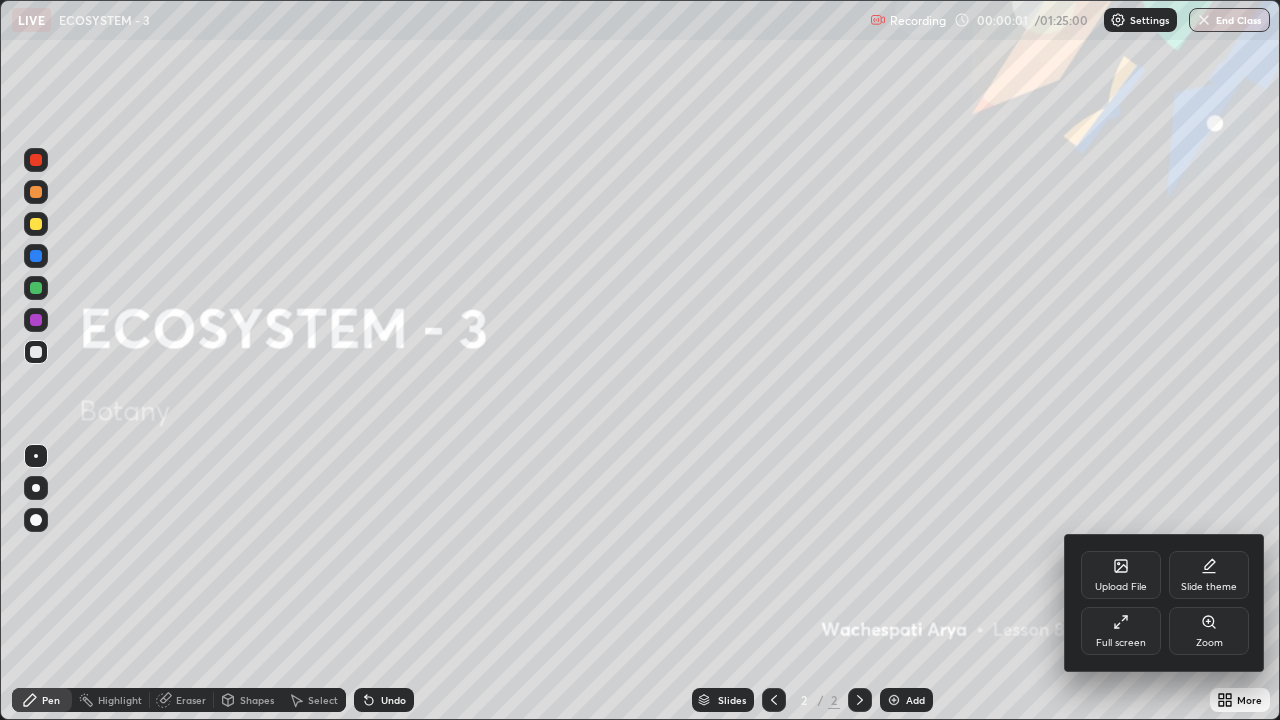click on "Full screen" at bounding box center (1121, 643) 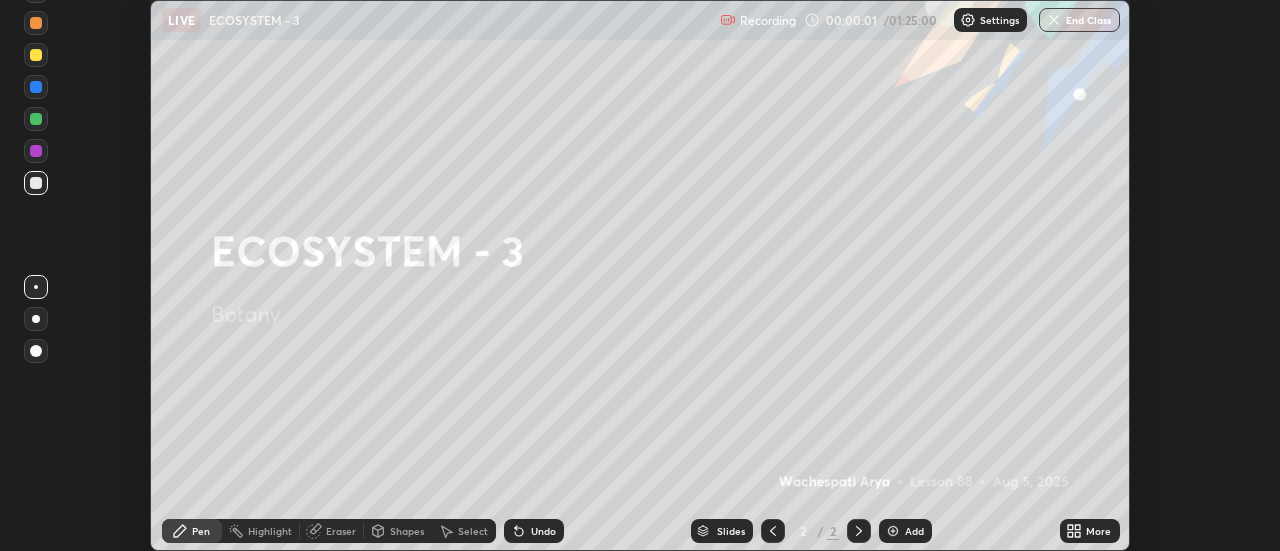 scroll, scrollTop: 551, scrollLeft: 1280, axis: both 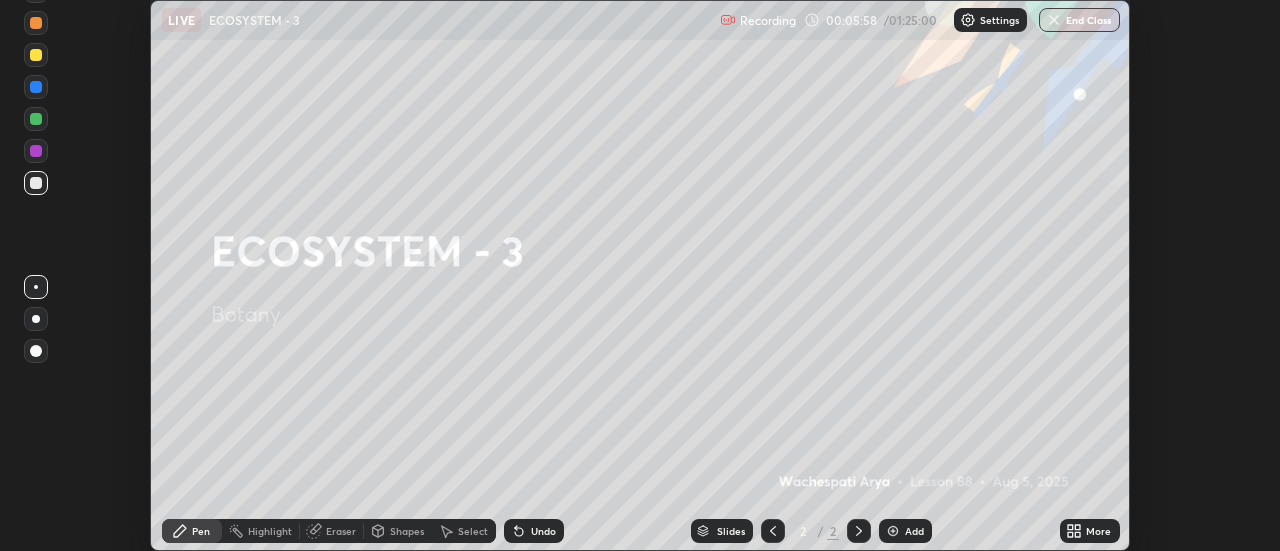 click 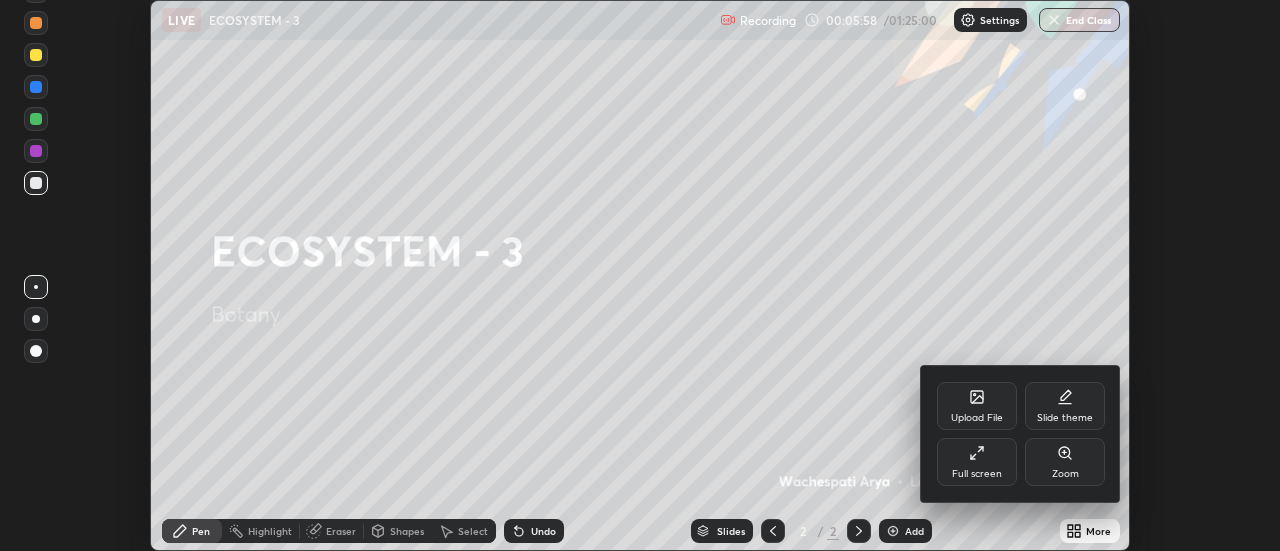 click on "Full screen" at bounding box center [977, 462] 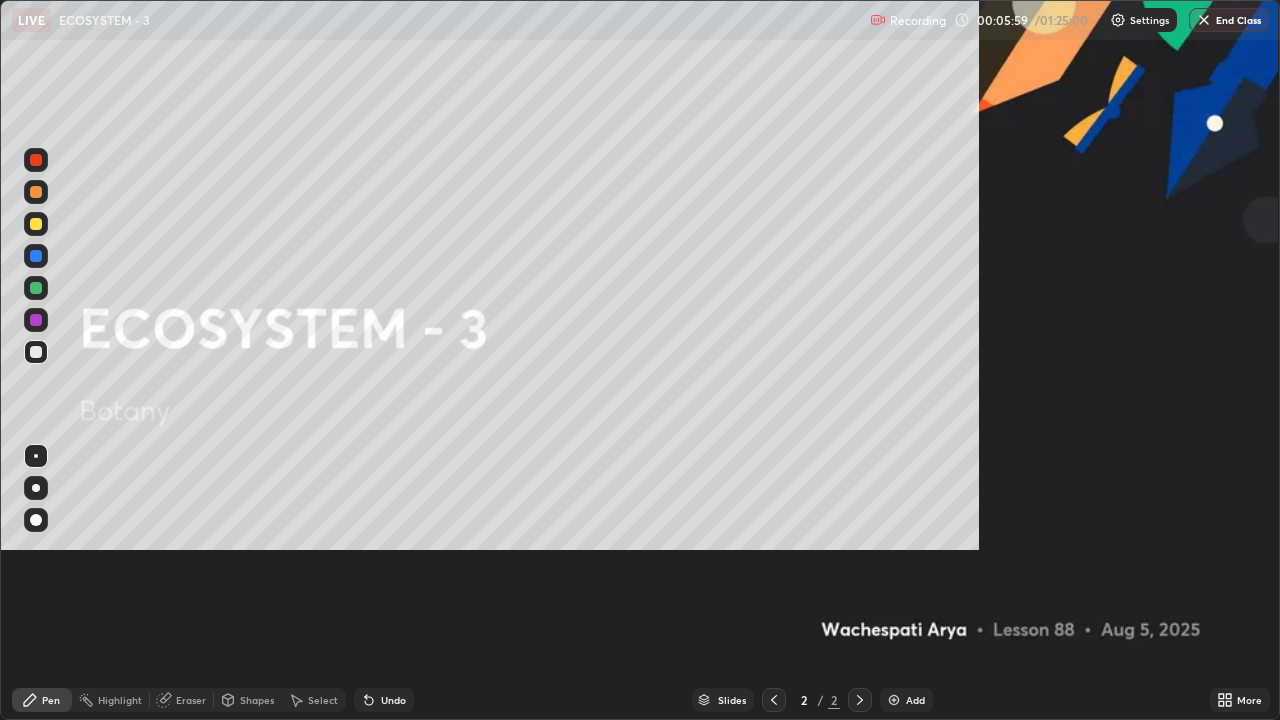 scroll, scrollTop: 99280, scrollLeft: 98720, axis: both 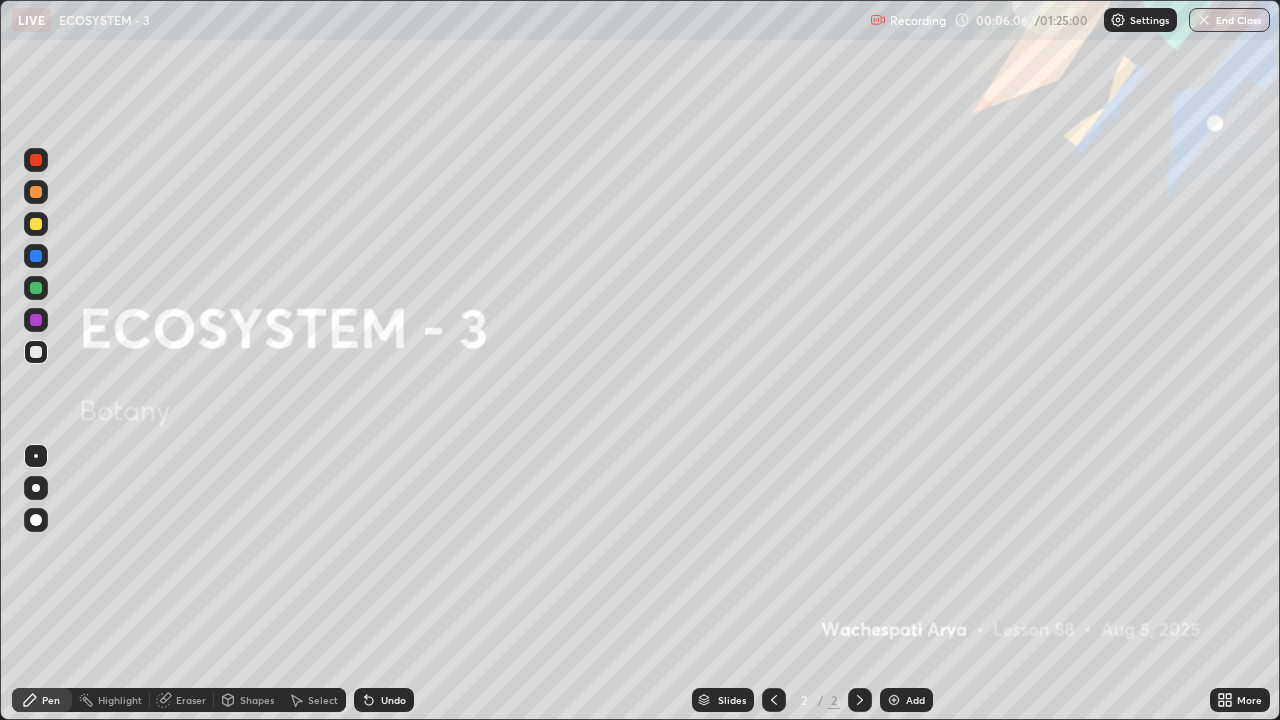 click at bounding box center (894, 700) 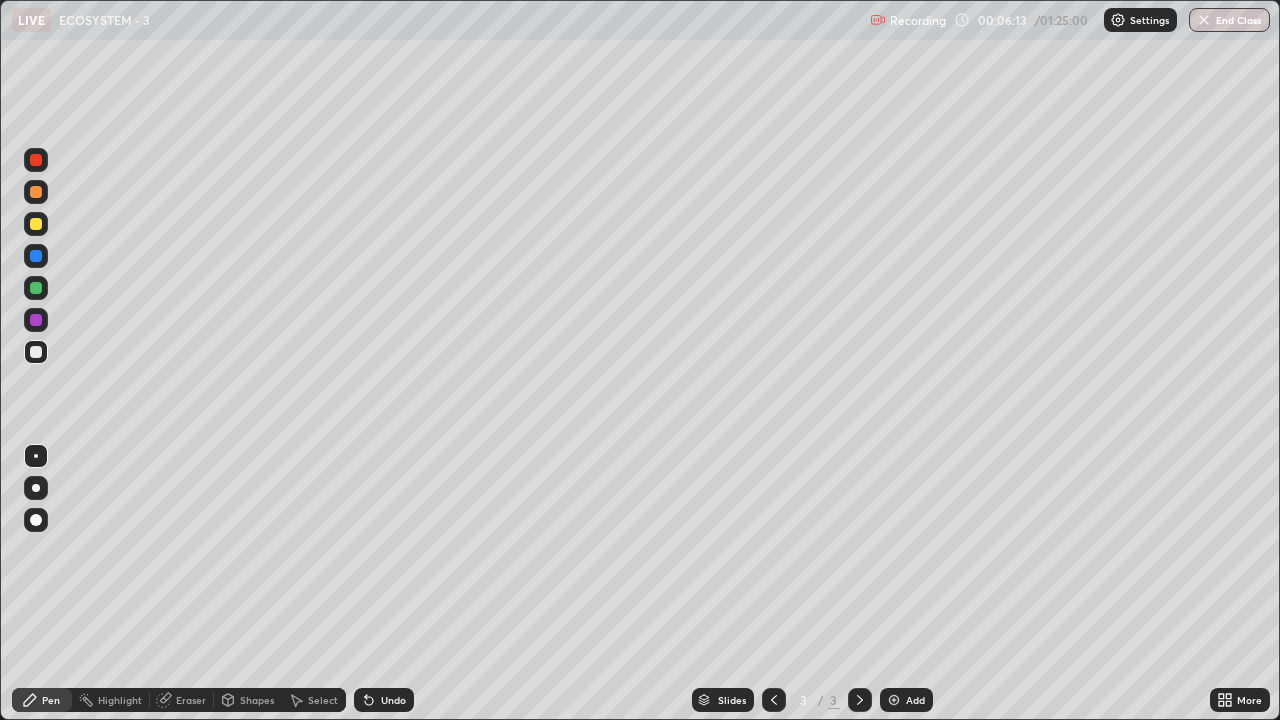 click at bounding box center (36, 224) 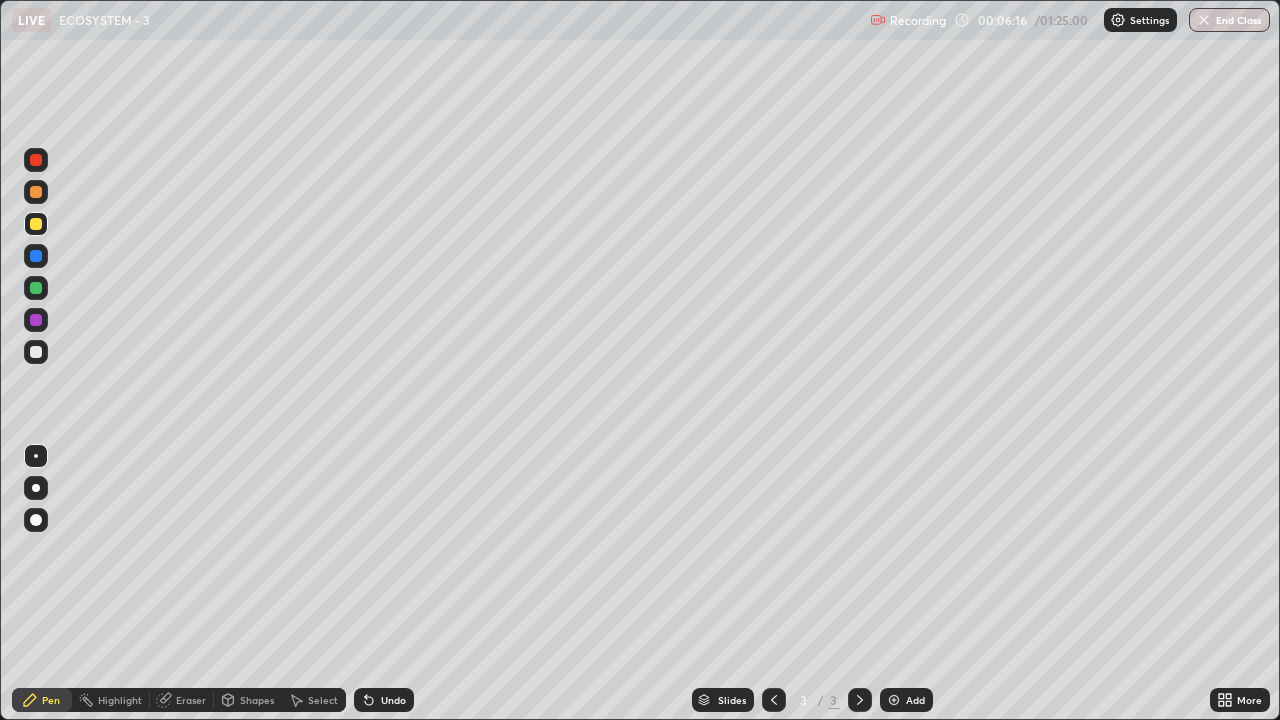 click on "Undo" at bounding box center (393, 700) 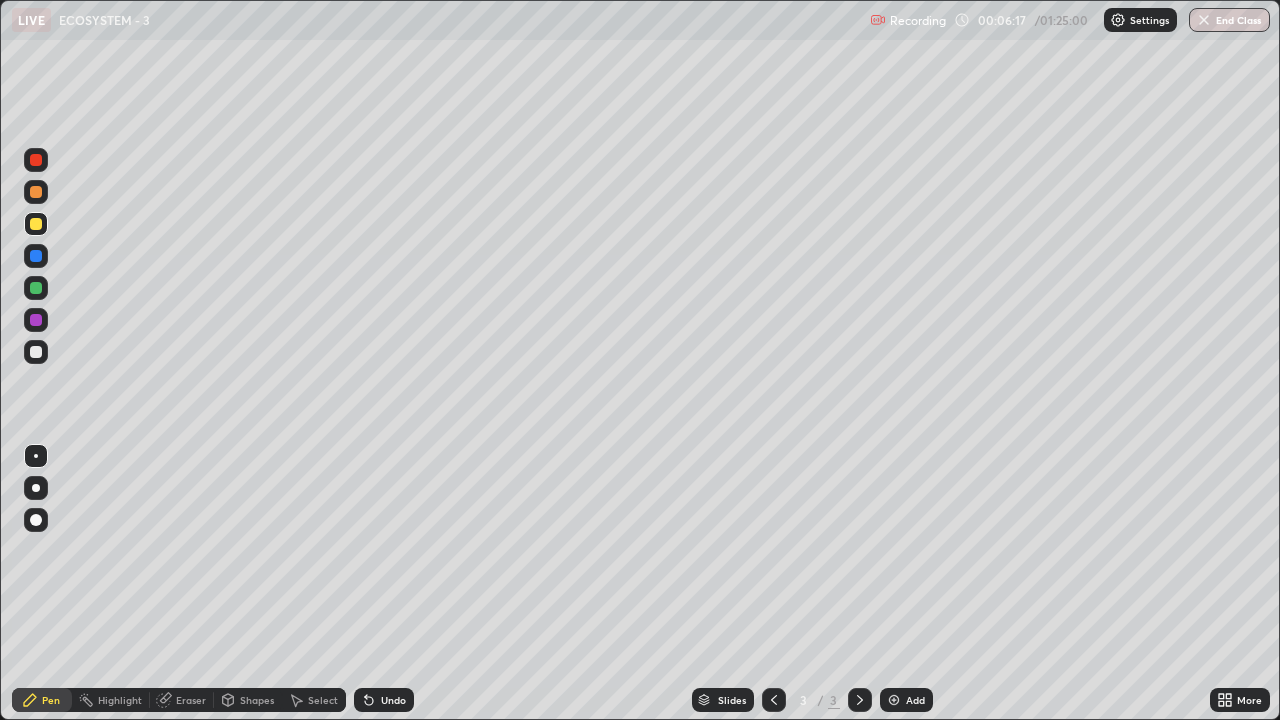 click at bounding box center (36, 488) 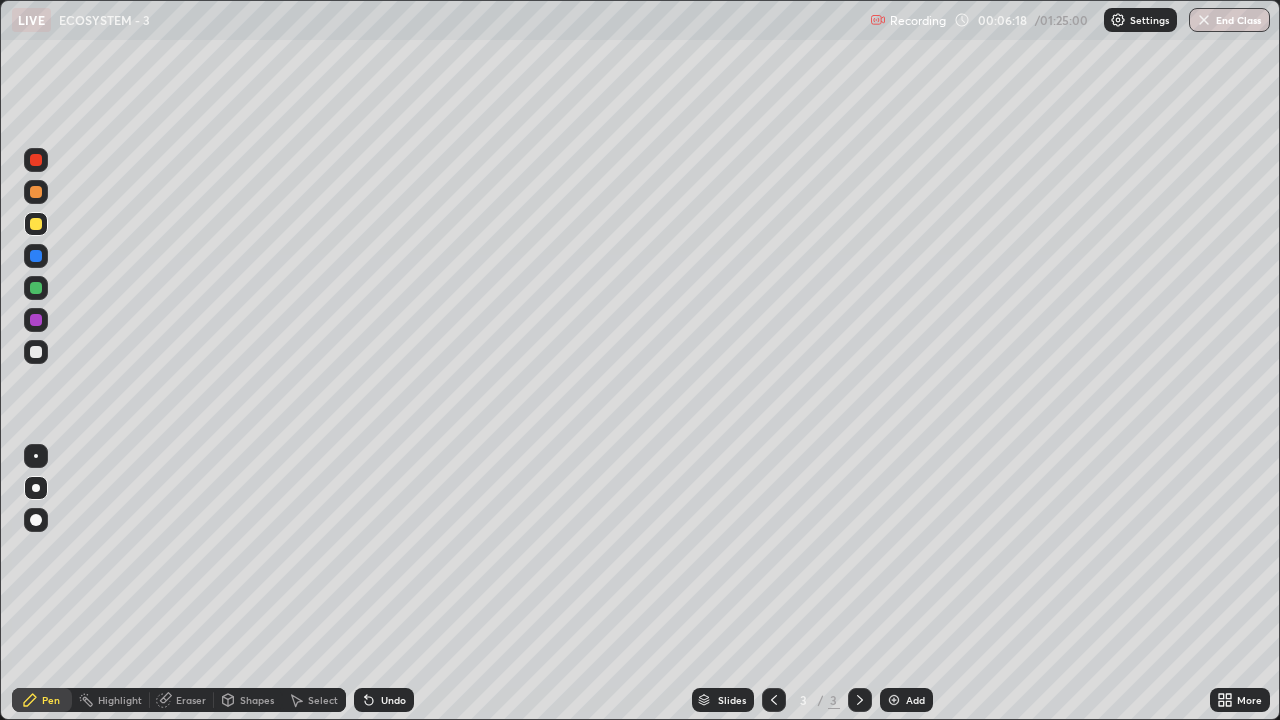 click at bounding box center (36, 224) 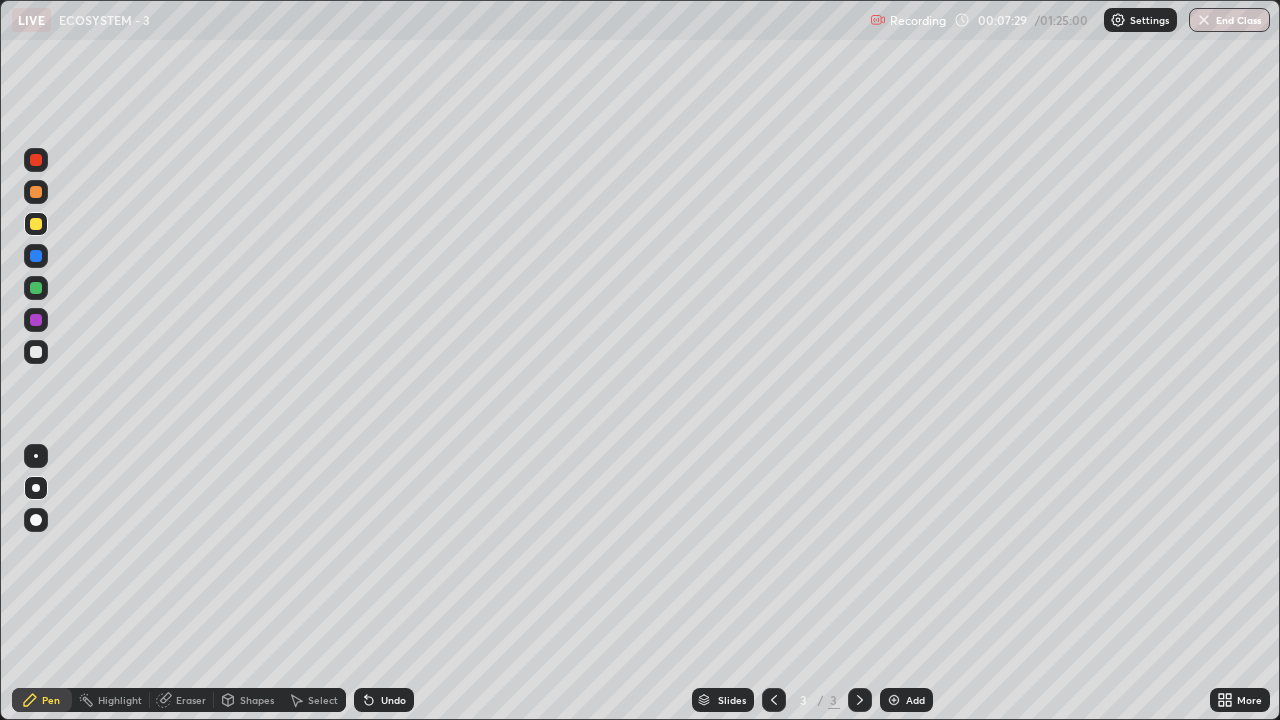 click at bounding box center [36, 288] 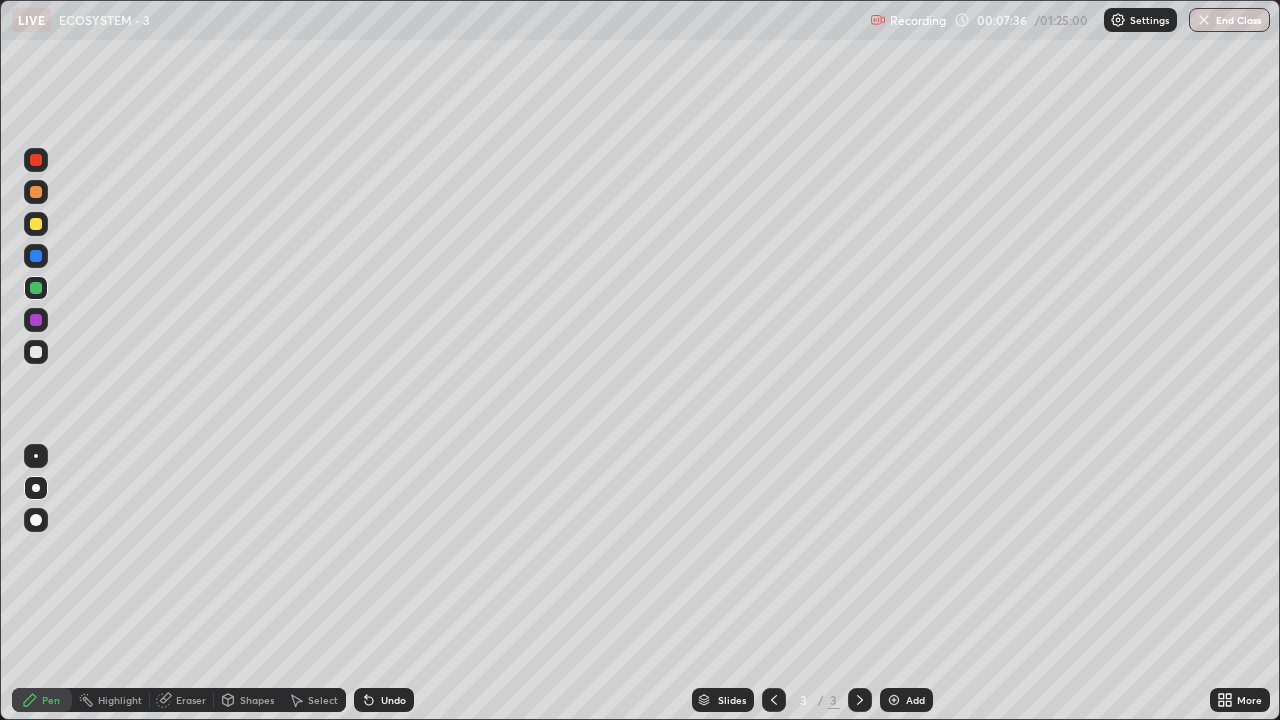 click at bounding box center (36, 352) 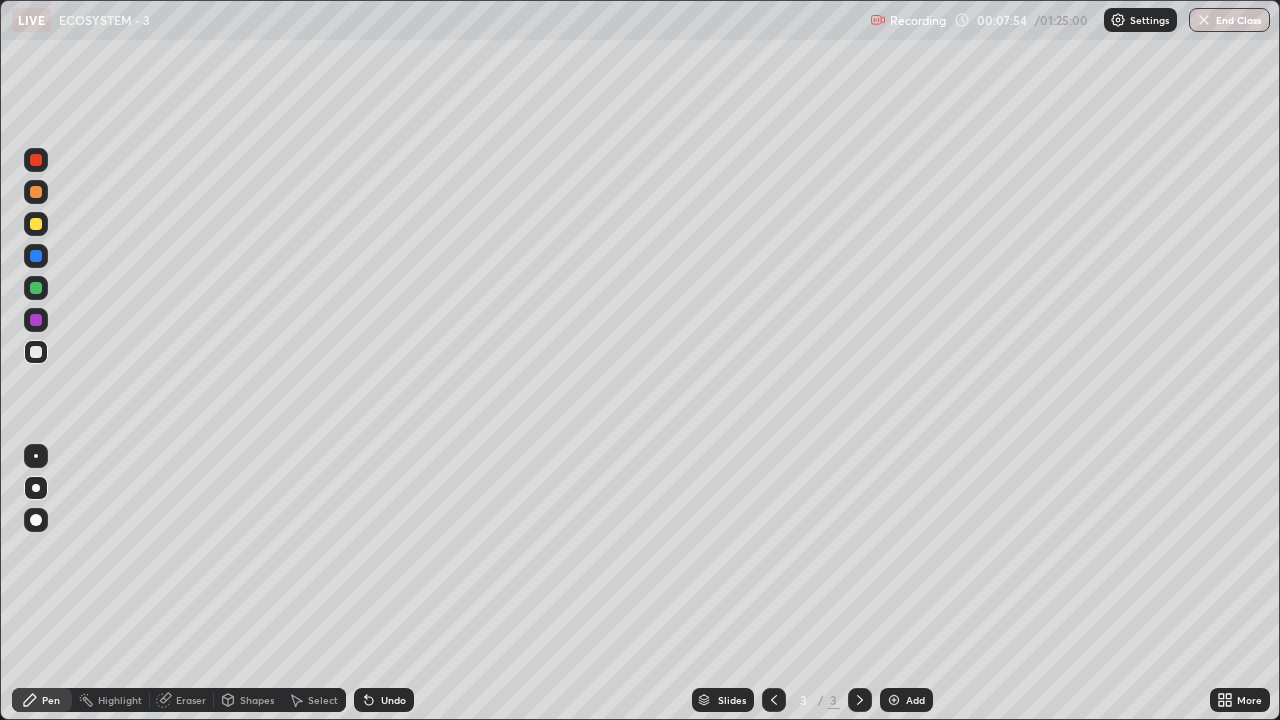 click at bounding box center (36, 224) 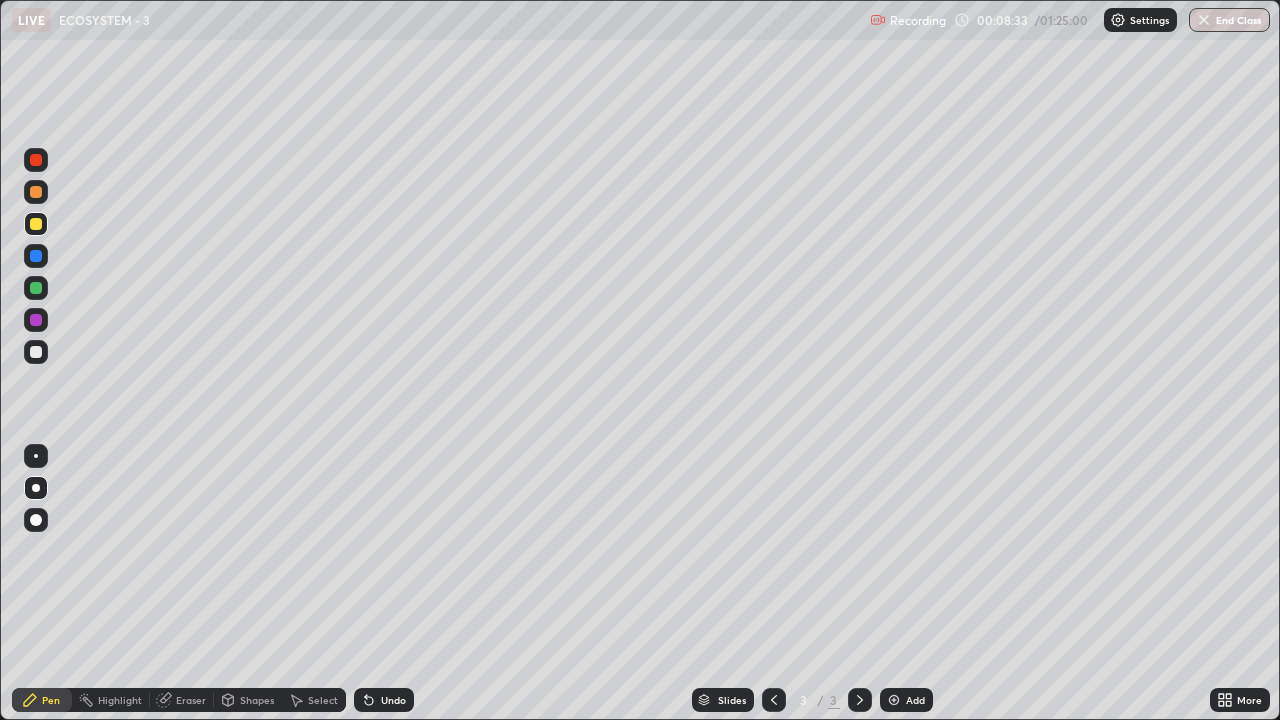 click at bounding box center [36, 160] 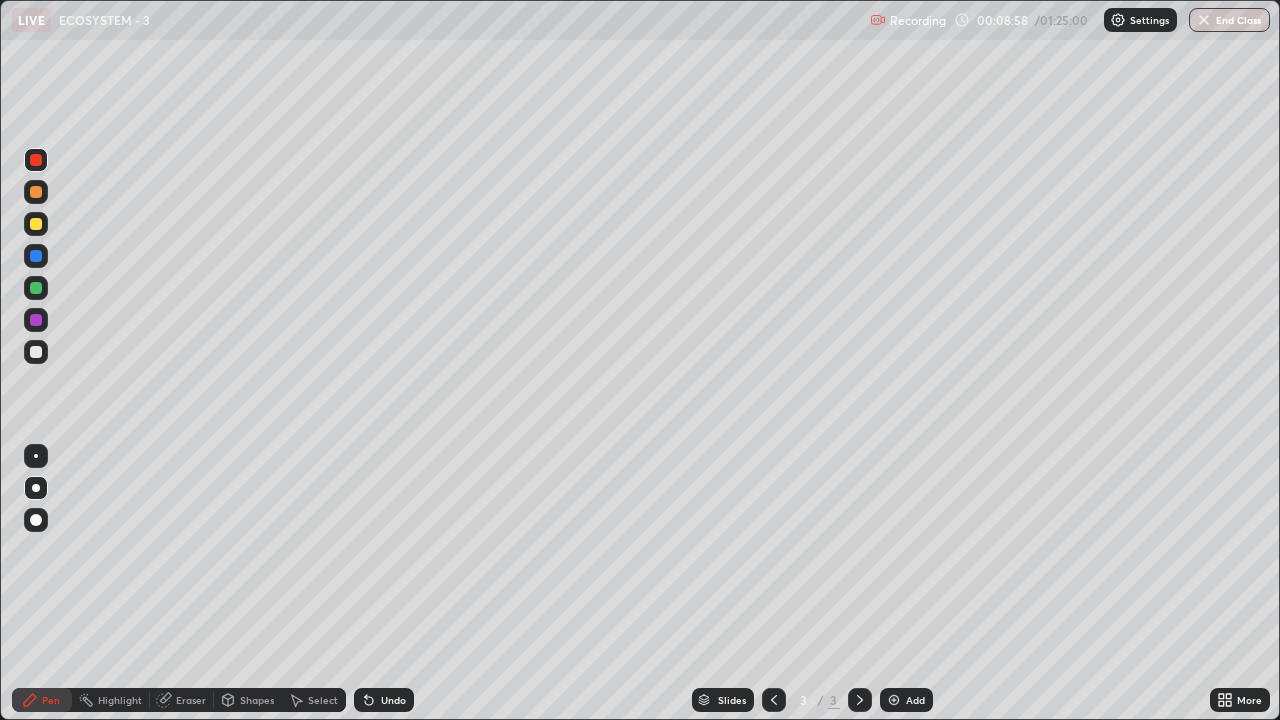 click at bounding box center (36, 352) 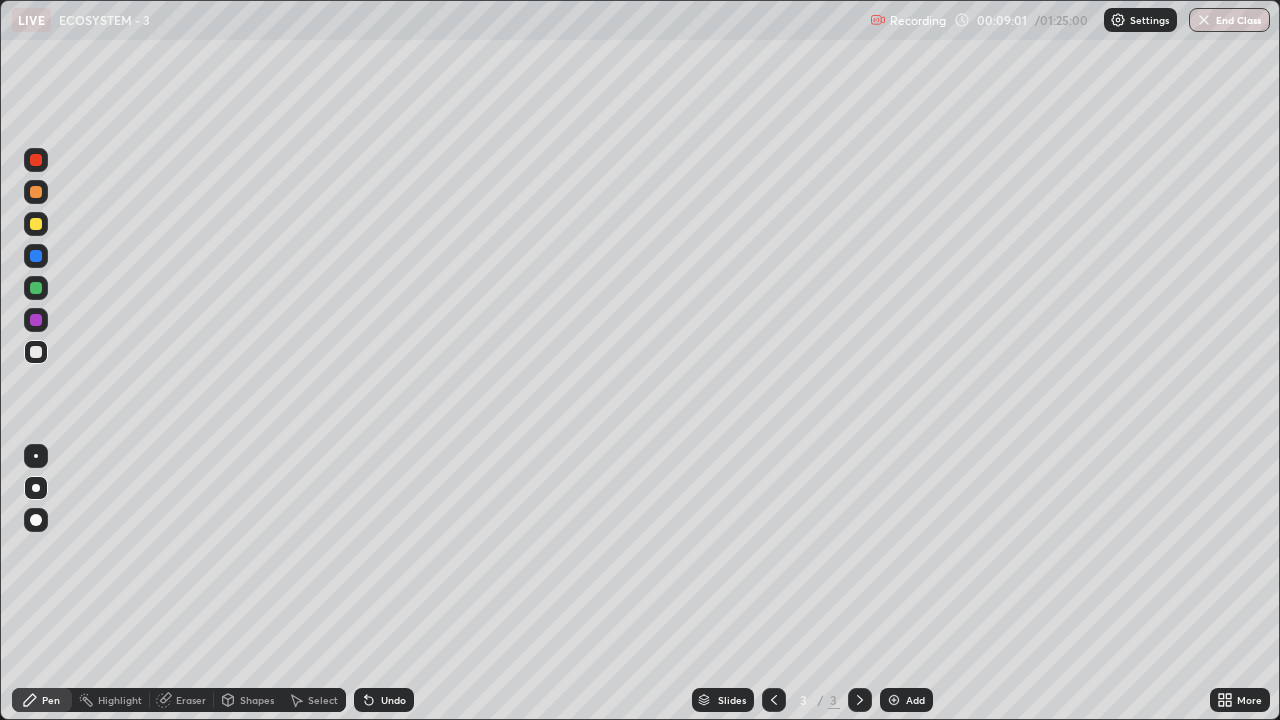 click at bounding box center [36, 160] 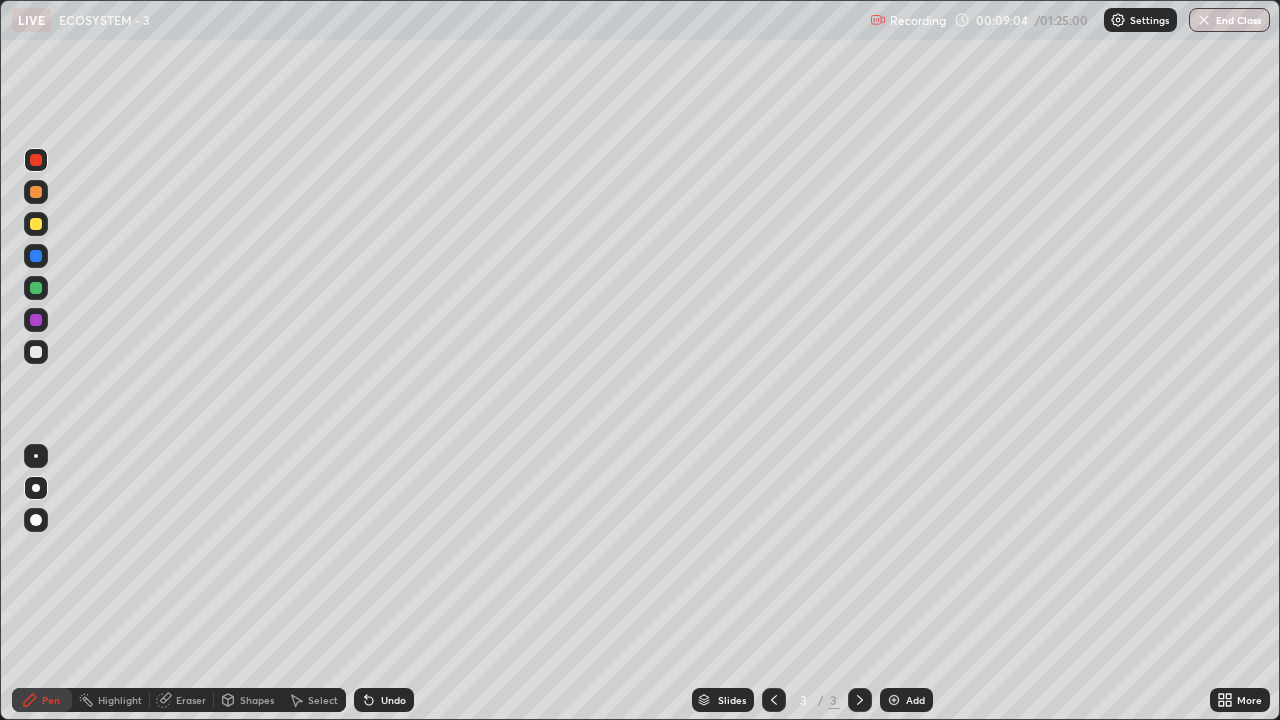 click at bounding box center [36, 488] 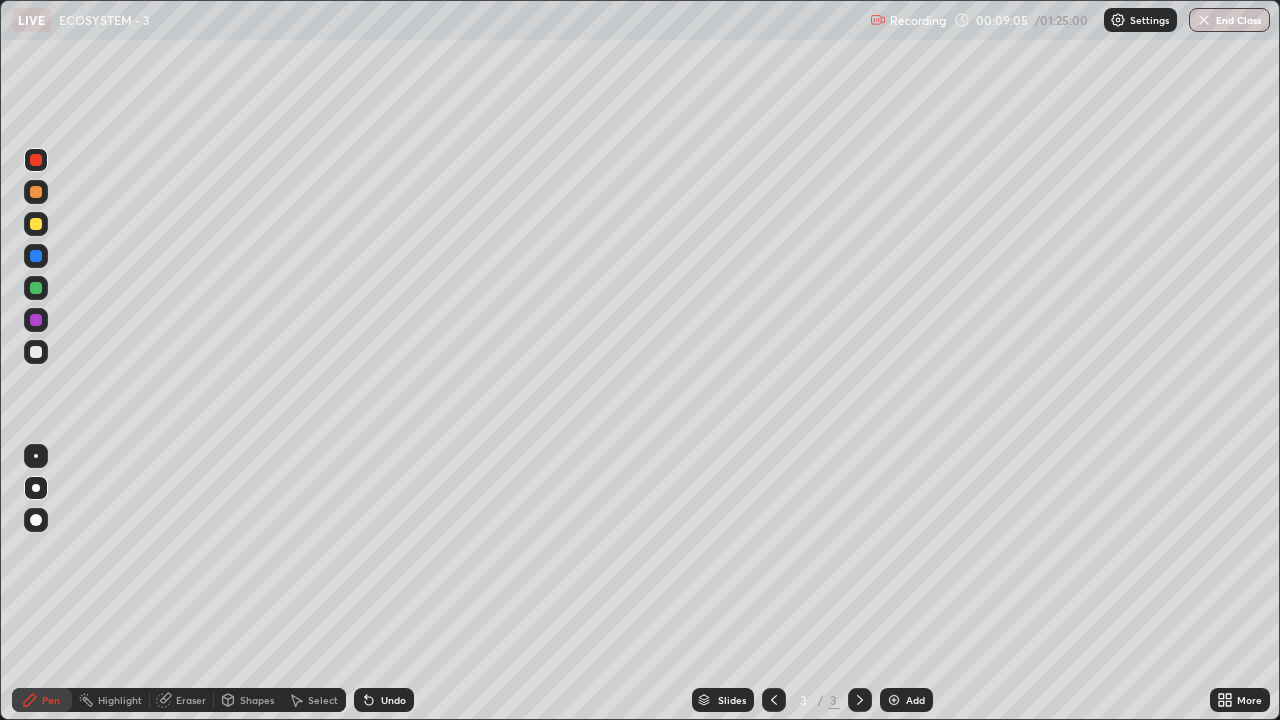 click at bounding box center [36, 352] 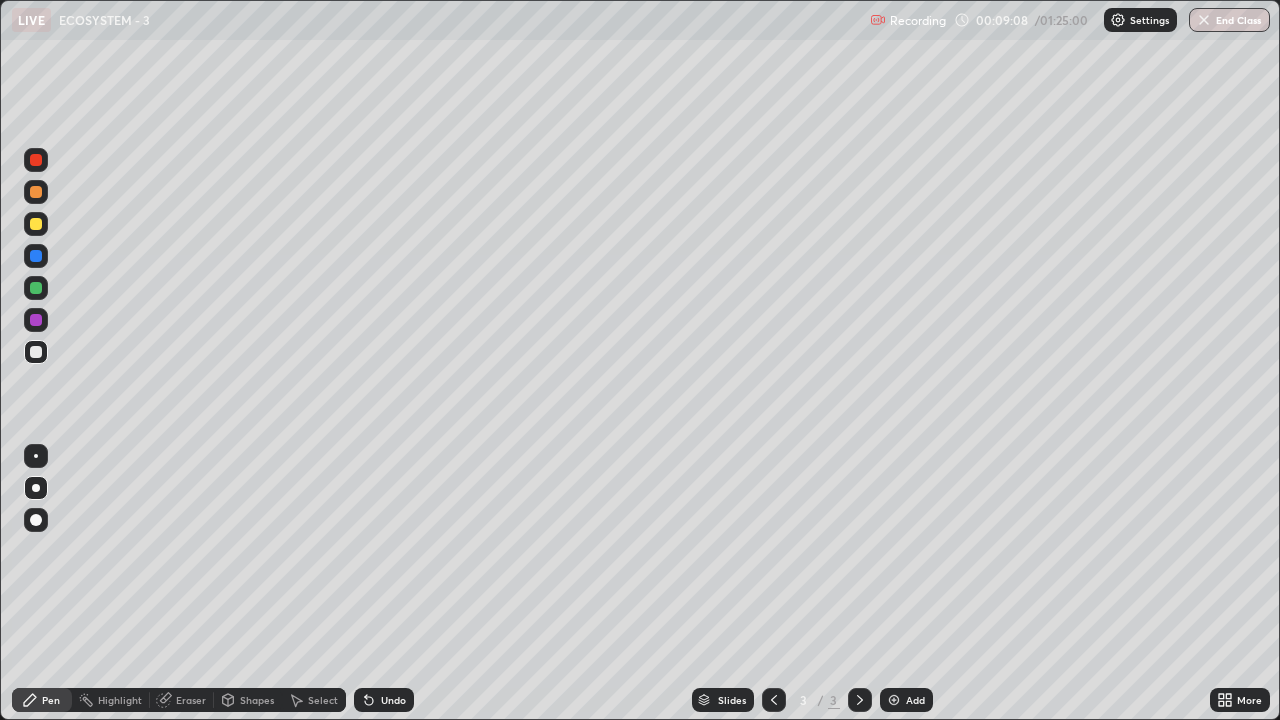 click on "Undo" at bounding box center [393, 700] 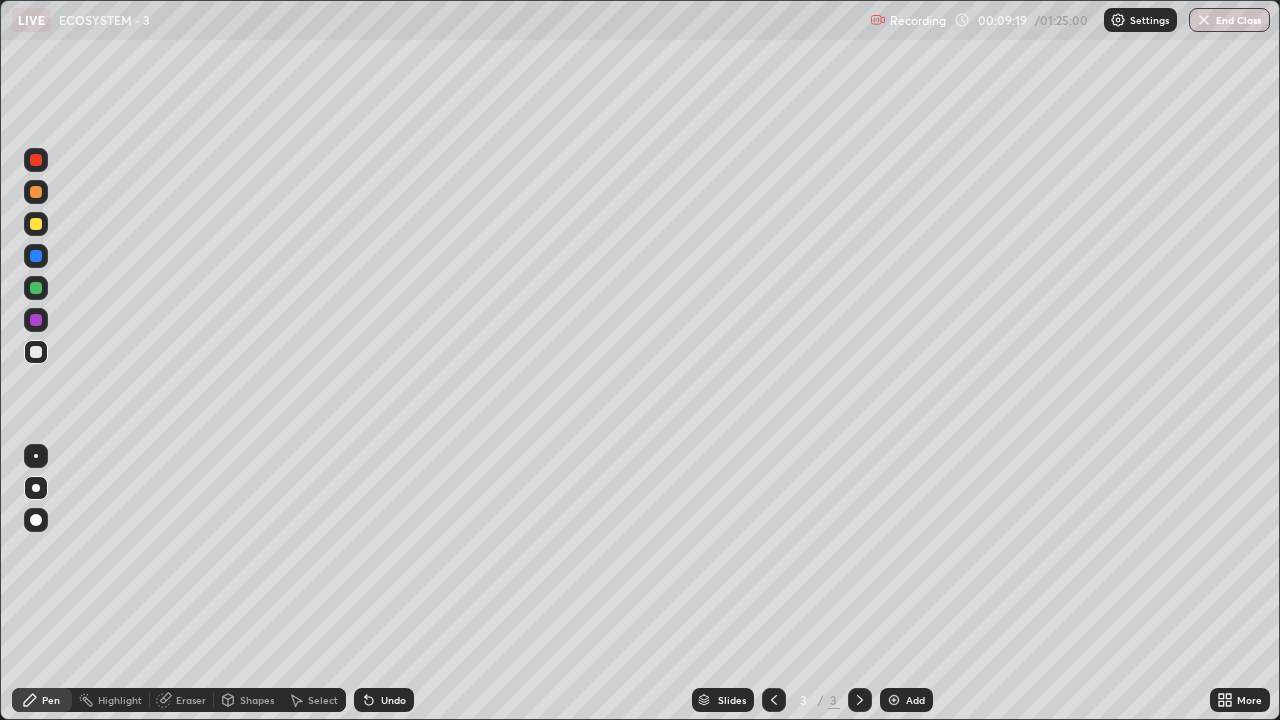 click at bounding box center [36, 160] 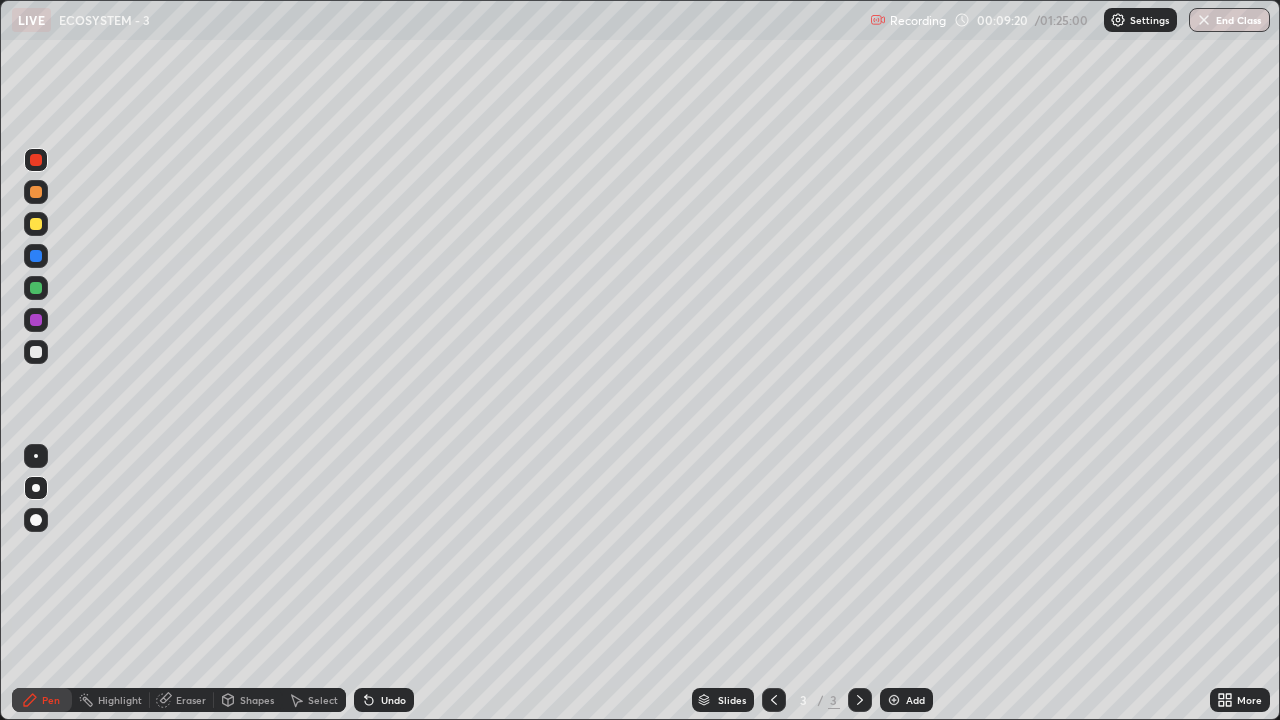 click at bounding box center [36, 352] 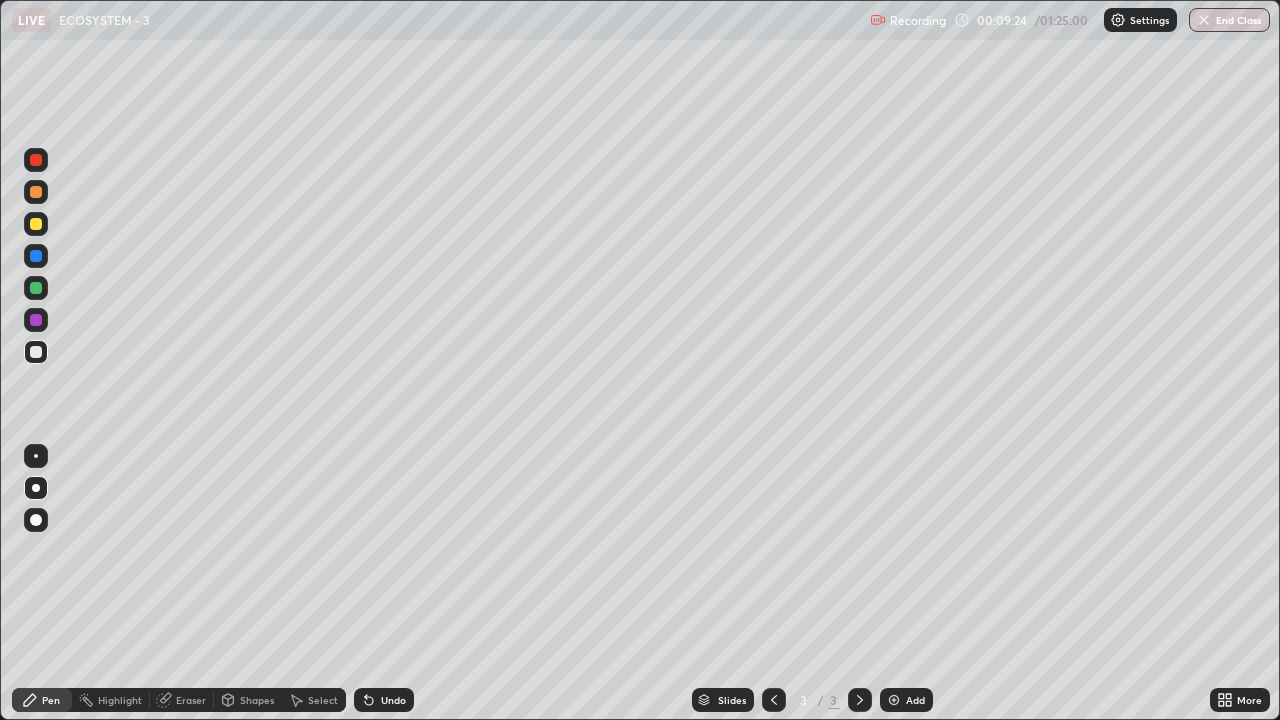click at bounding box center [36, 160] 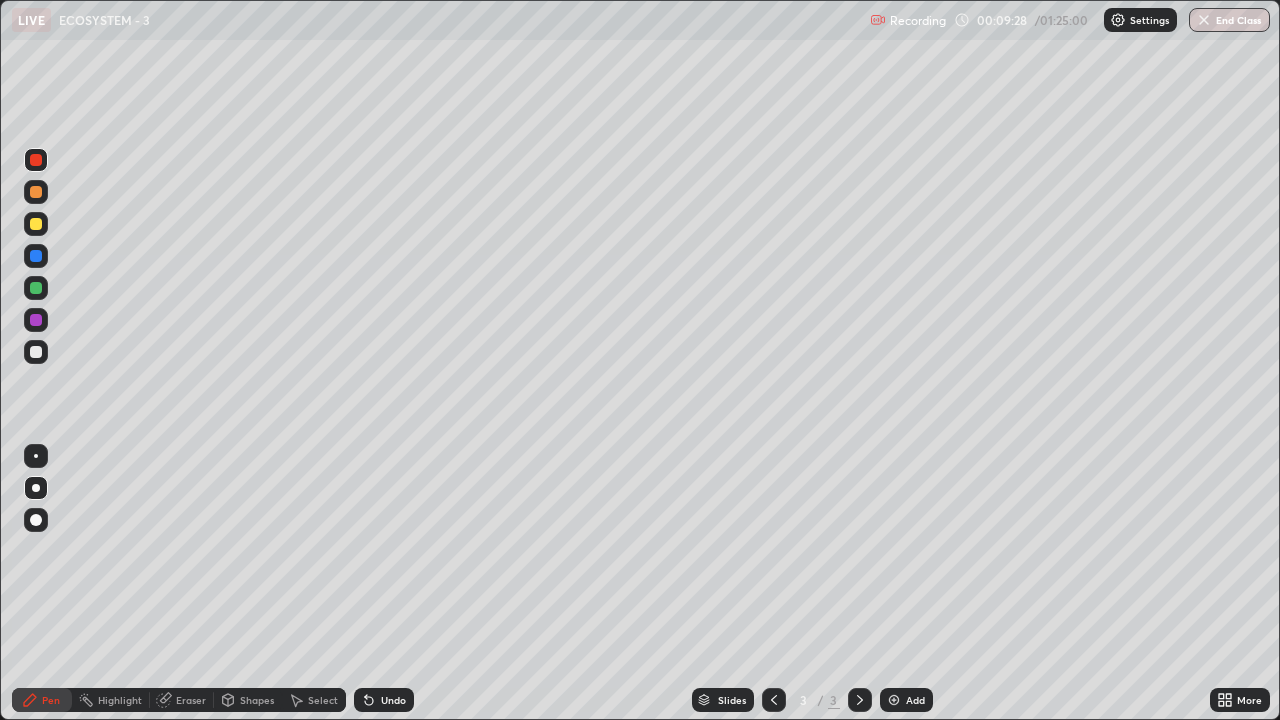 click at bounding box center (36, 352) 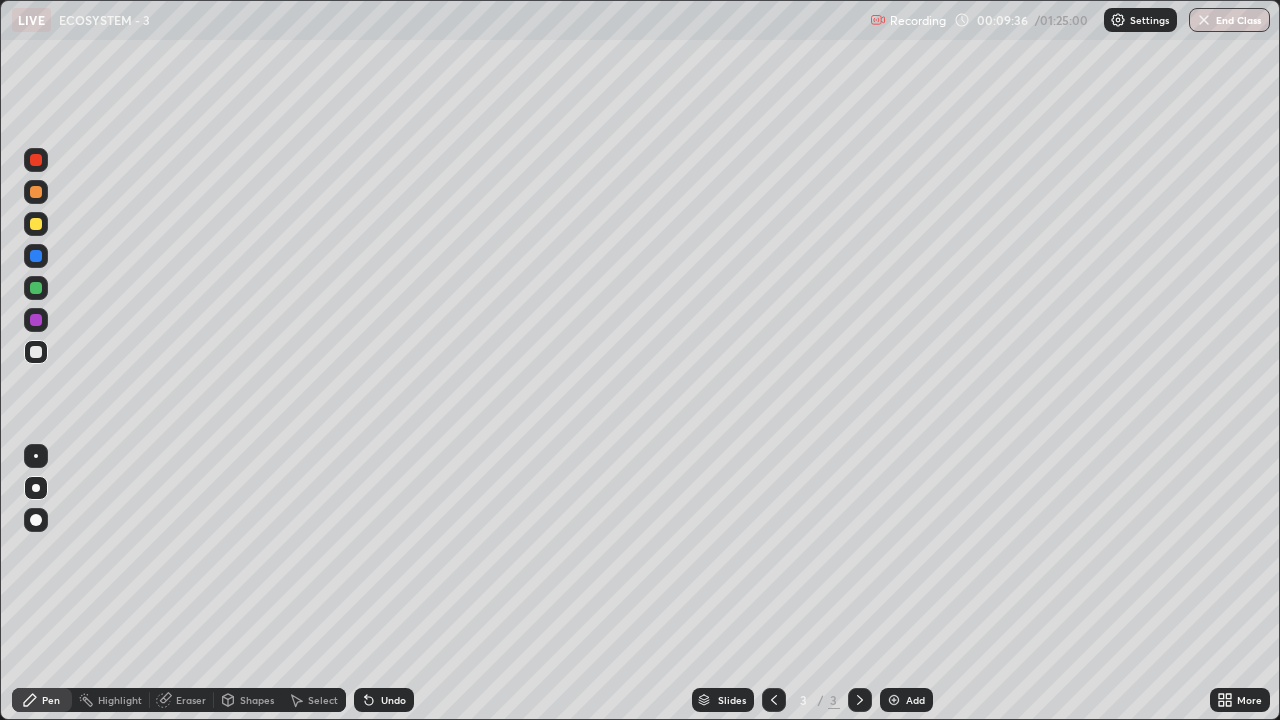 click at bounding box center (36, 160) 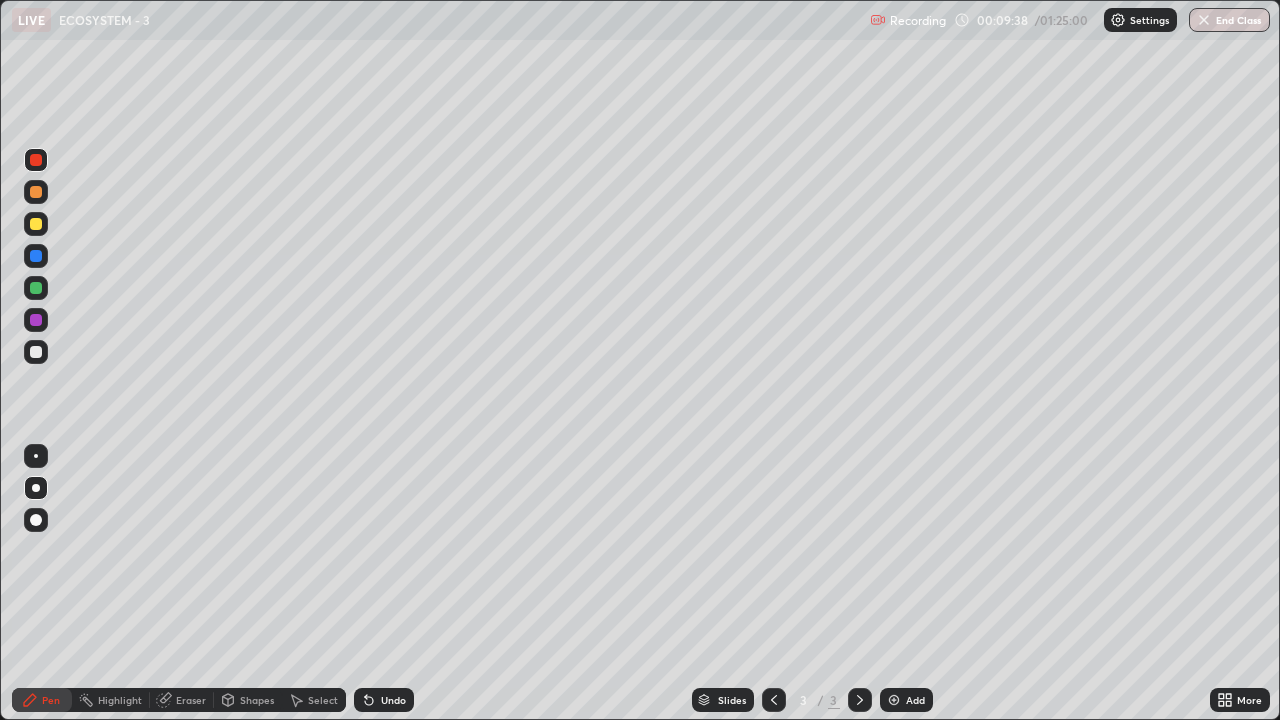 click at bounding box center (36, 352) 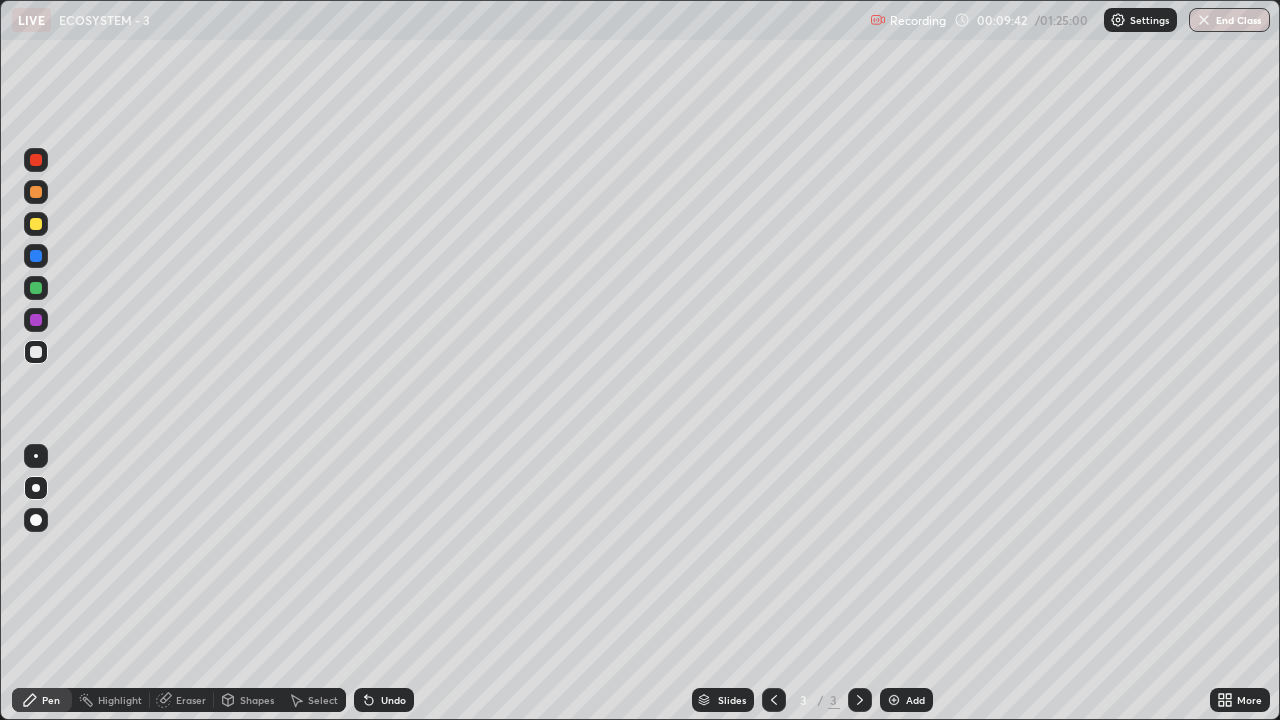 click at bounding box center [36, 160] 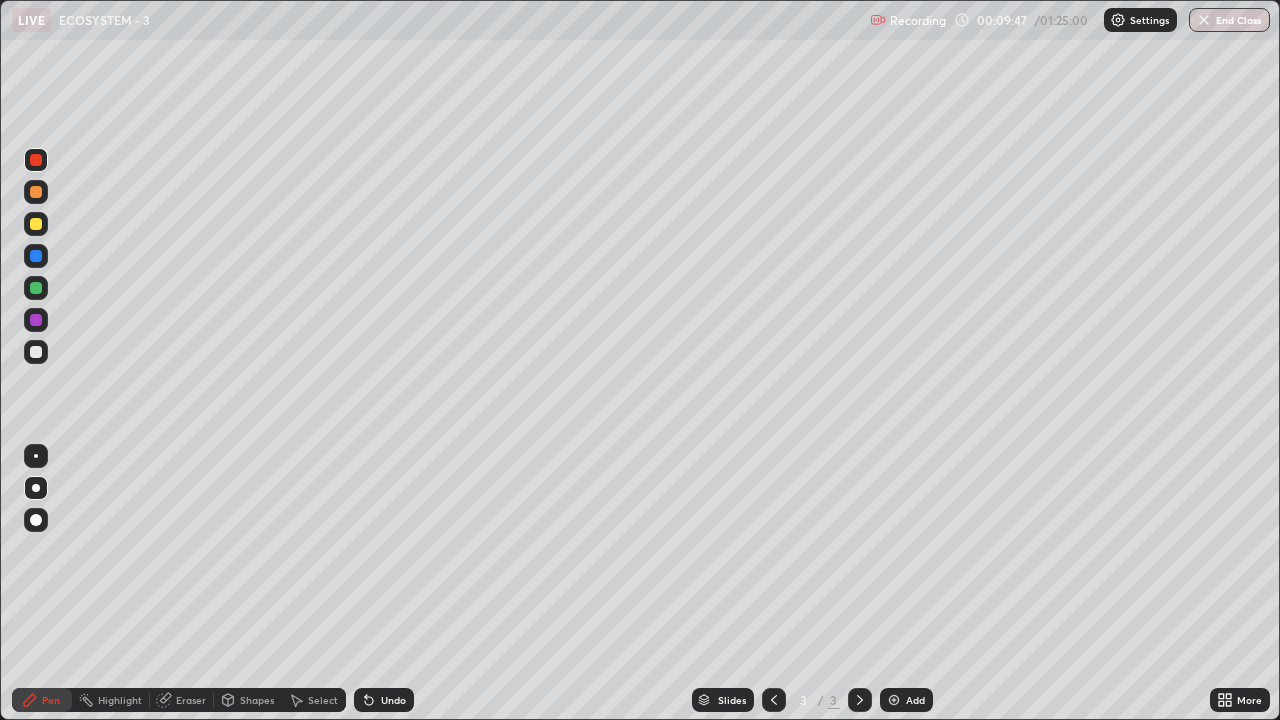 click at bounding box center [36, 352] 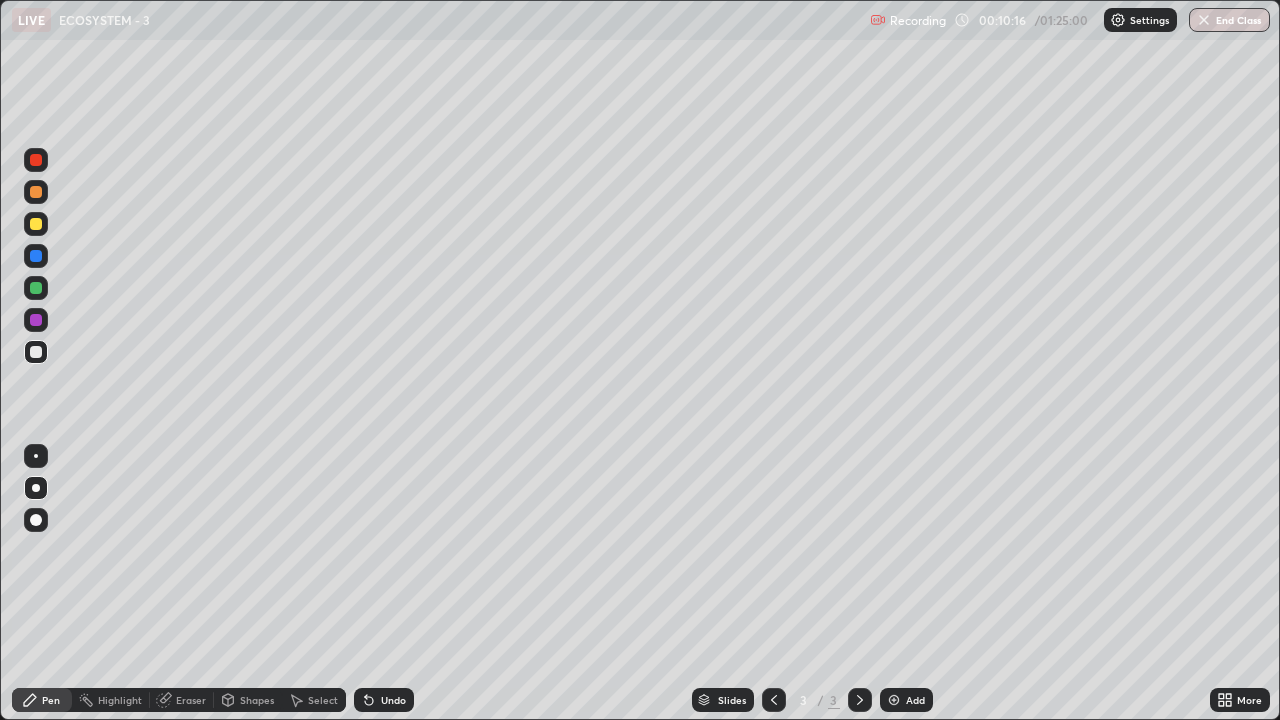 click at bounding box center (36, 192) 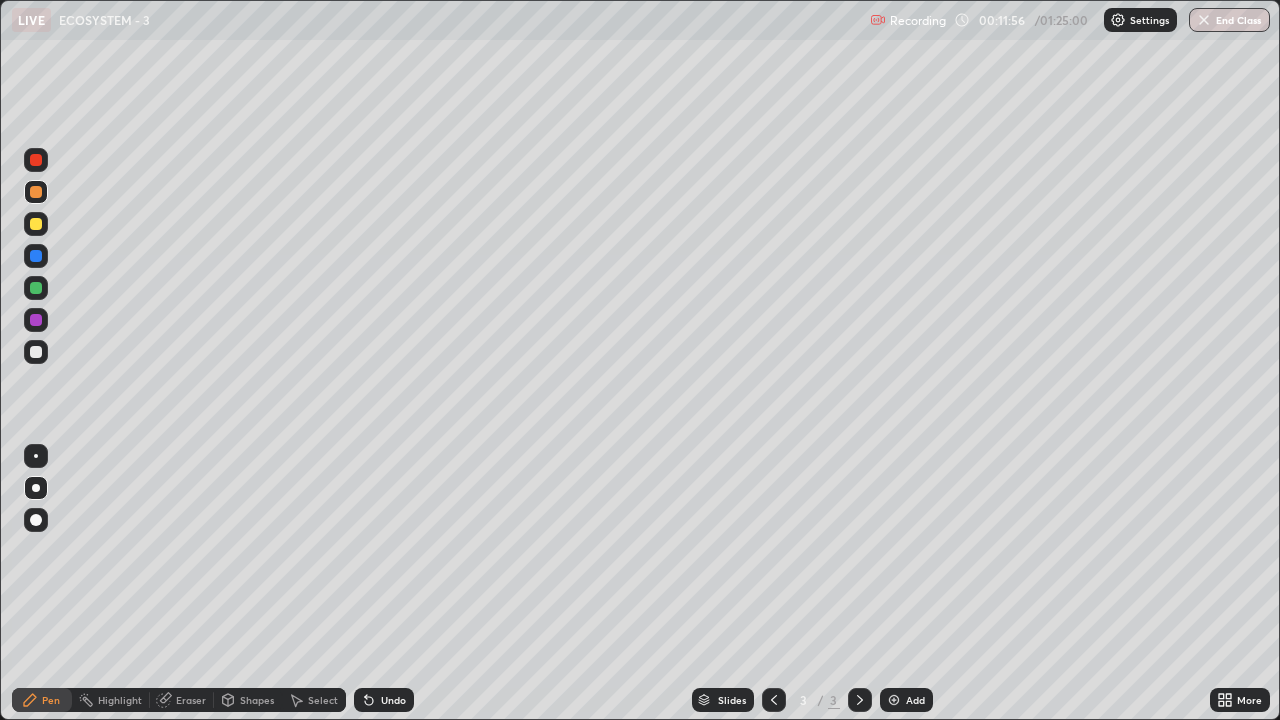 click at bounding box center (36, 224) 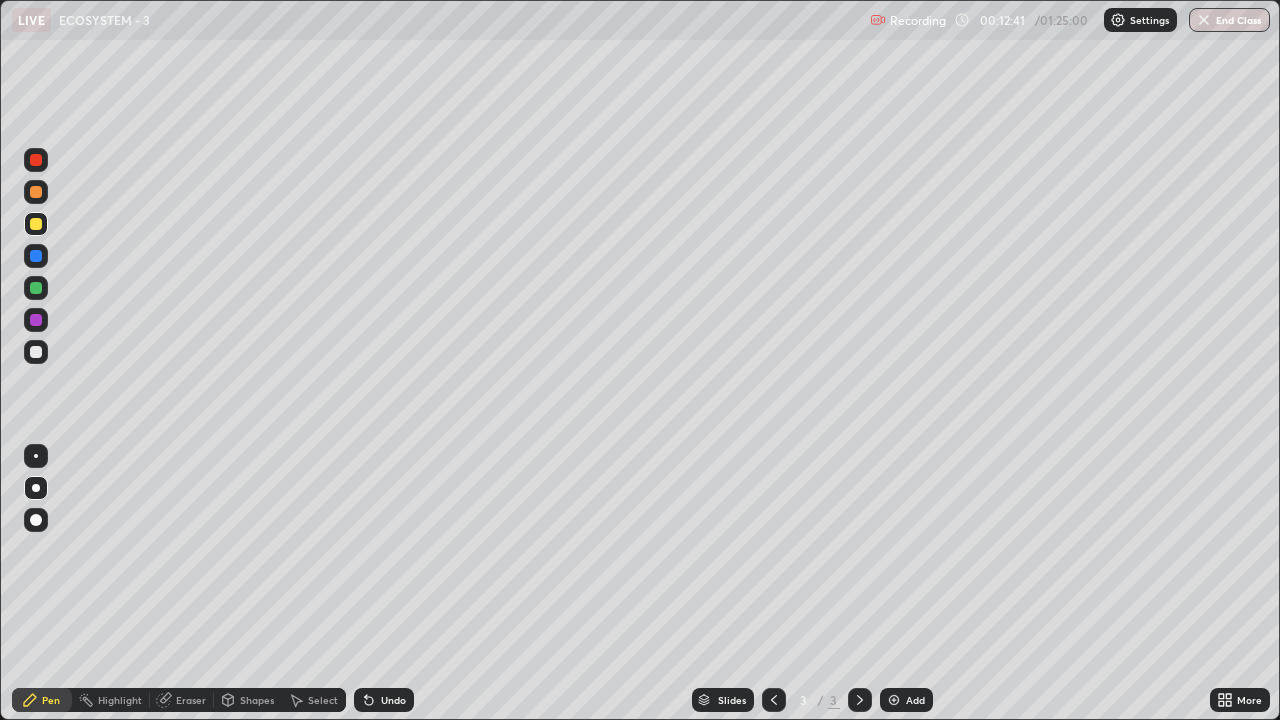 click at bounding box center (894, 700) 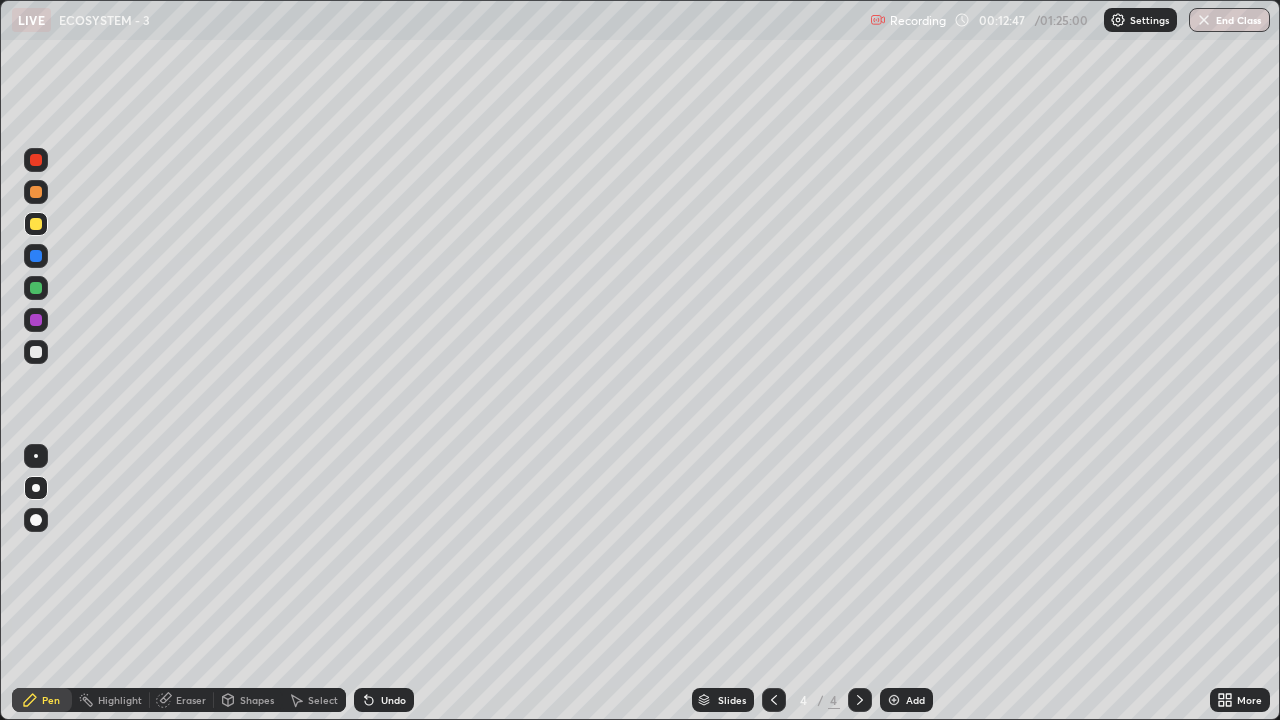 click at bounding box center [36, 288] 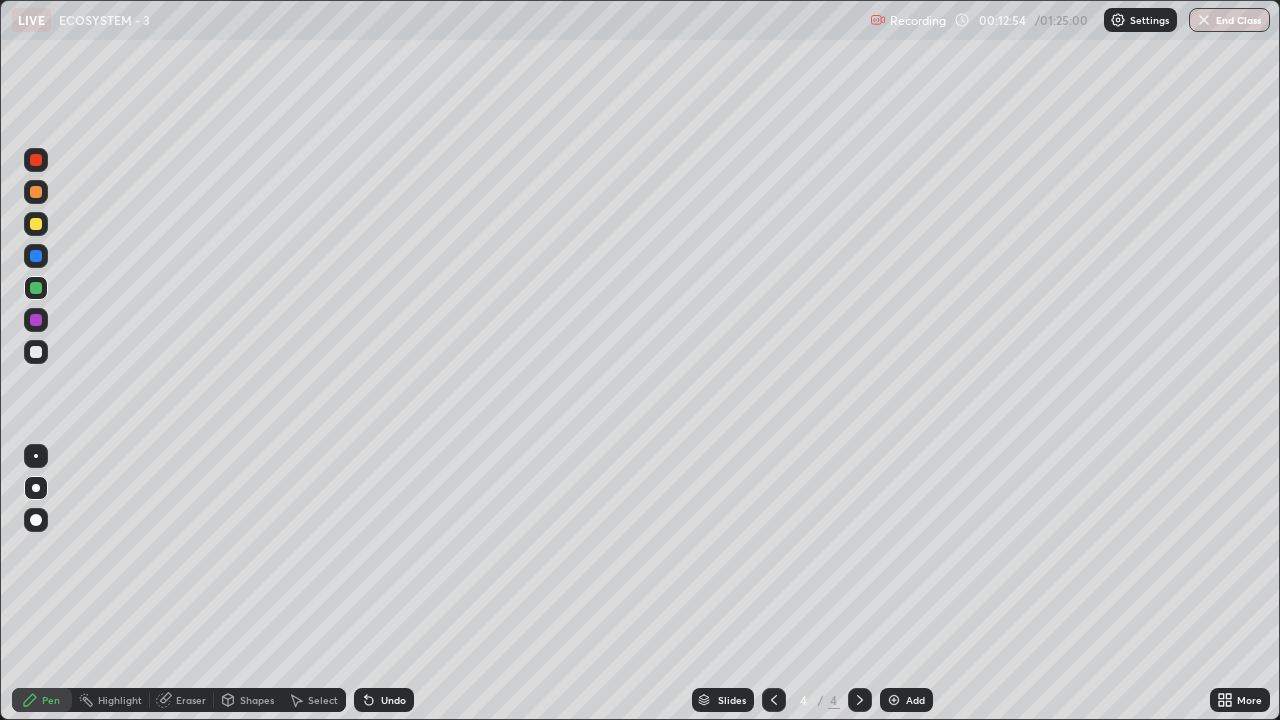 click at bounding box center [36, 224] 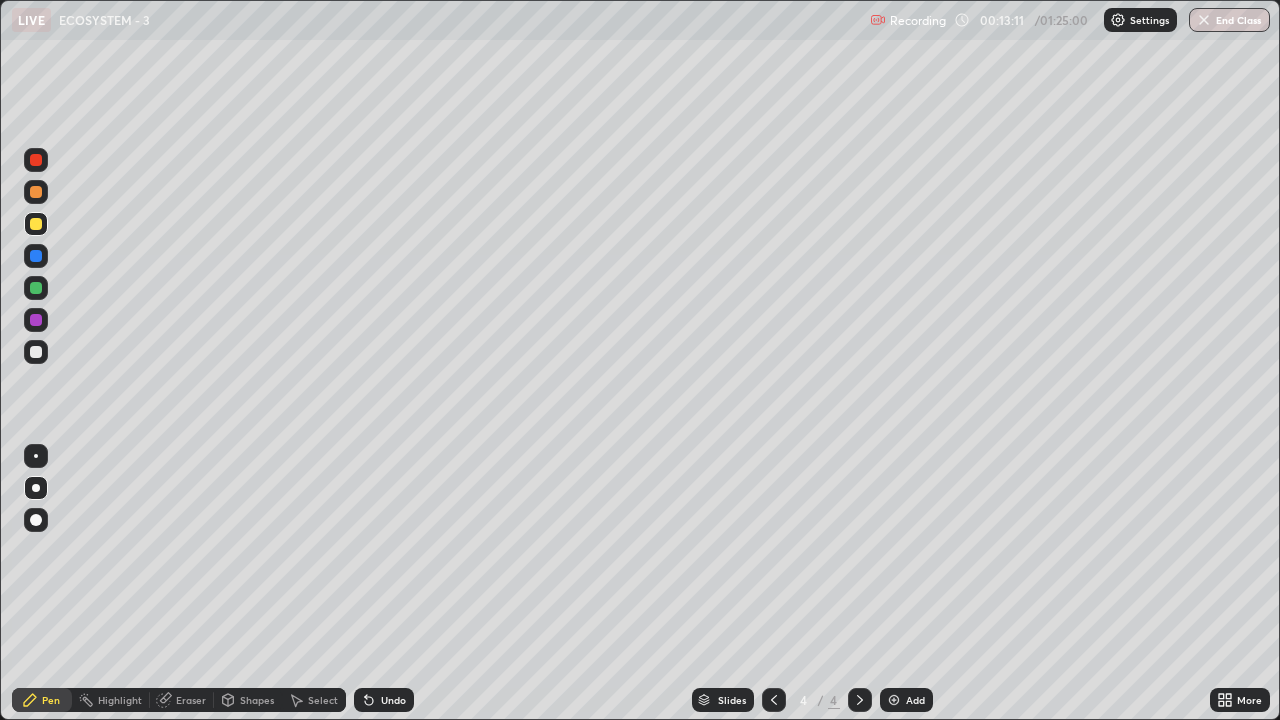 click at bounding box center [36, 192] 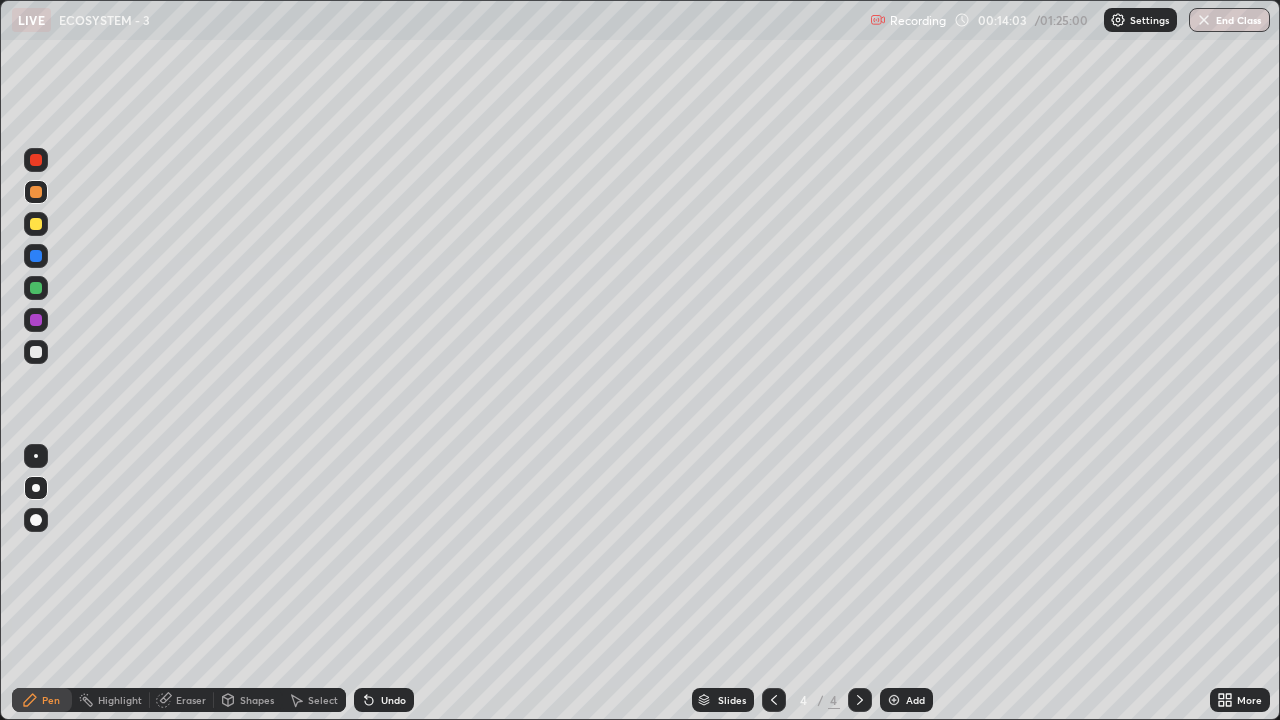 click at bounding box center [36, 192] 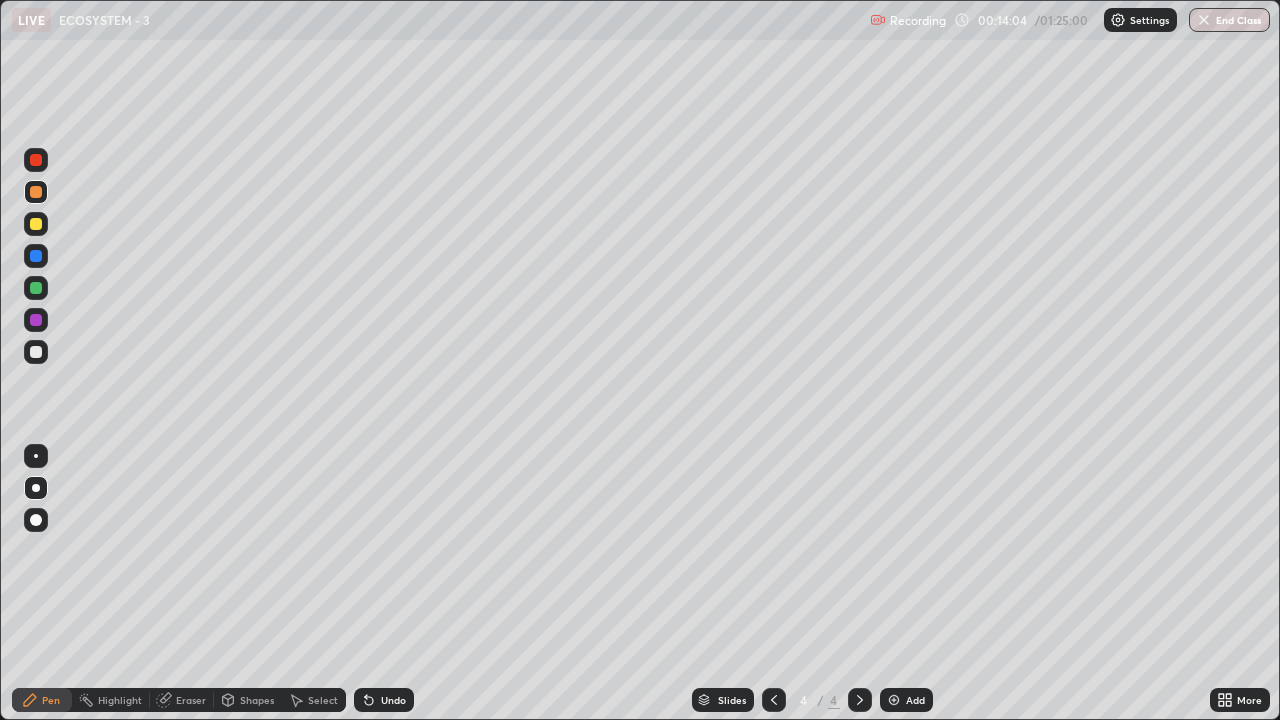 click at bounding box center [36, 256] 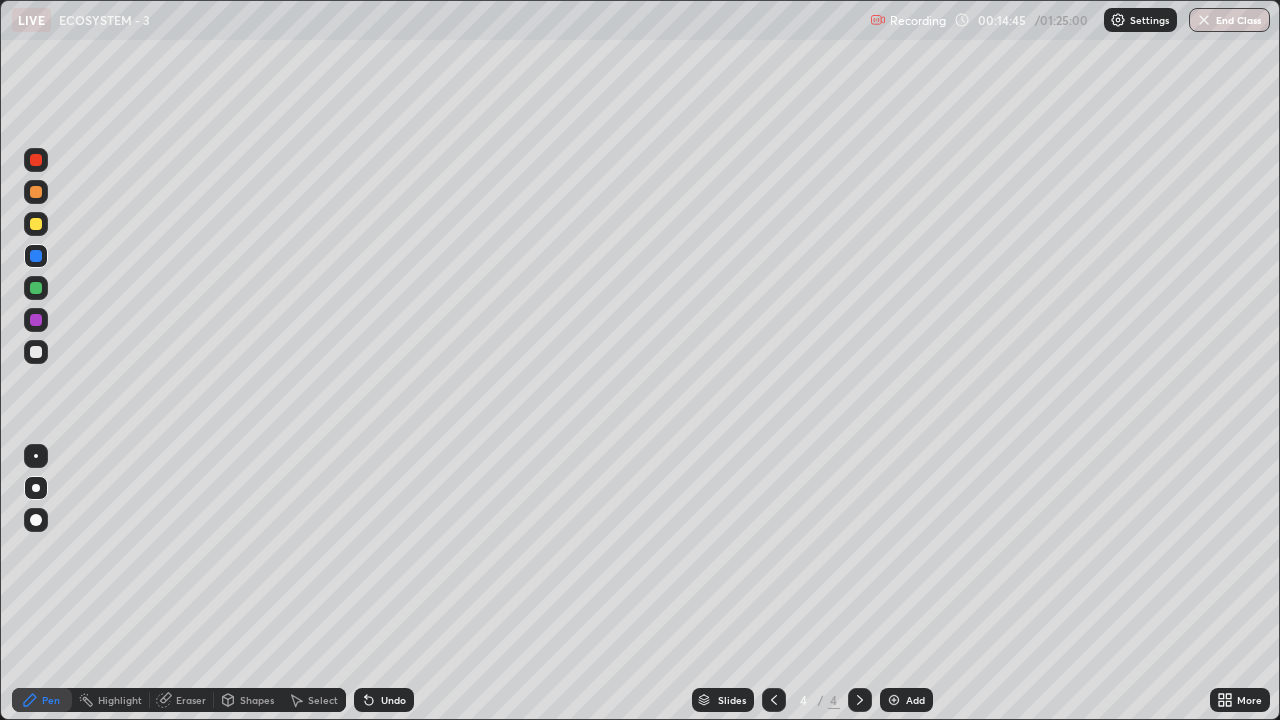 click at bounding box center (36, 224) 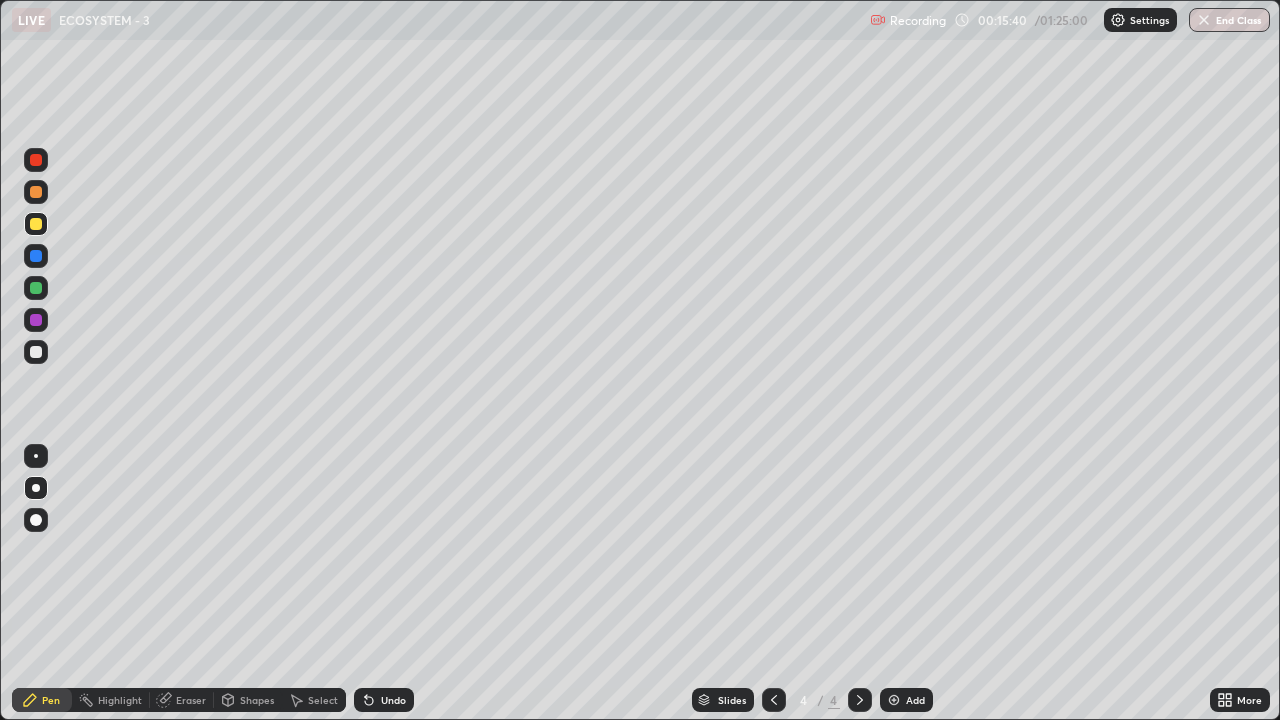 click at bounding box center [36, 192] 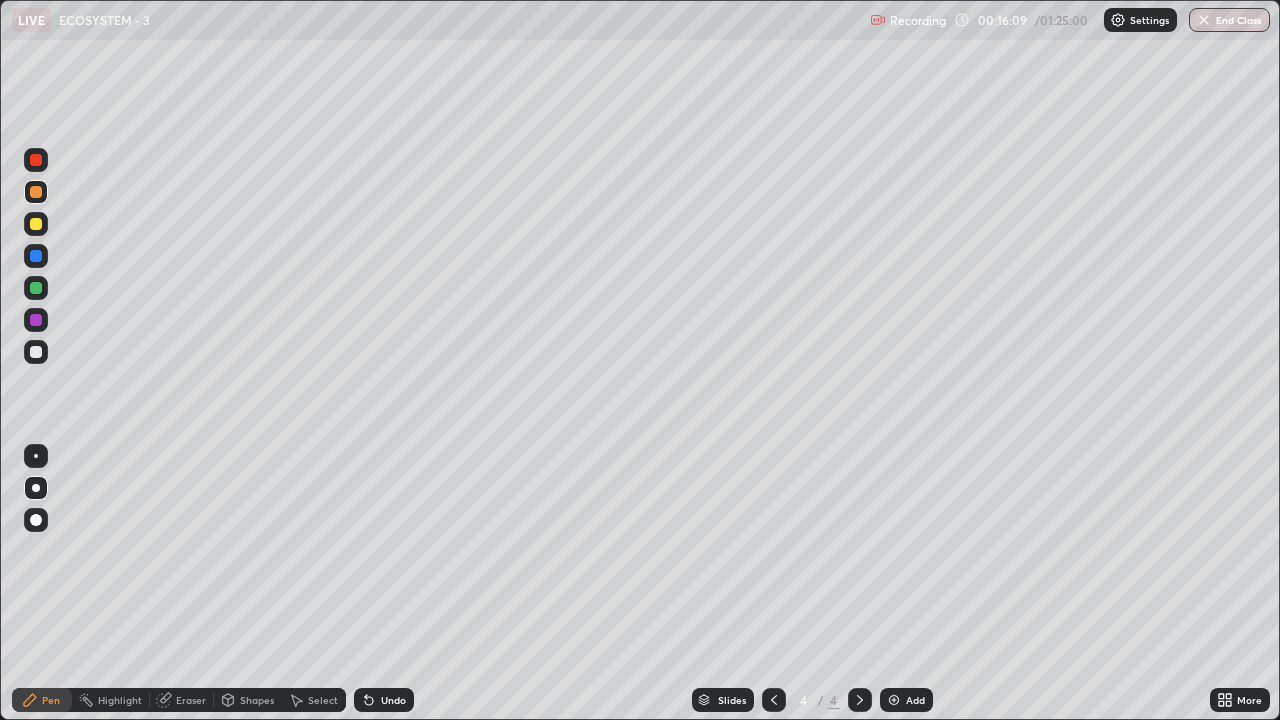click at bounding box center (36, 352) 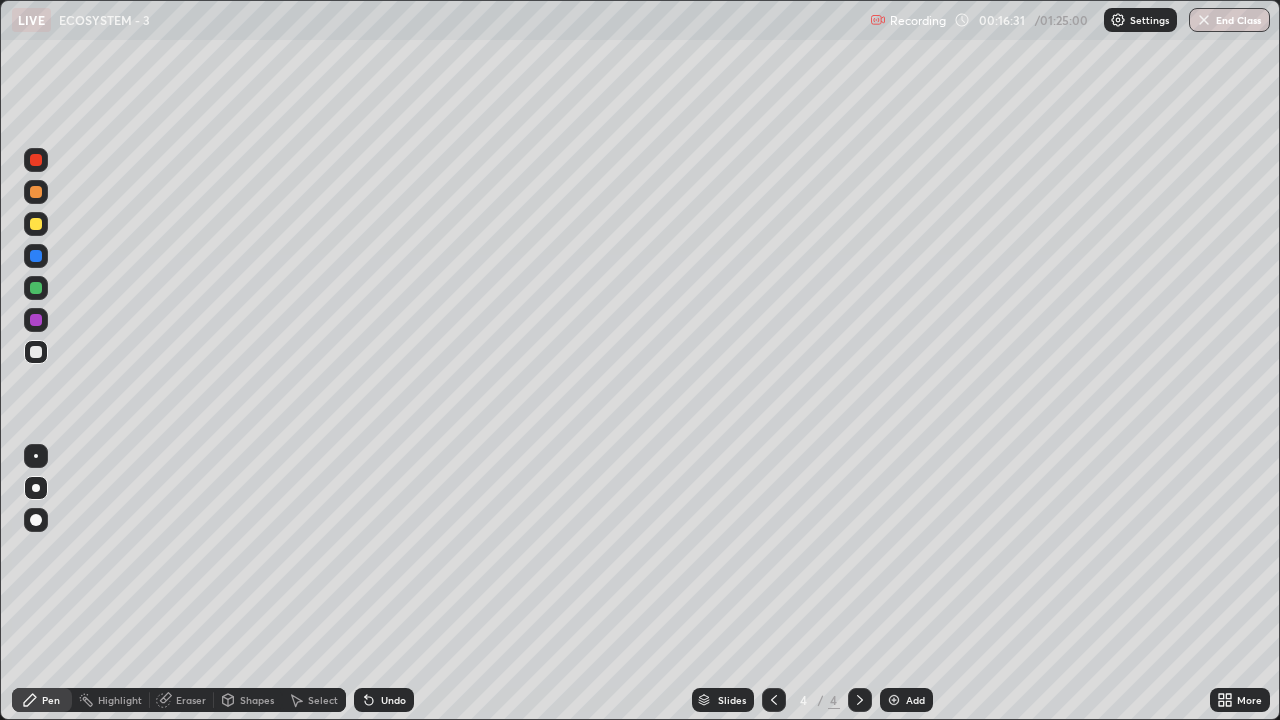 click at bounding box center (36, 224) 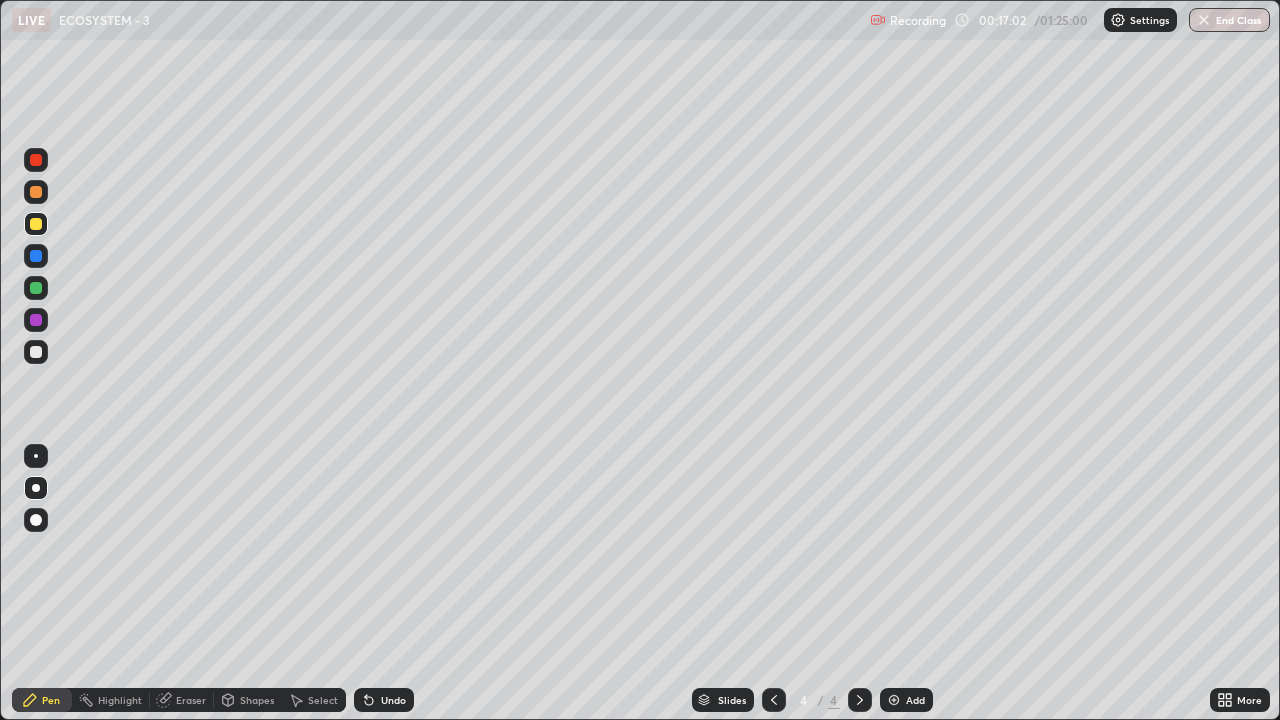 click at bounding box center [36, 160] 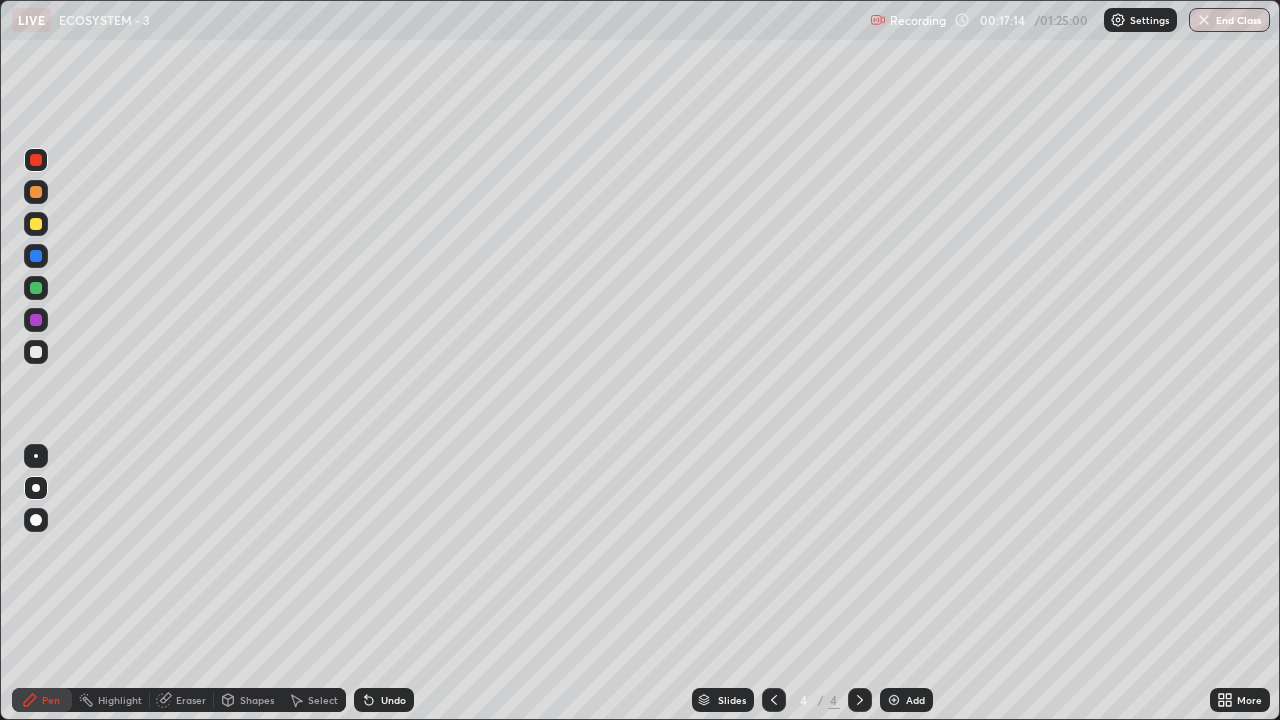 click at bounding box center [36, 352] 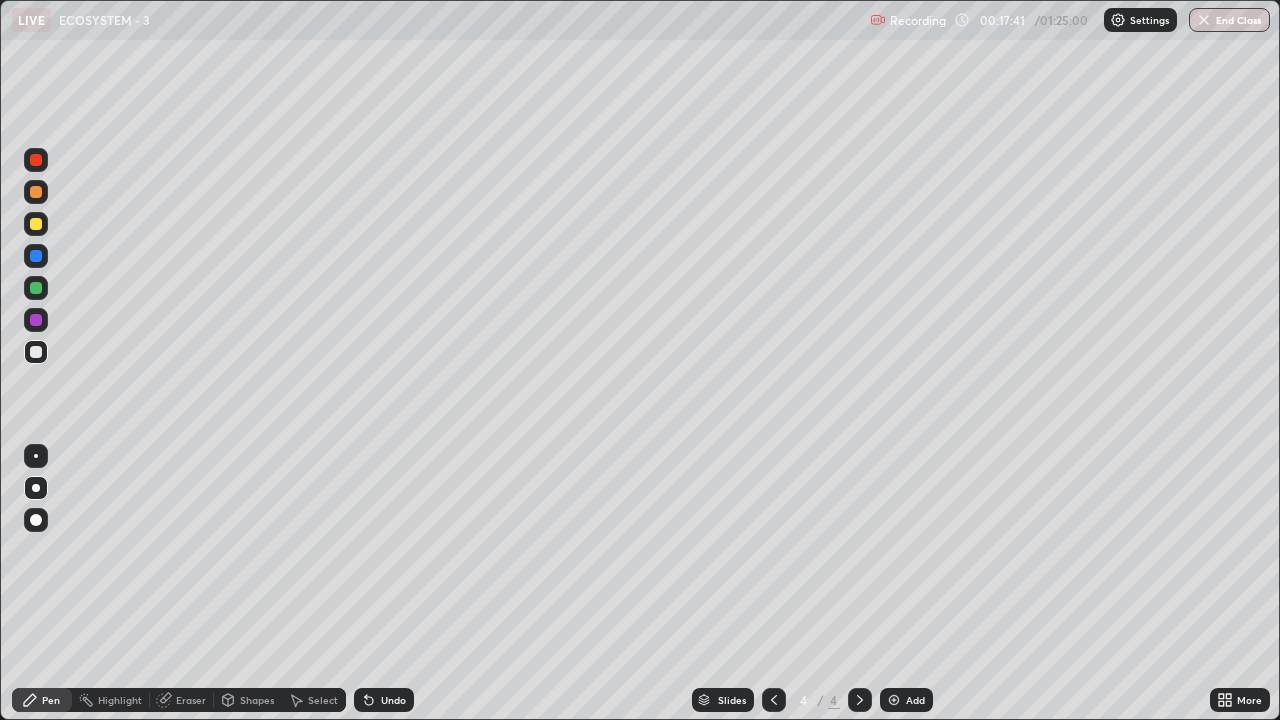 click at bounding box center (36, 224) 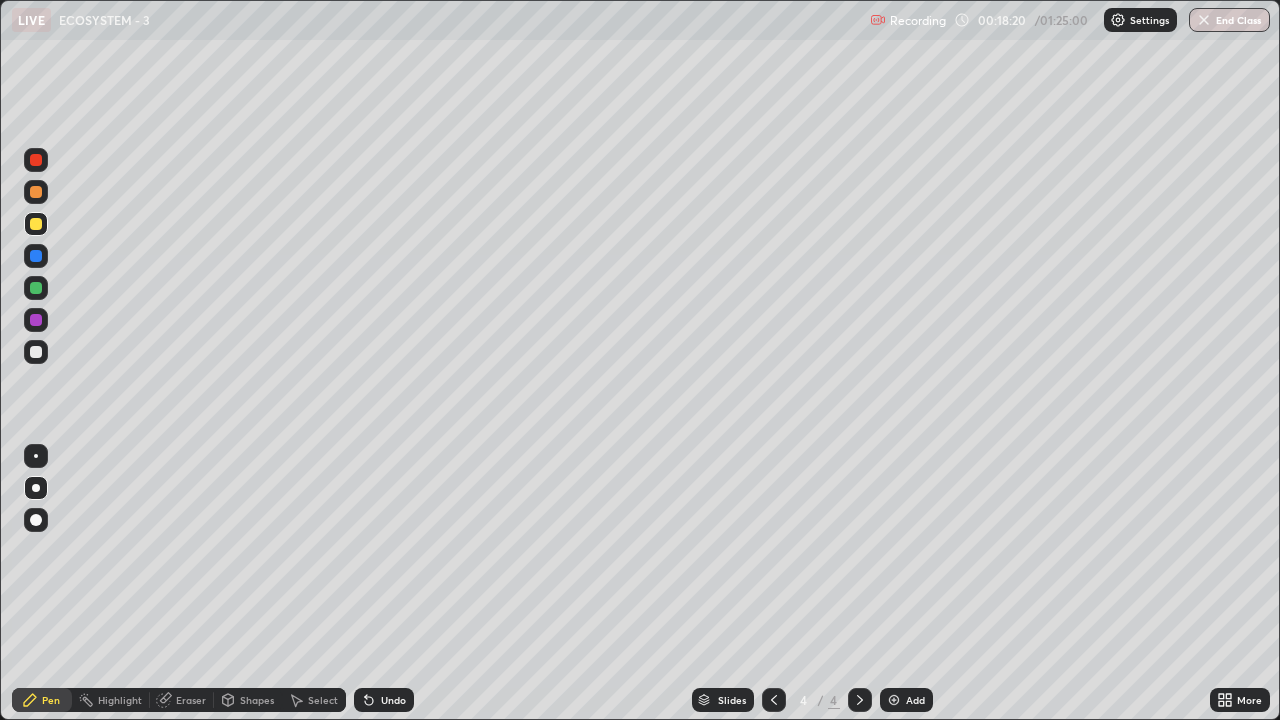 click at bounding box center [36, 288] 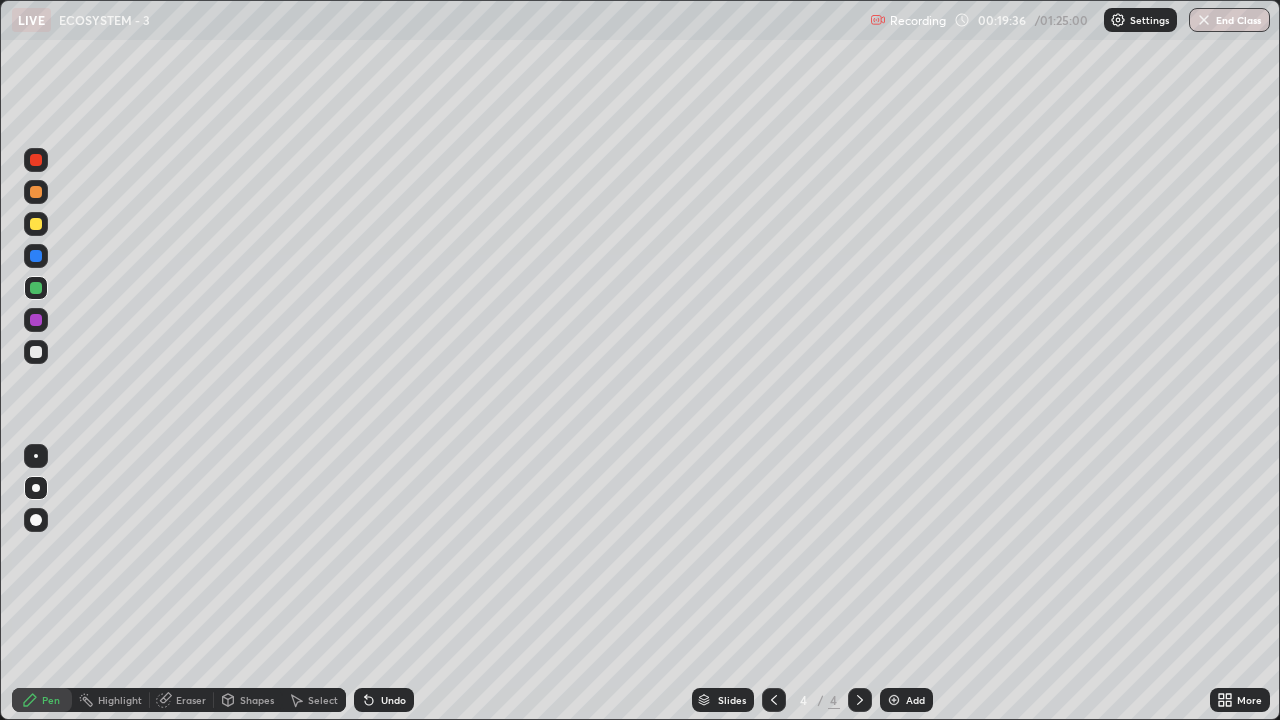 click at bounding box center (36, 224) 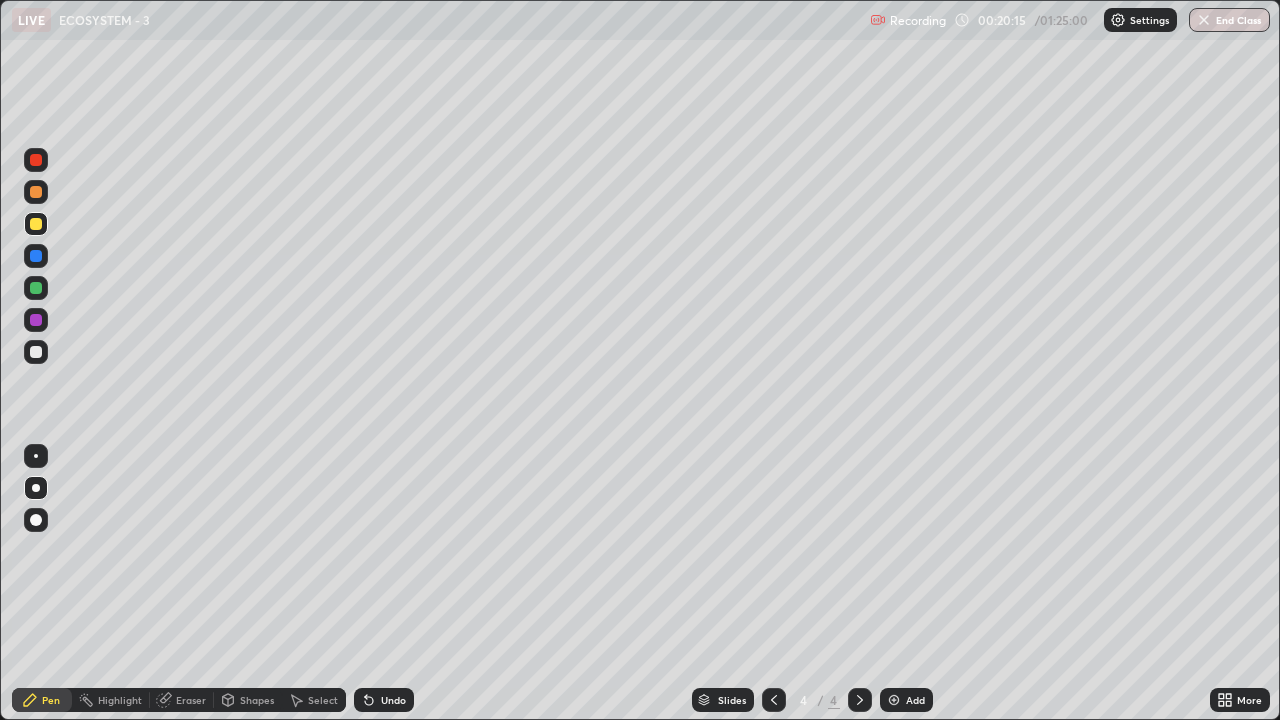 click on "Select" at bounding box center (314, 700) 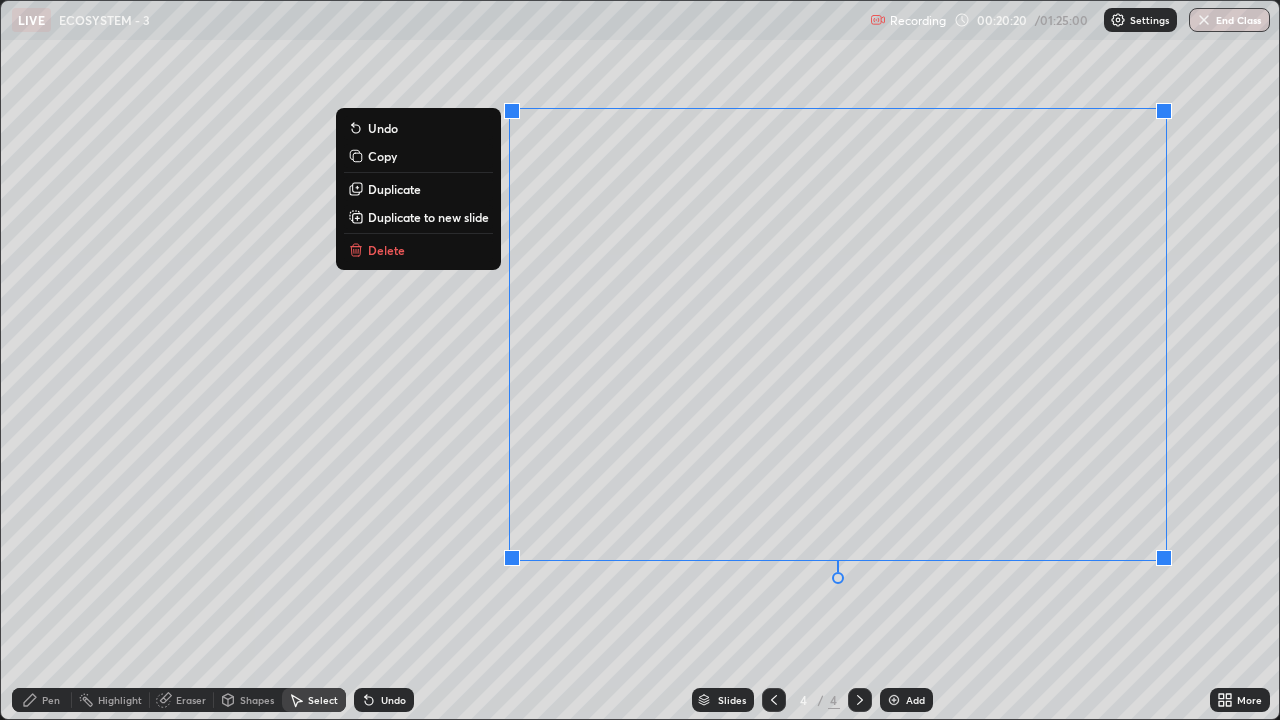 click on "Delete" at bounding box center (418, 250) 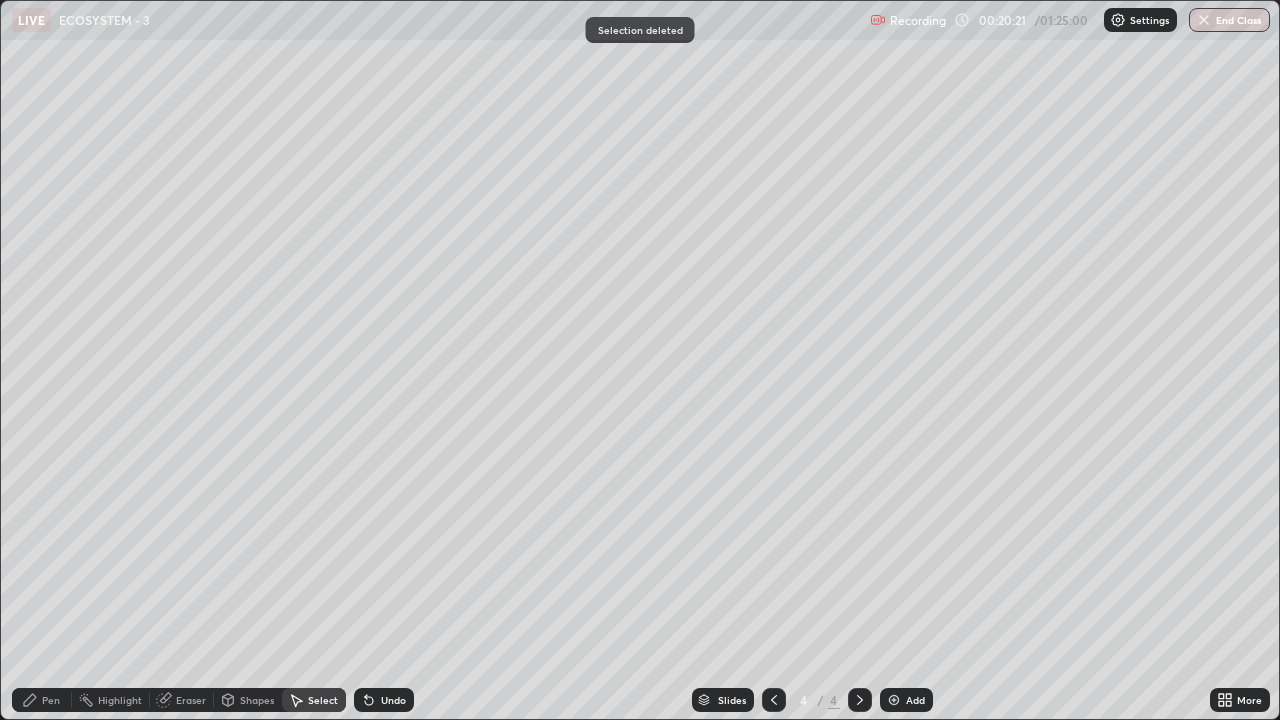 click on "Pen" at bounding box center (51, 700) 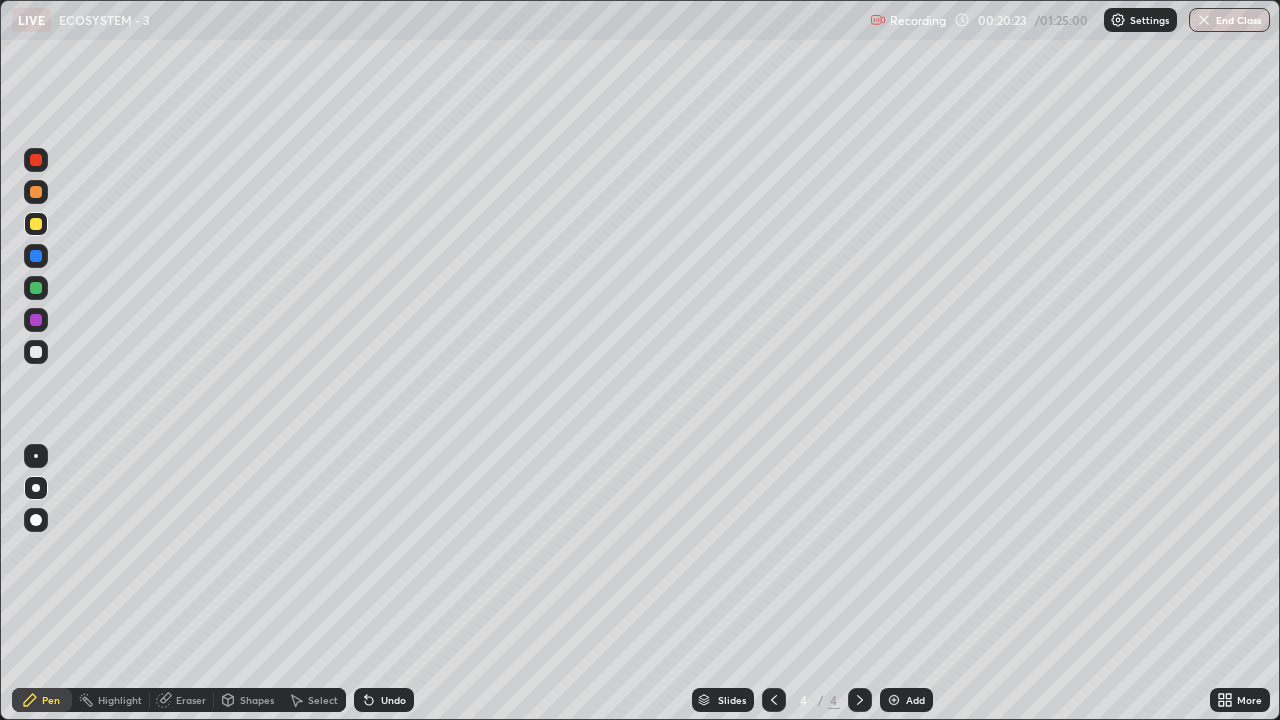 click at bounding box center [36, 160] 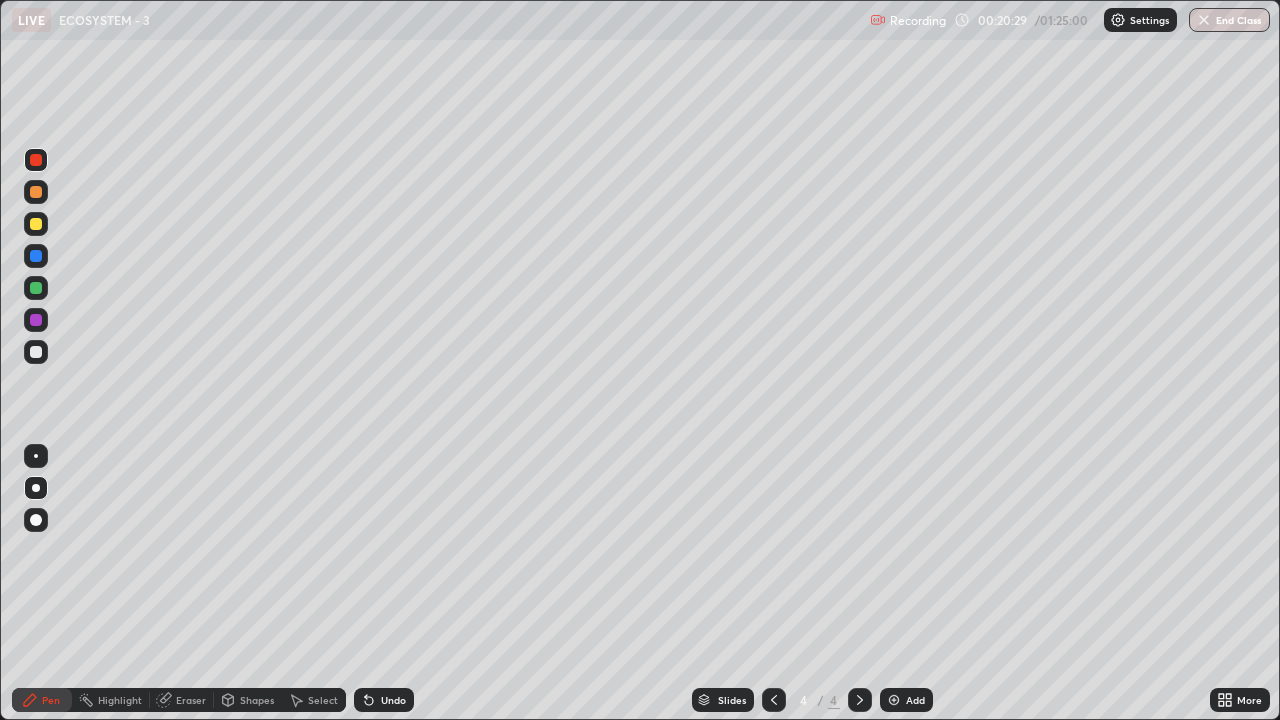 click at bounding box center (774, 700) 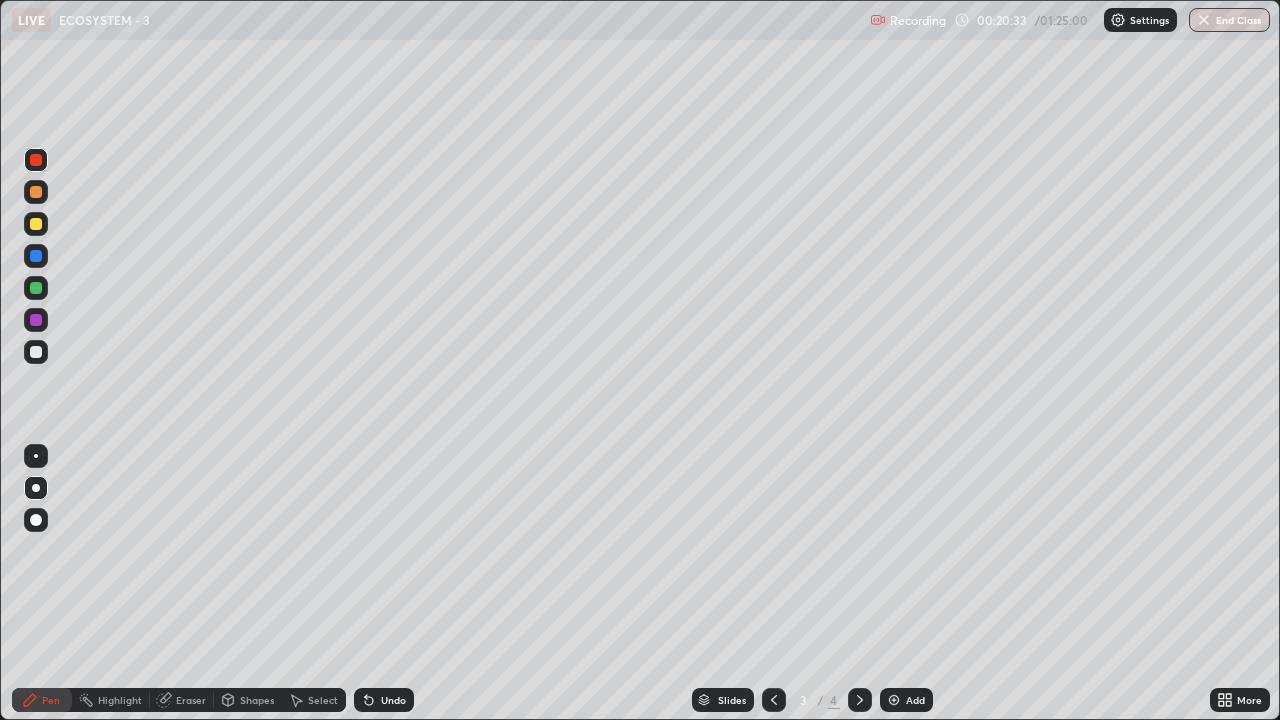 click at bounding box center [36, 320] 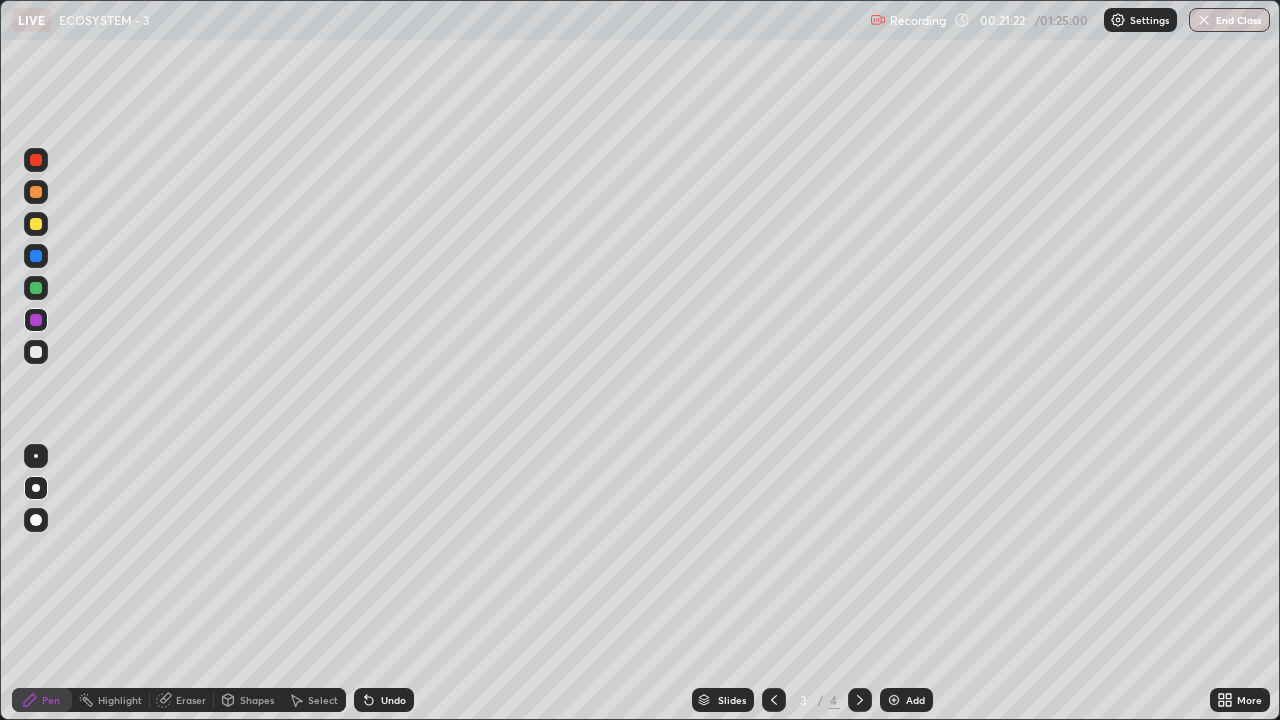 click on "Undo" at bounding box center (384, 700) 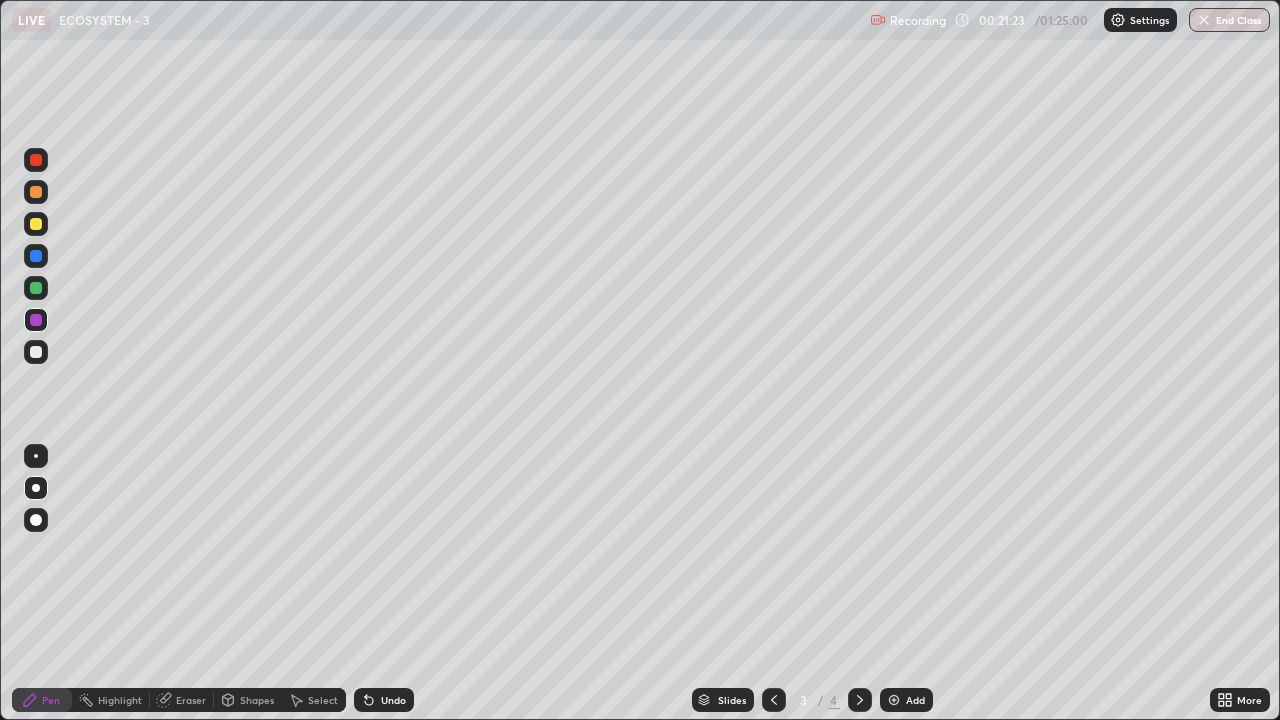 click on "Undo" at bounding box center [384, 700] 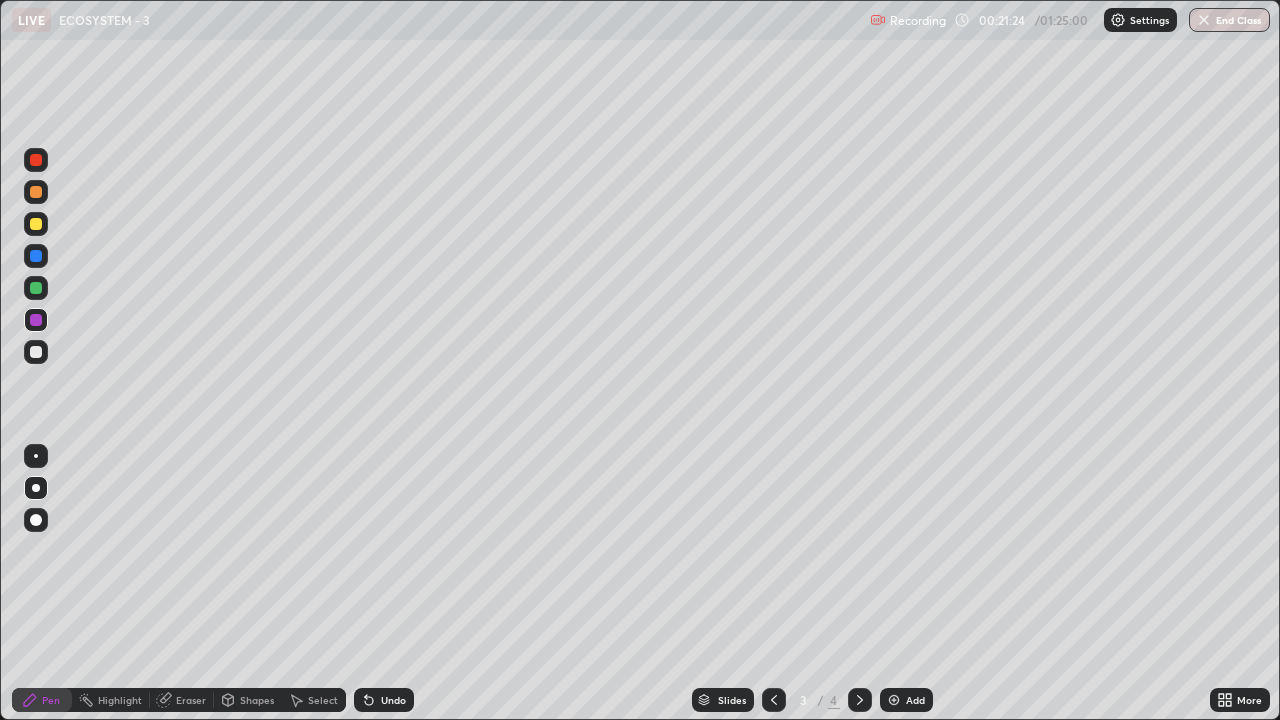 click on "Undo" at bounding box center (393, 700) 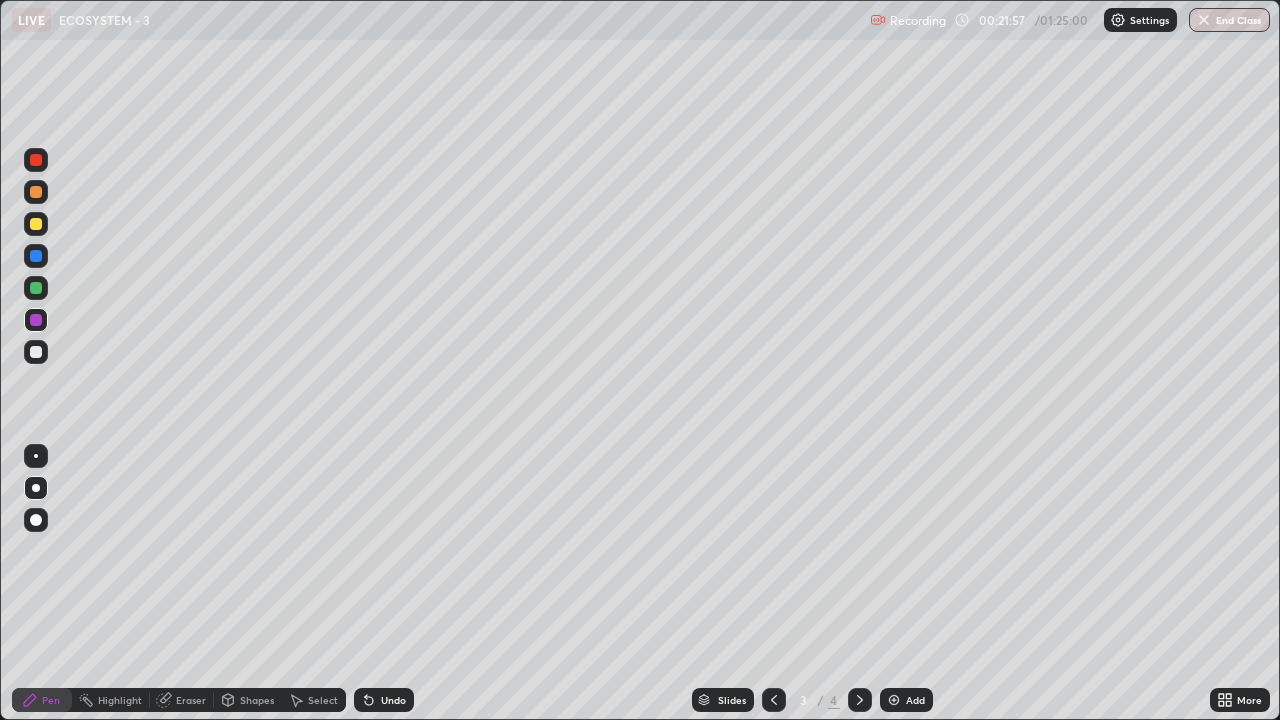 click 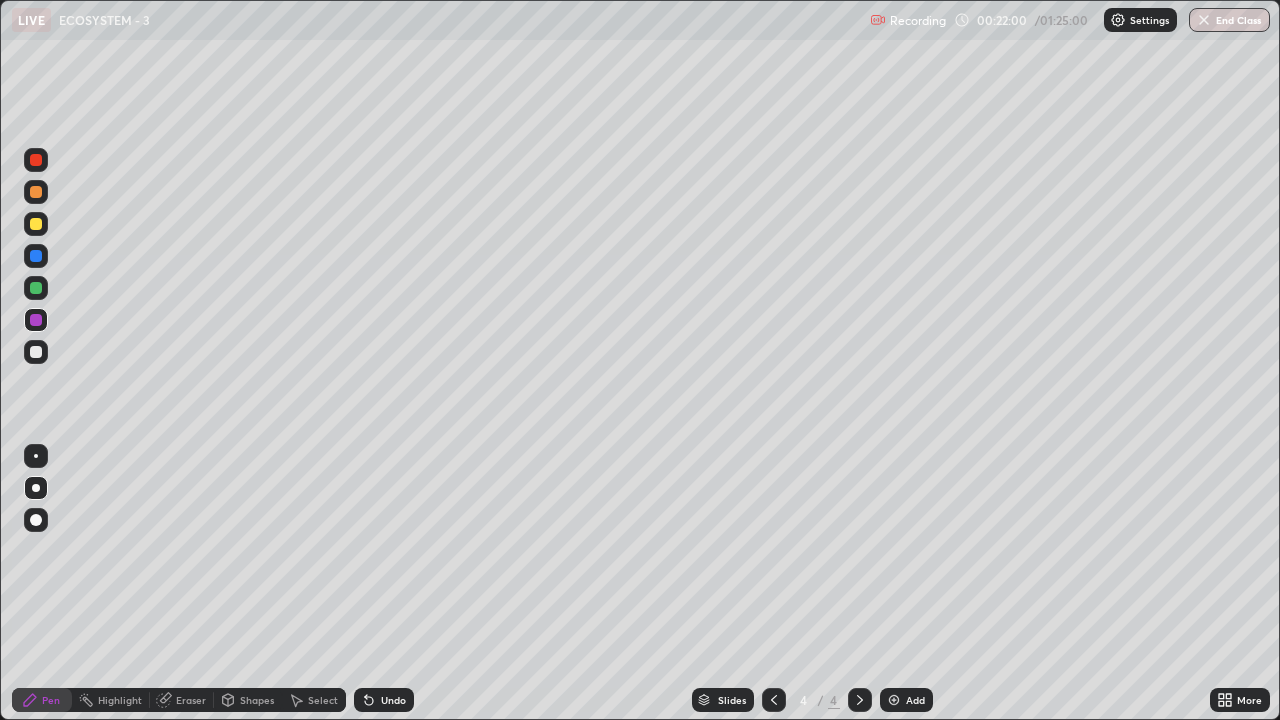 click at bounding box center [36, 320] 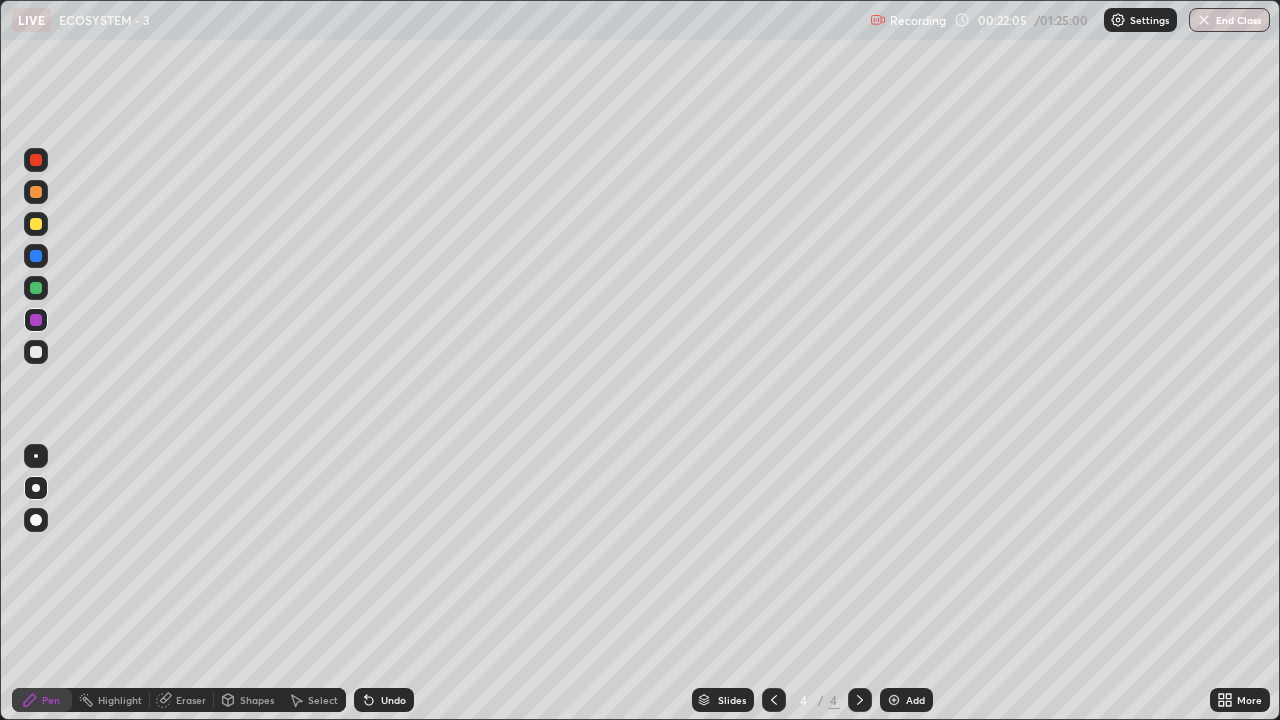 click at bounding box center [36, 160] 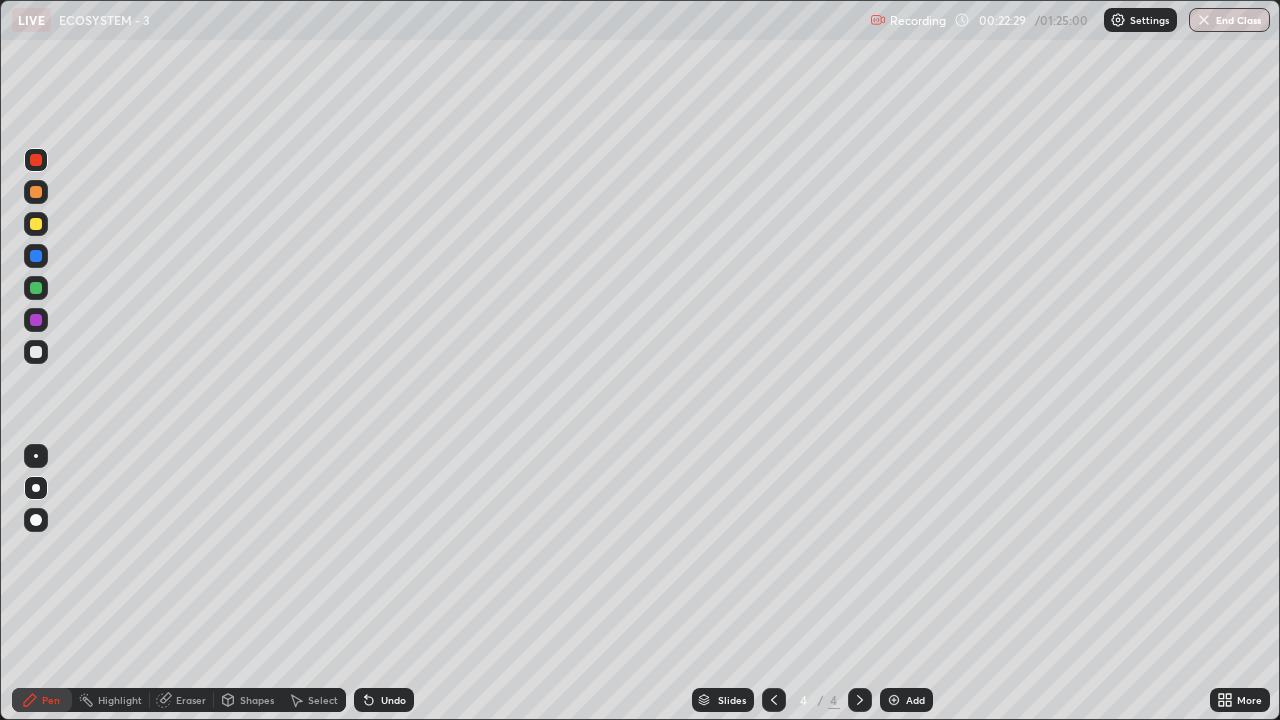 click at bounding box center [36, 288] 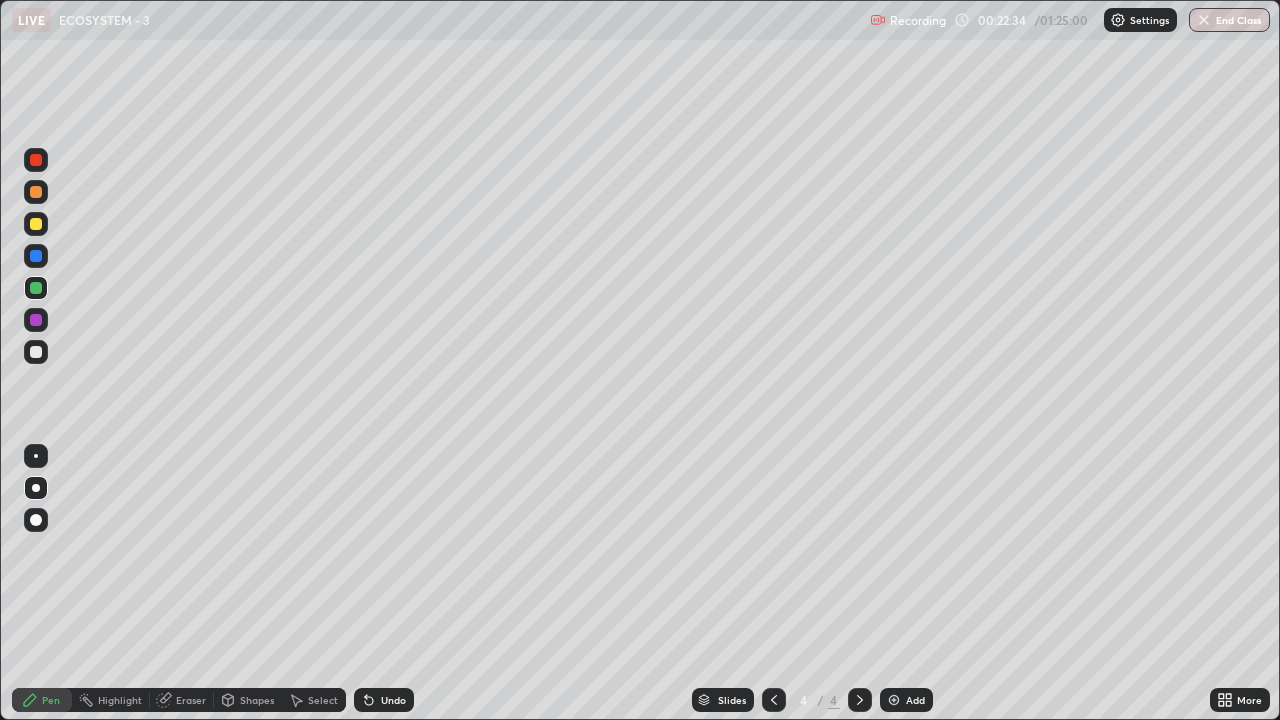 click at bounding box center [36, 160] 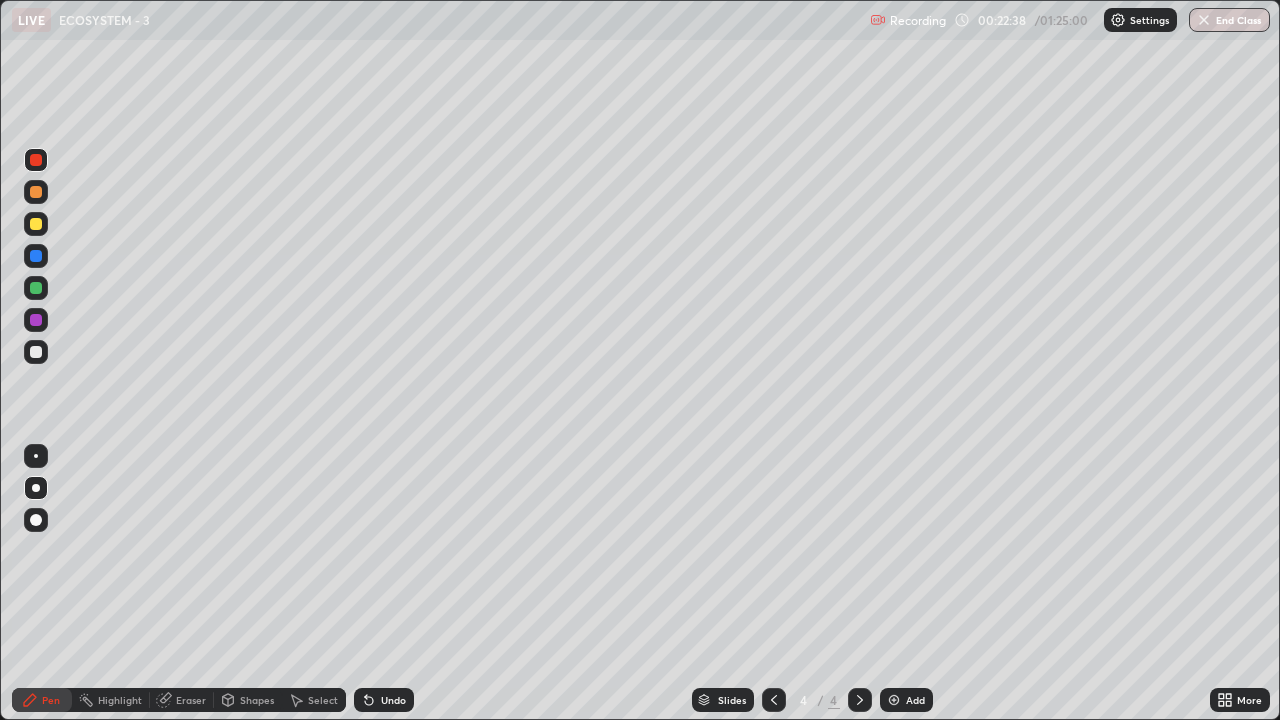 click at bounding box center (36, 288) 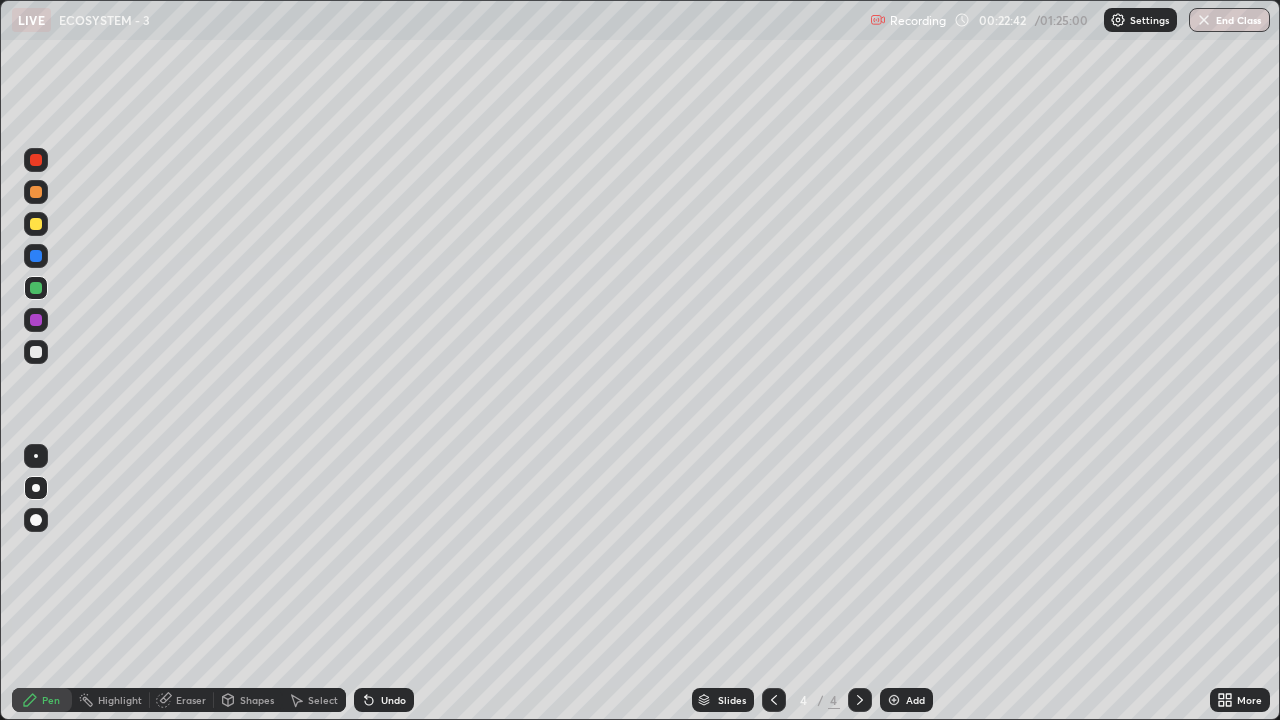 click 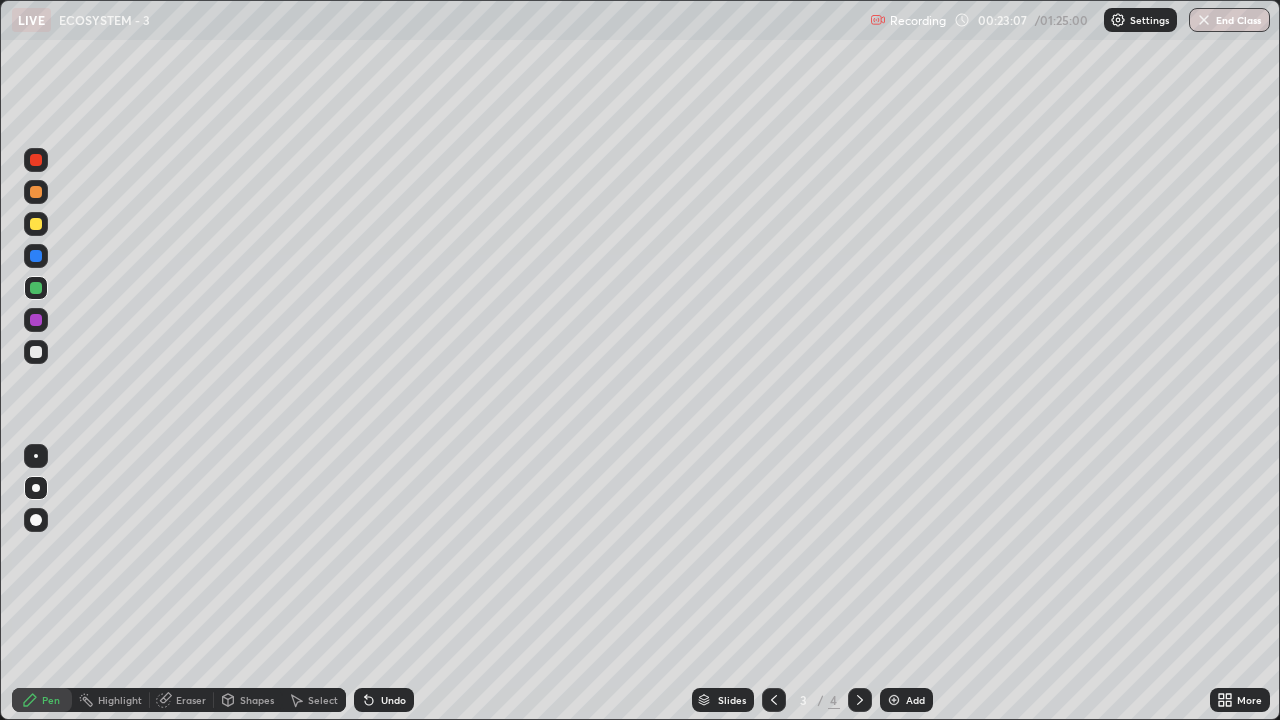 click on "Undo" at bounding box center (393, 700) 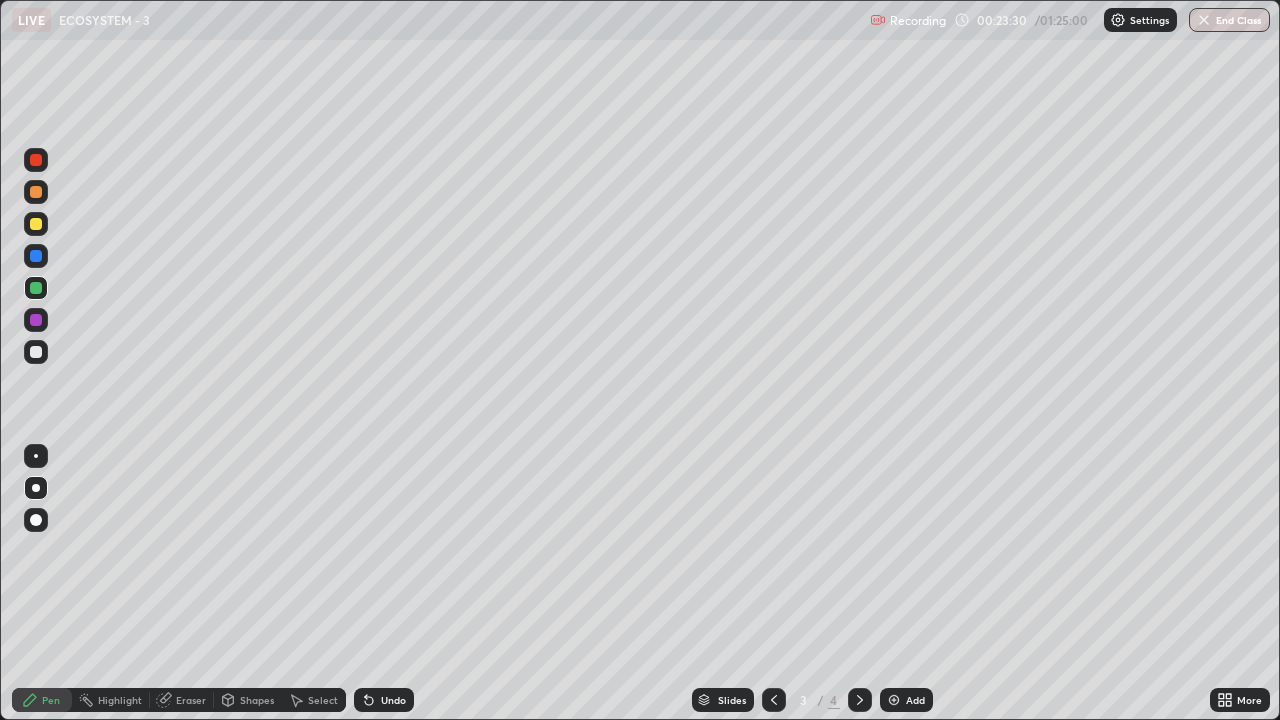 click 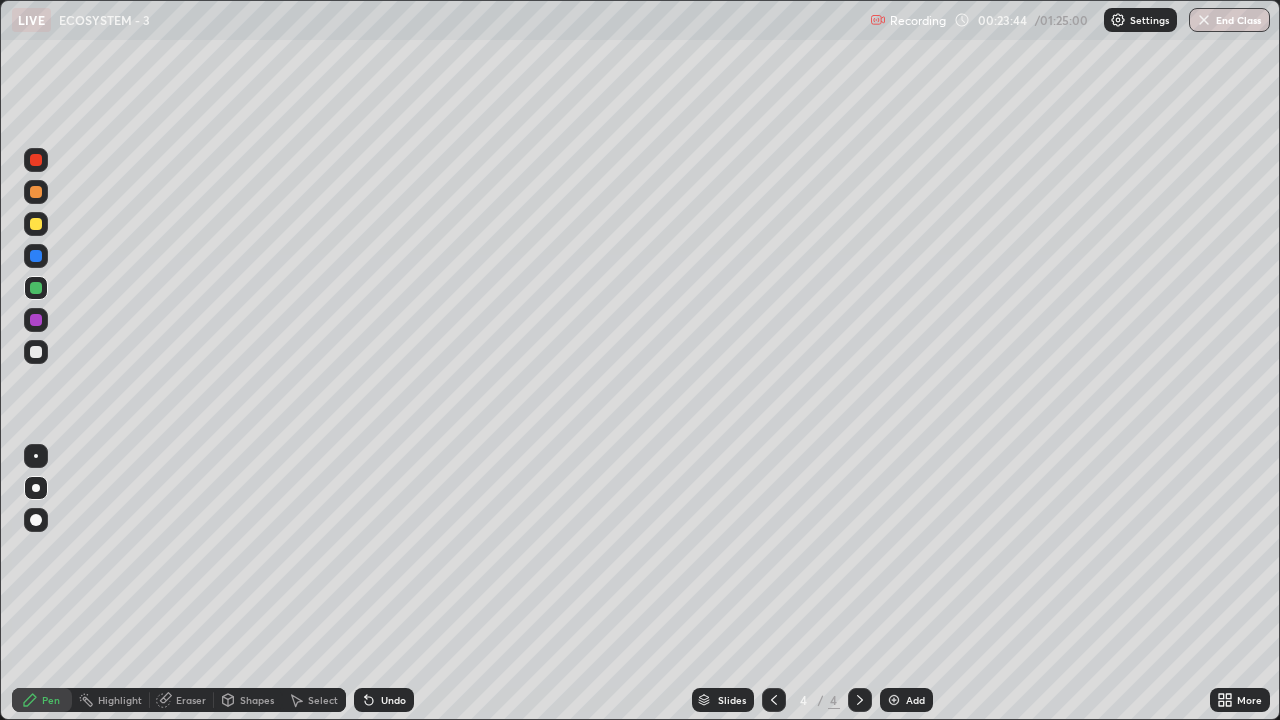 click at bounding box center (36, 224) 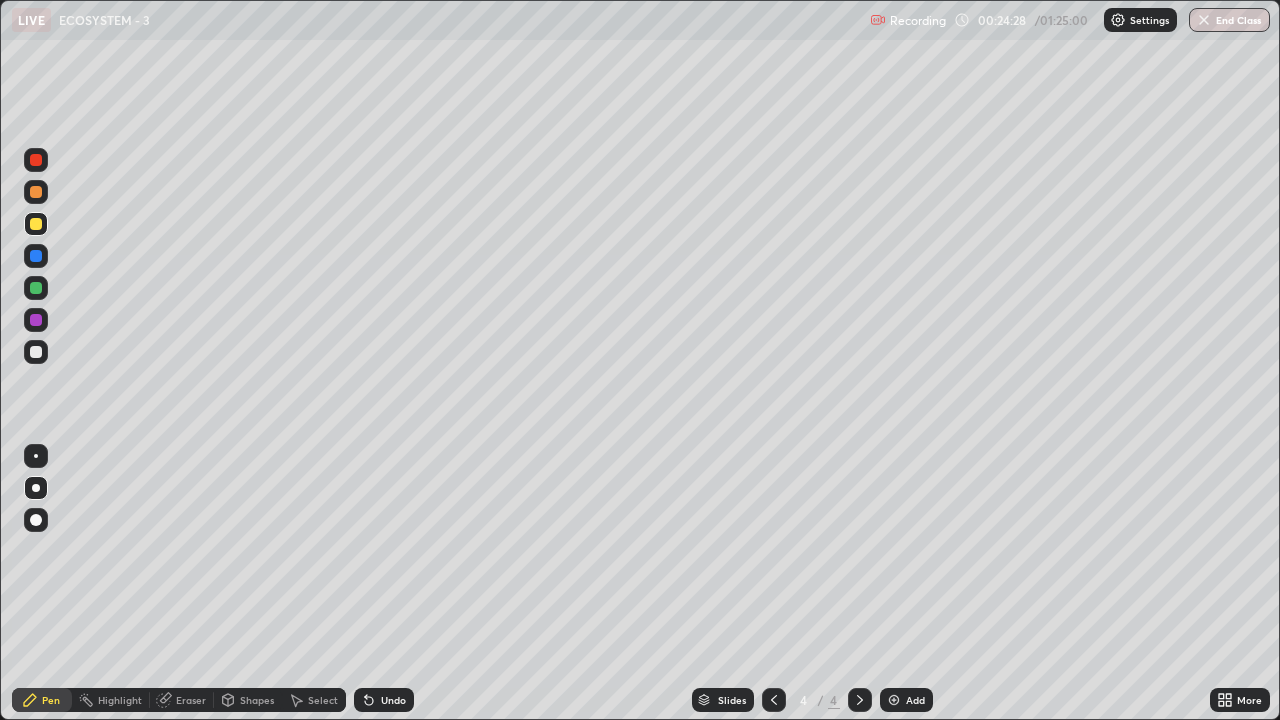 click at bounding box center [36, 224] 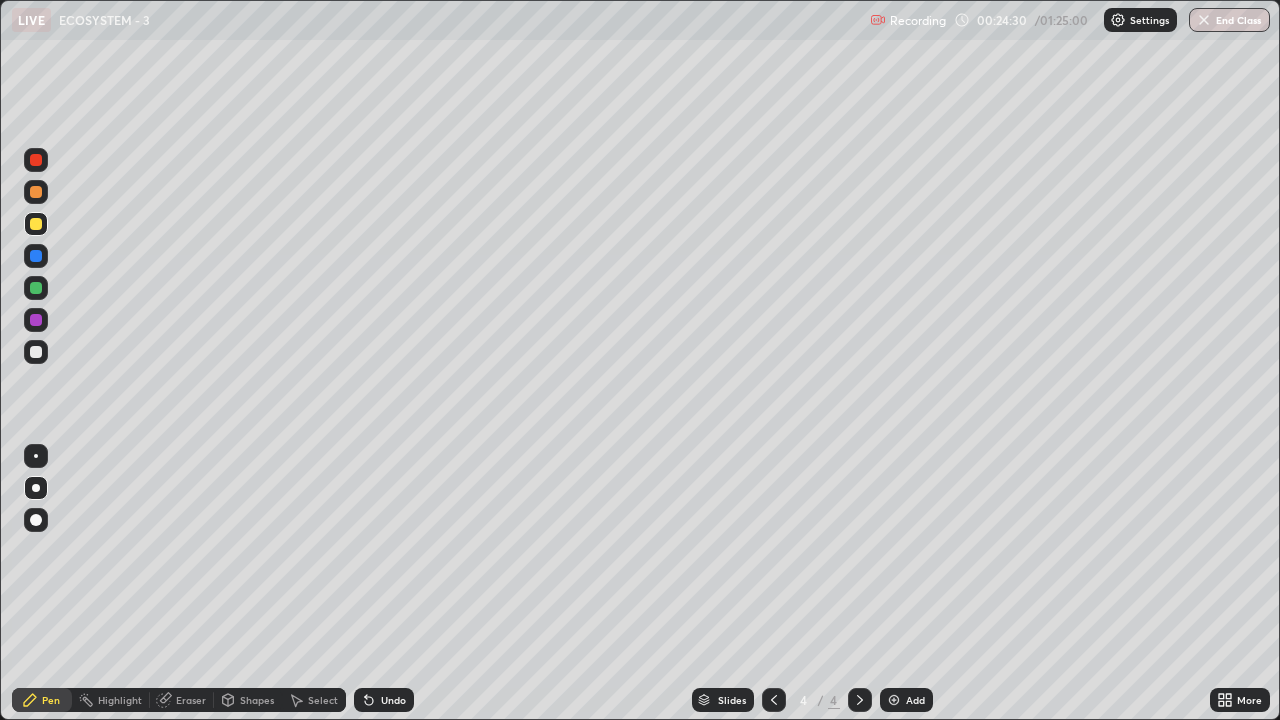 click at bounding box center (36, 320) 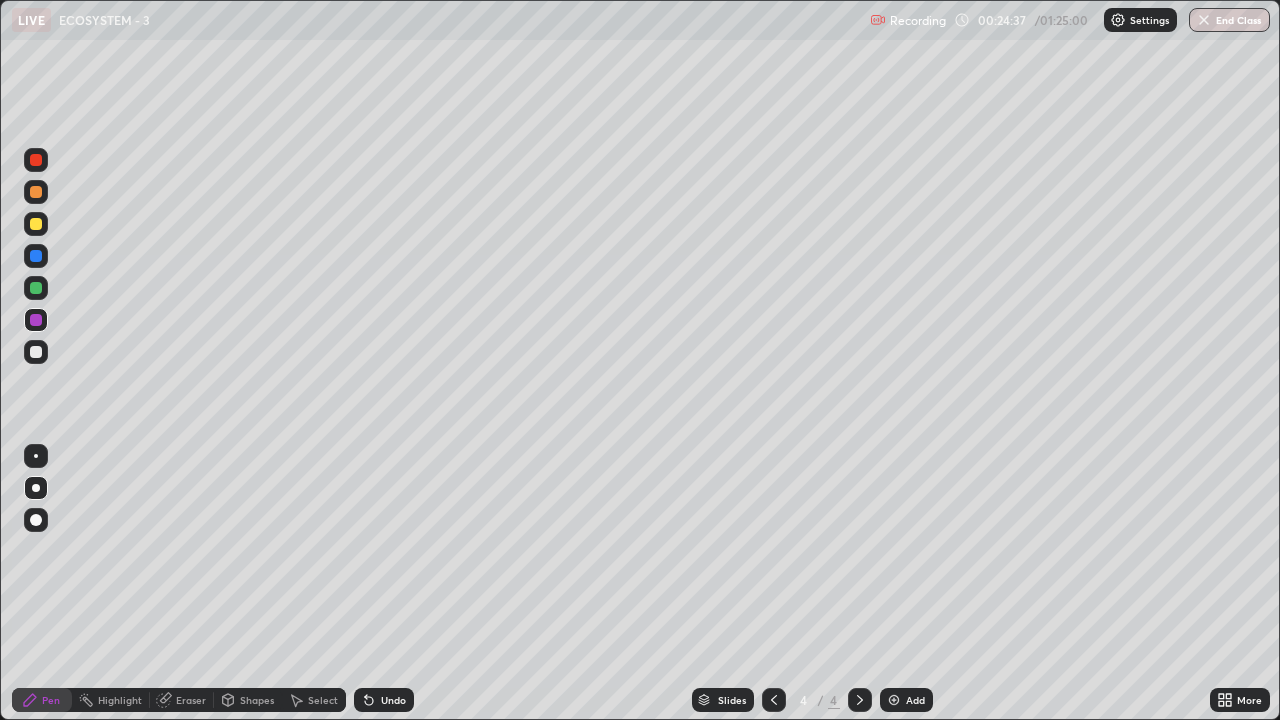click at bounding box center (36, 352) 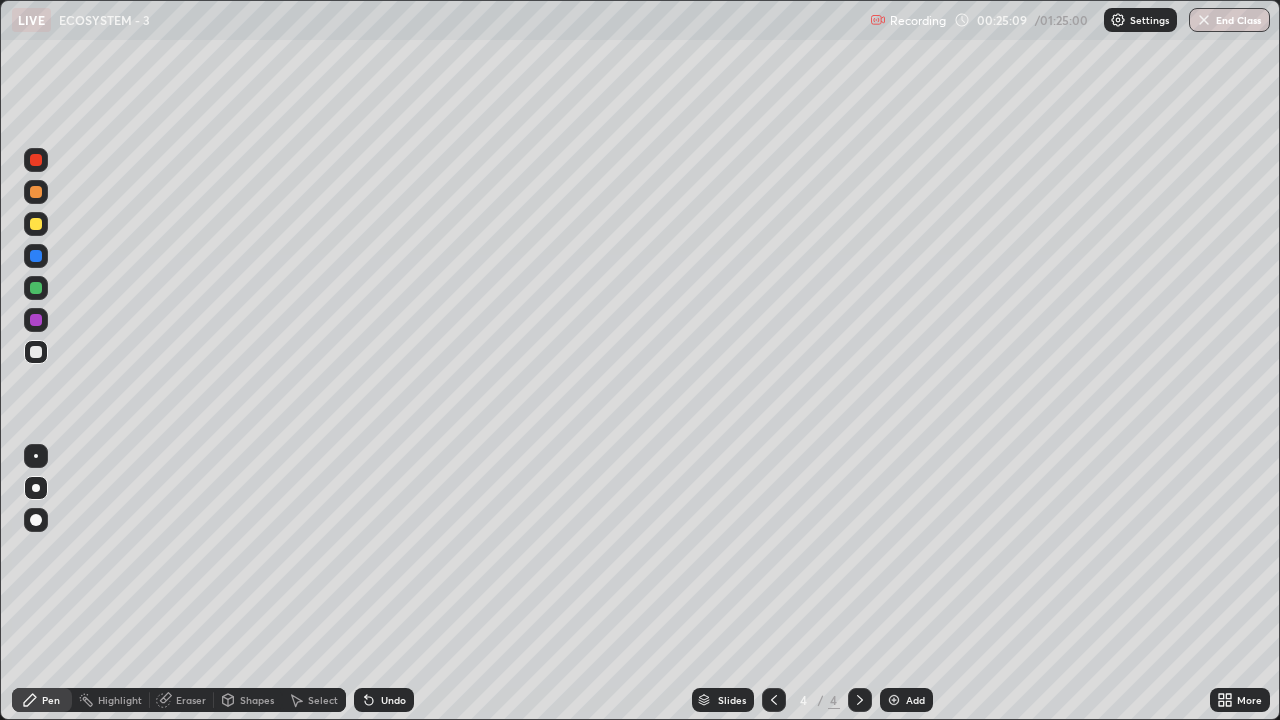 click at bounding box center (36, 352) 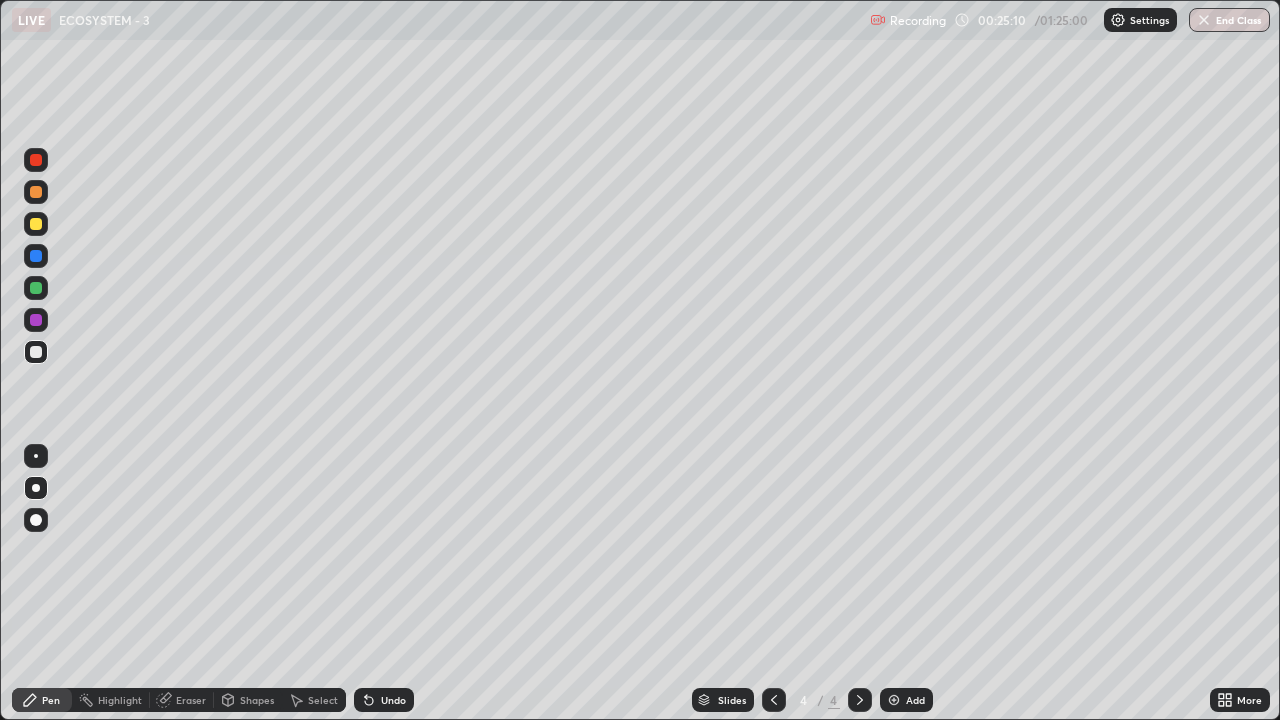 click at bounding box center (36, 352) 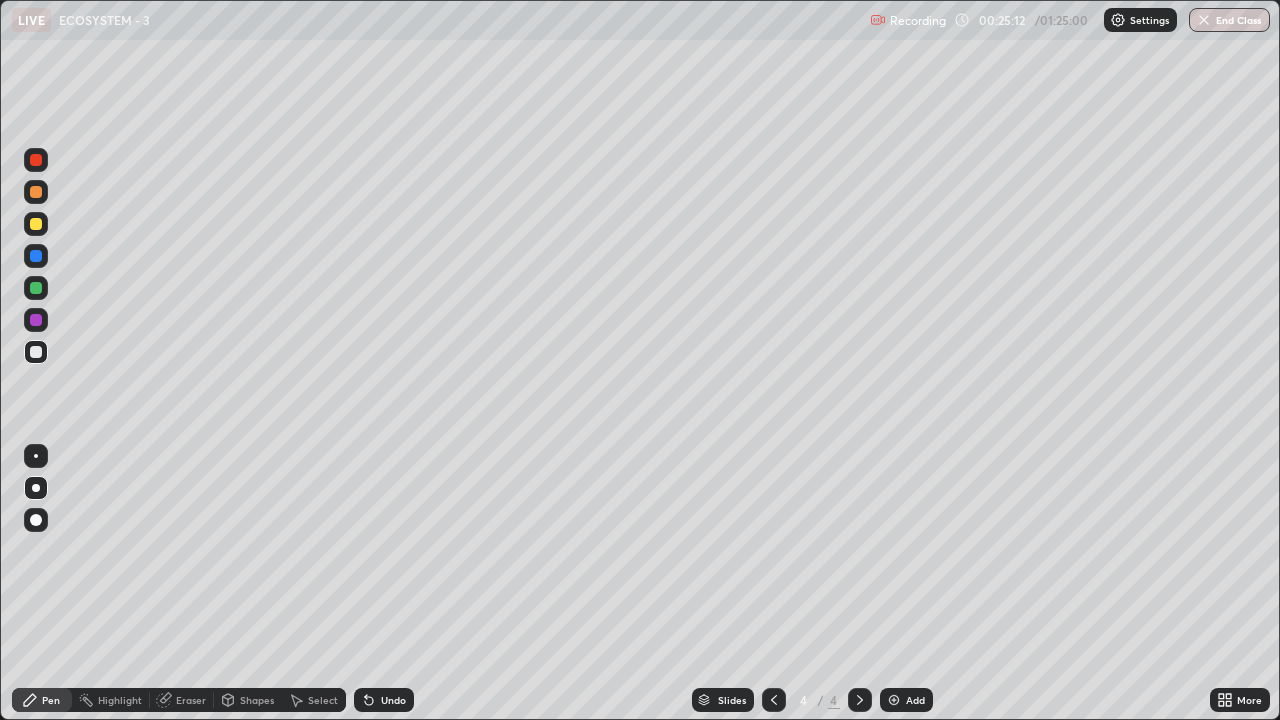 click at bounding box center [36, 224] 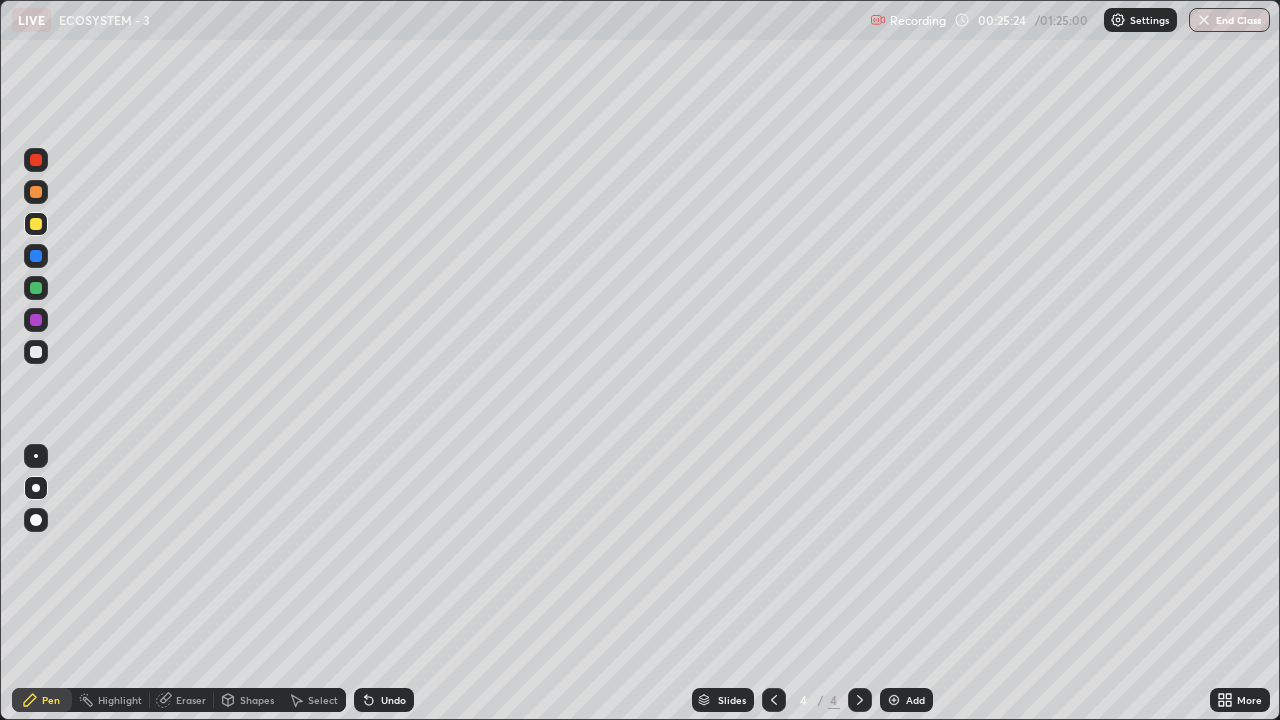 click at bounding box center [36, 352] 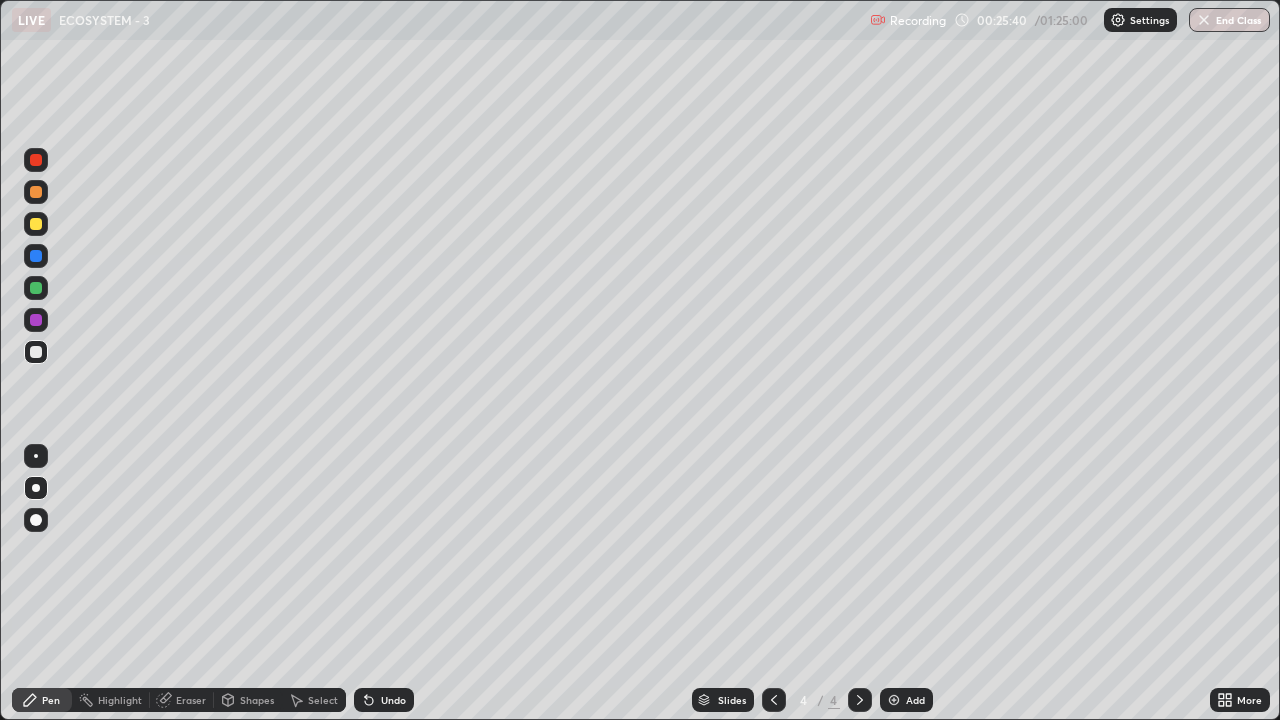 click at bounding box center (36, 224) 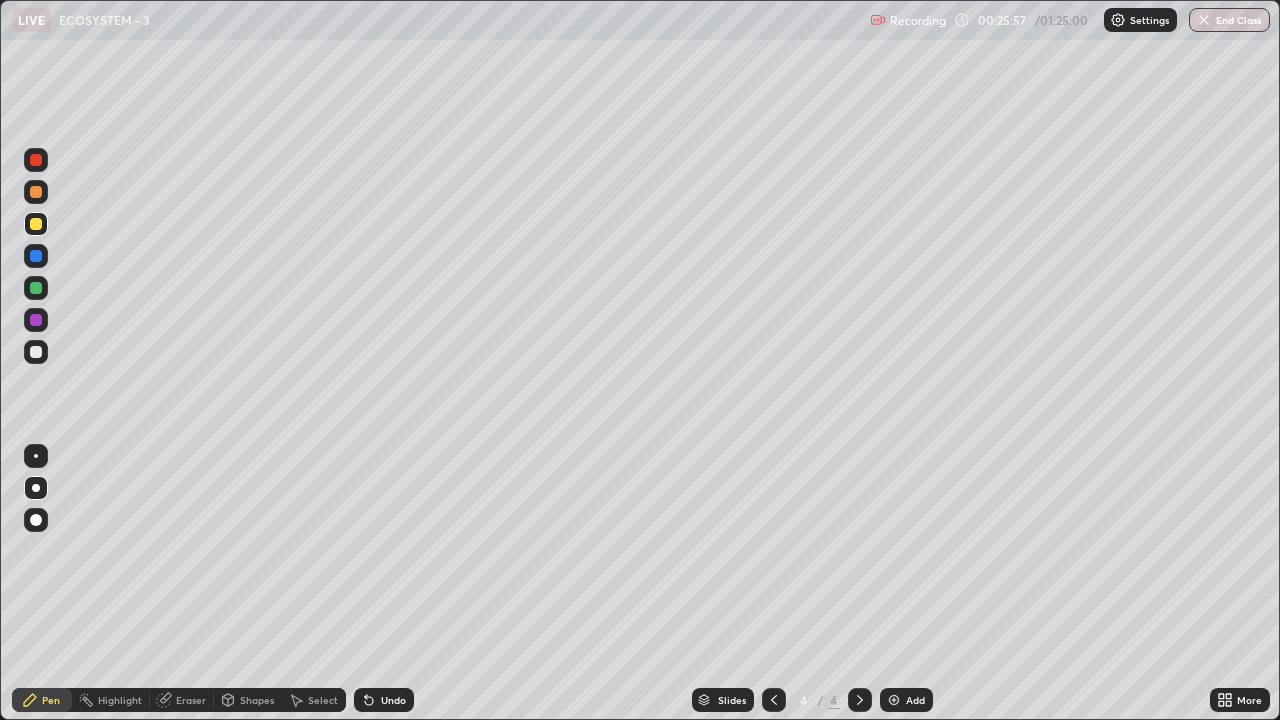 click at bounding box center (36, 160) 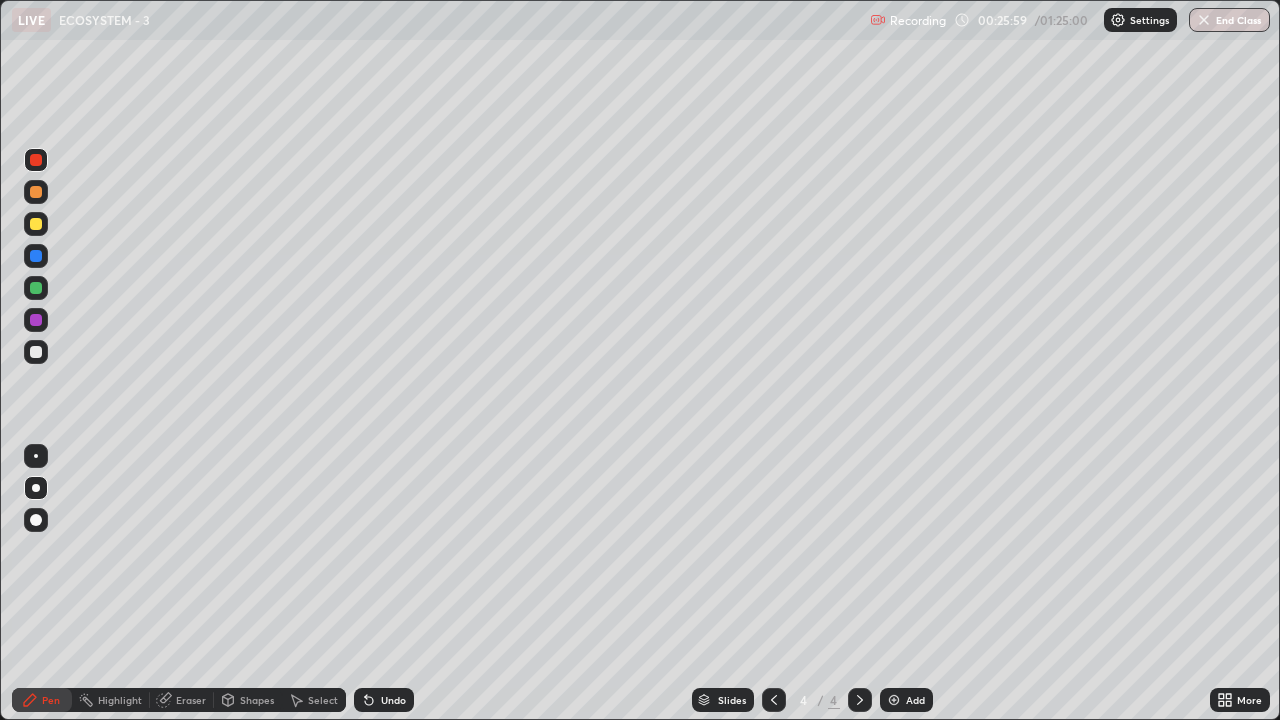 click at bounding box center (36, 288) 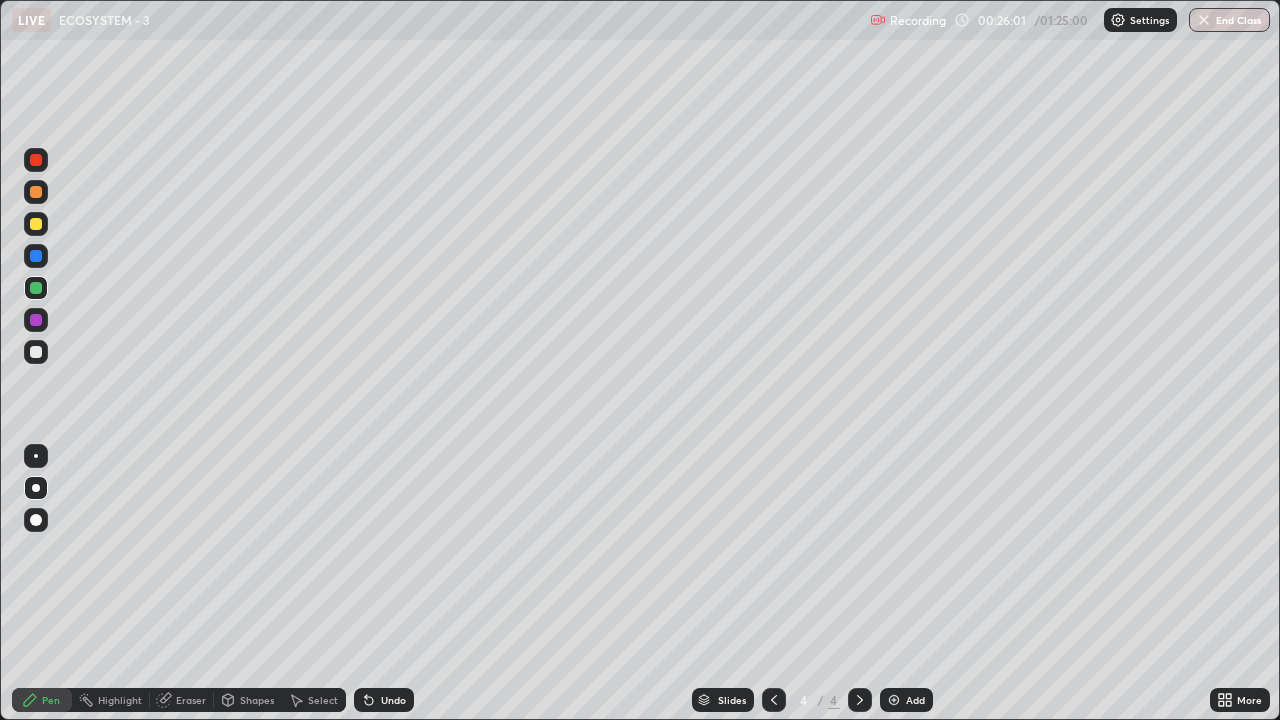 click at bounding box center [36, 192] 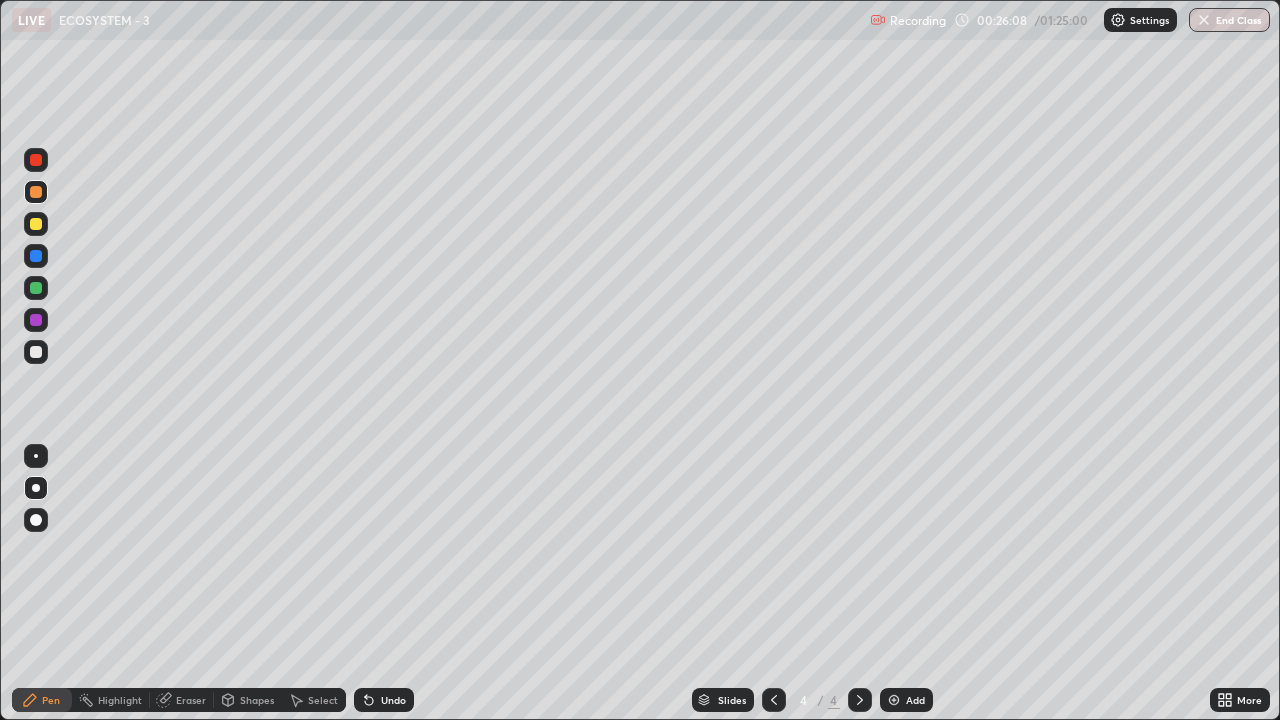 click on "Undo" at bounding box center [384, 700] 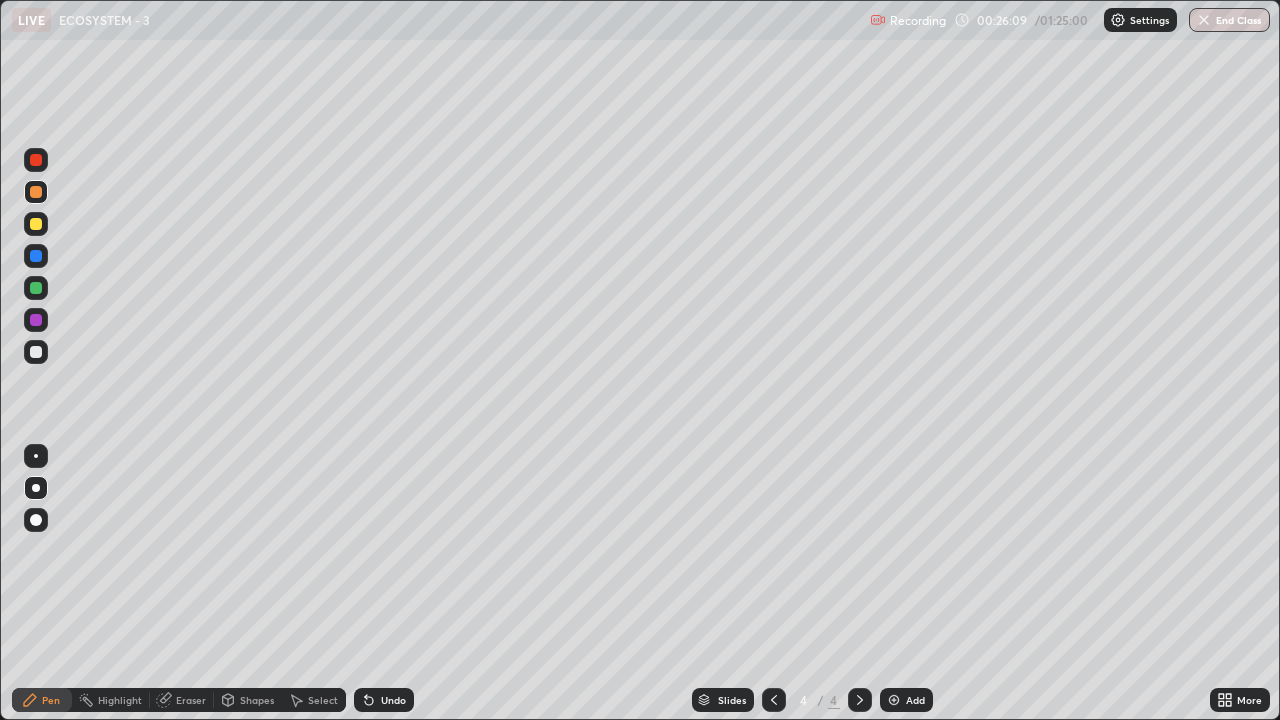 click 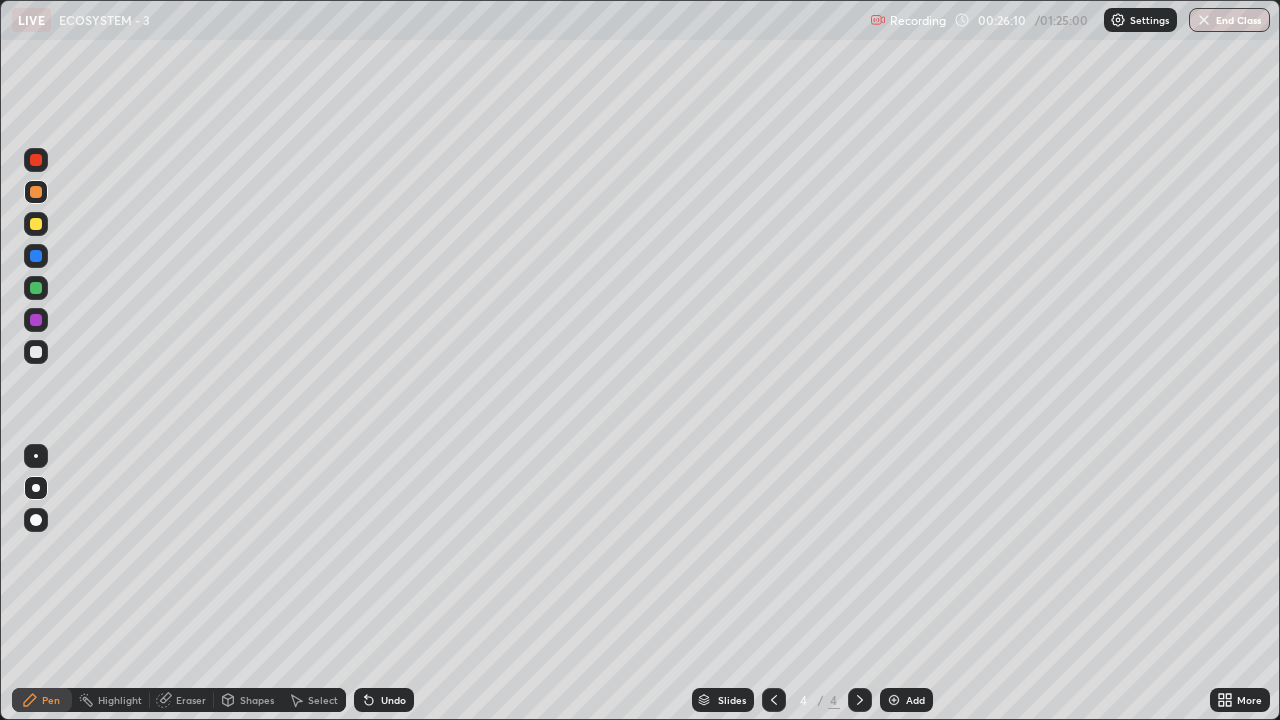 click 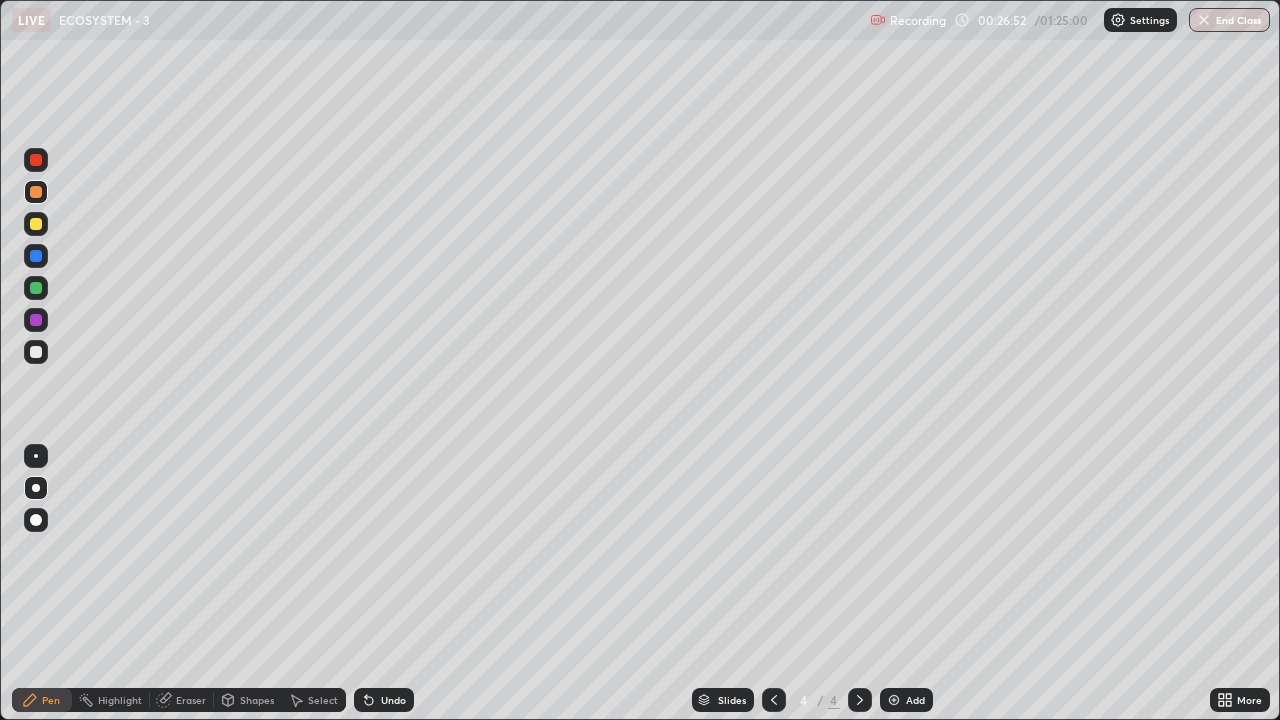 click at bounding box center (774, 700) 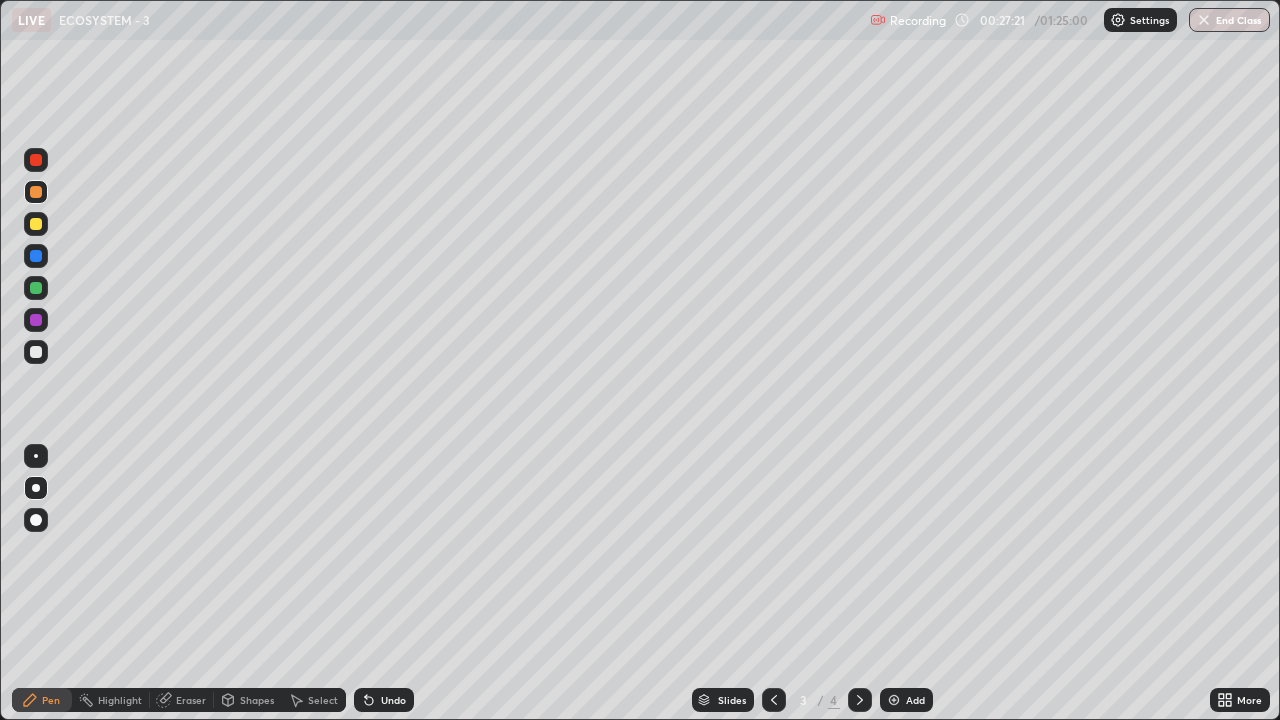 click 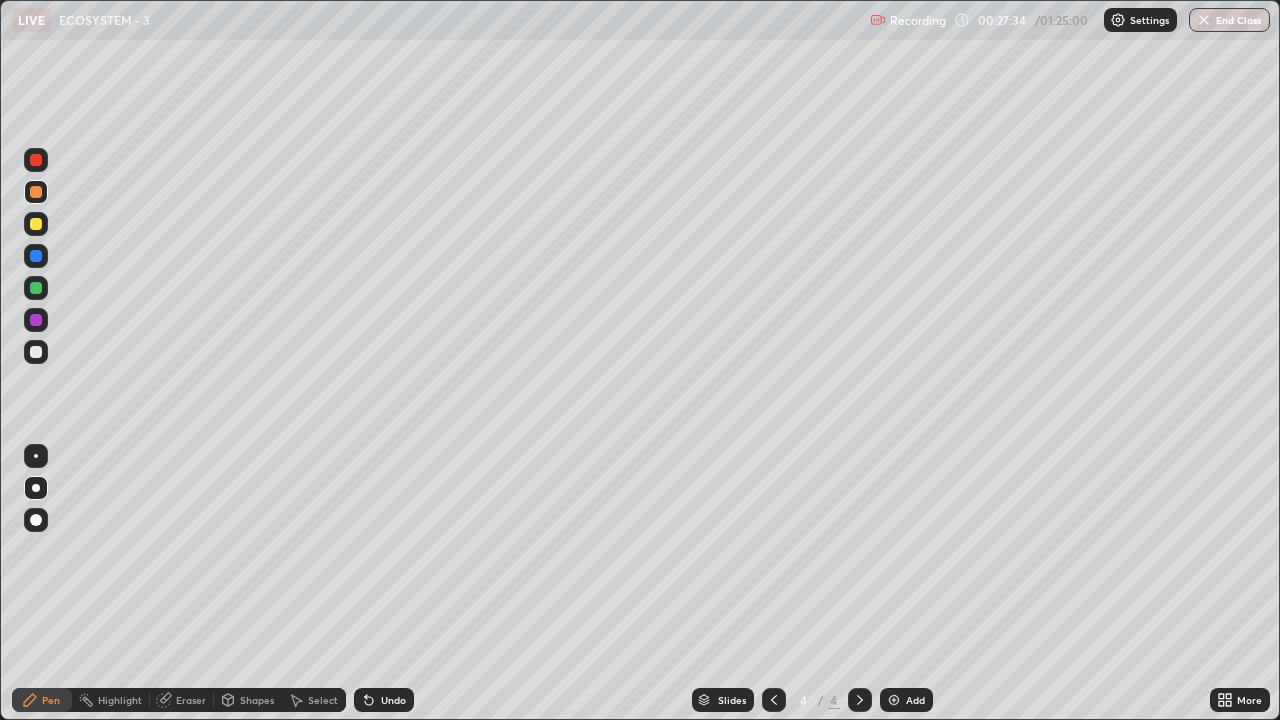click 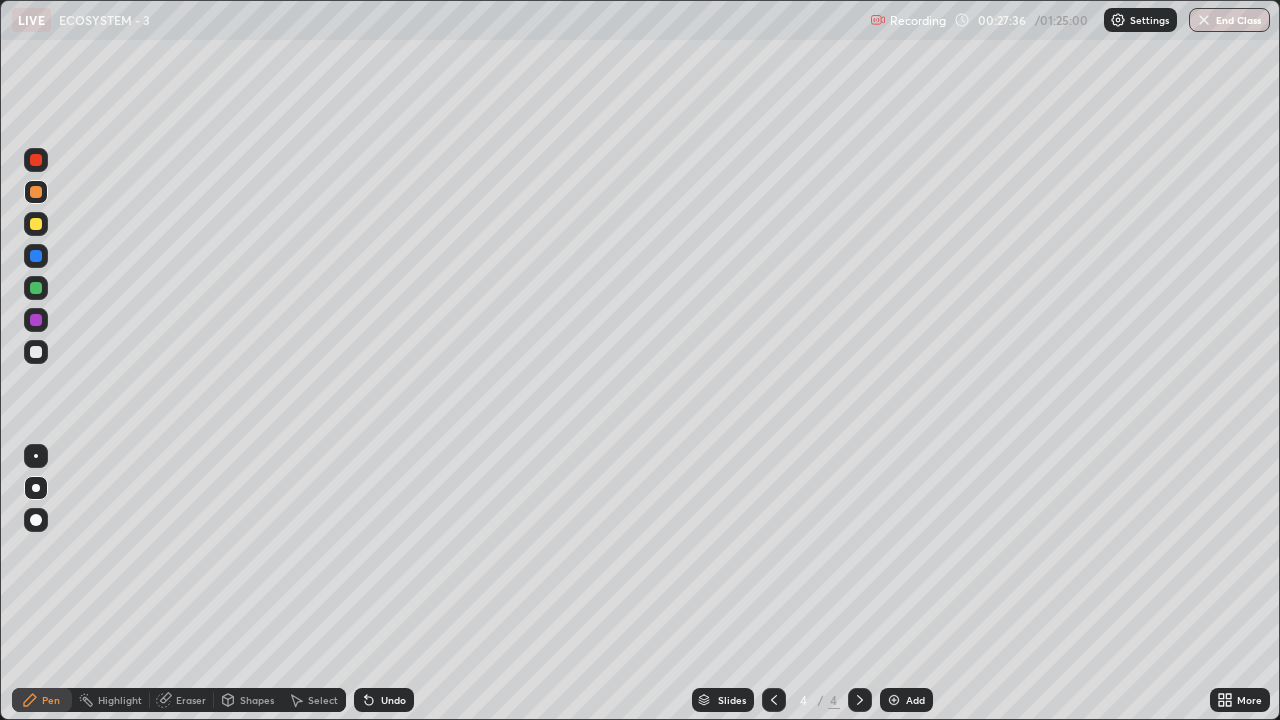 click 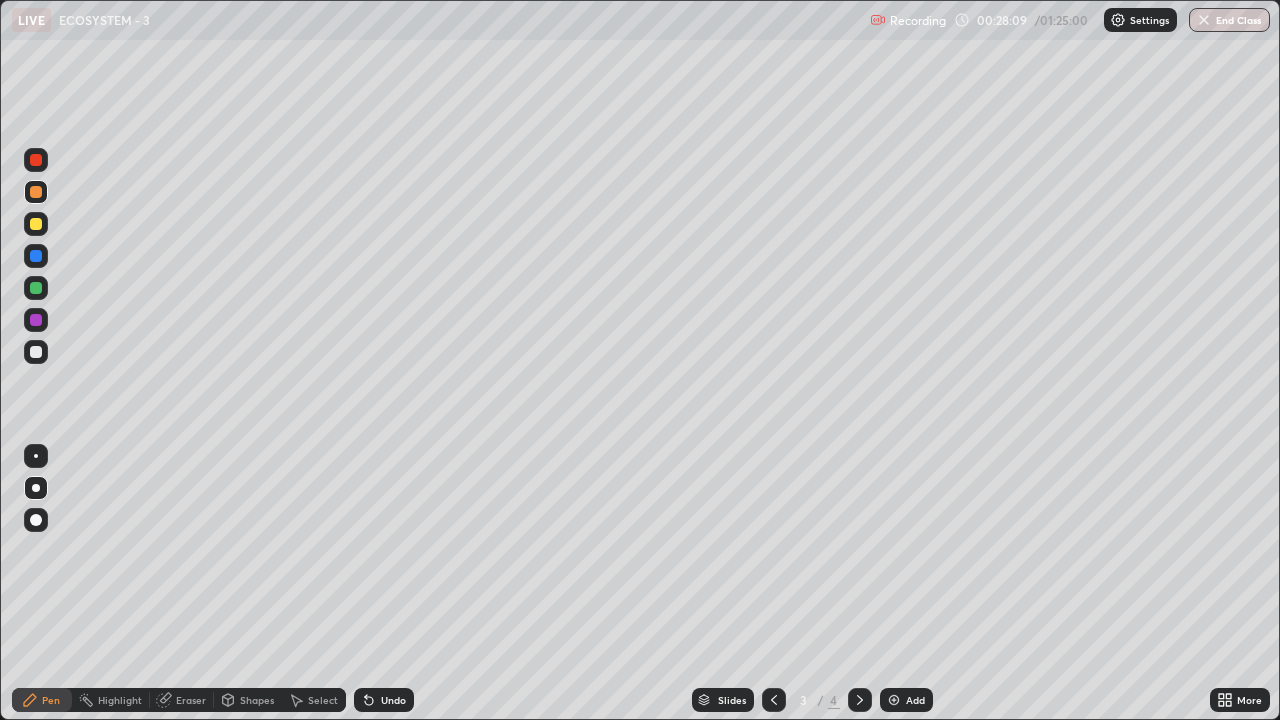 click 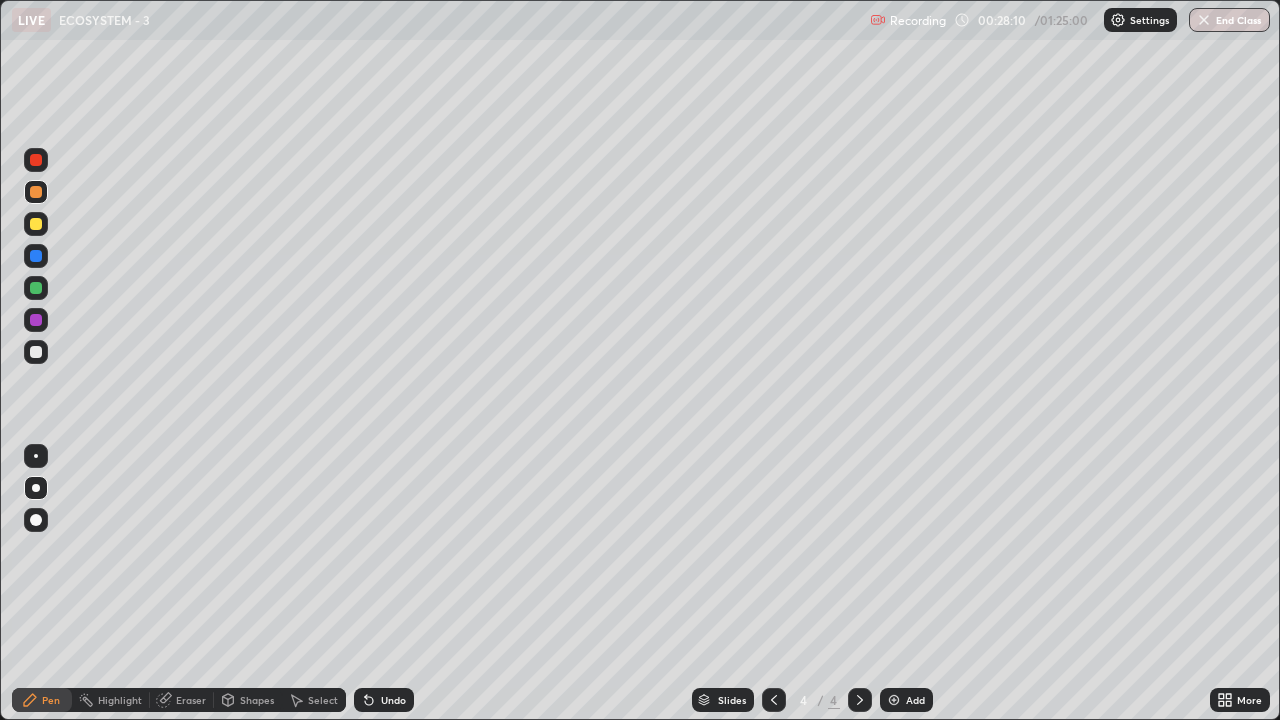 click at bounding box center (774, 700) 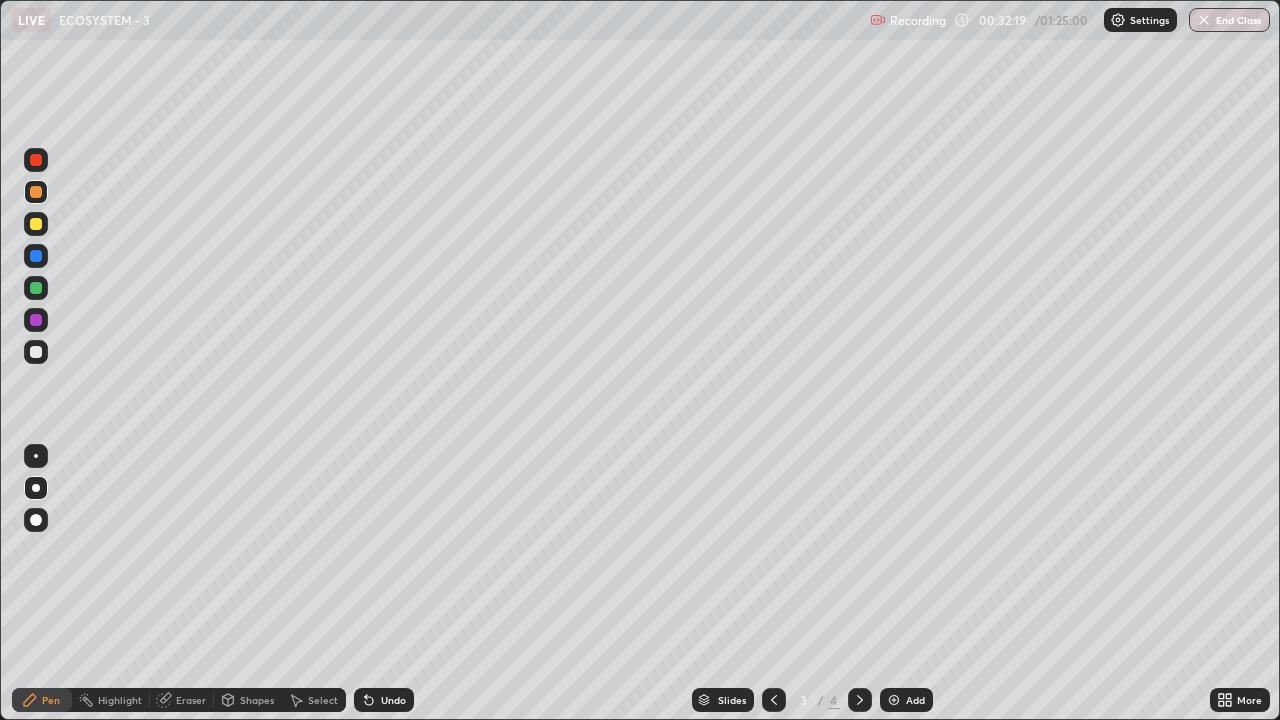click 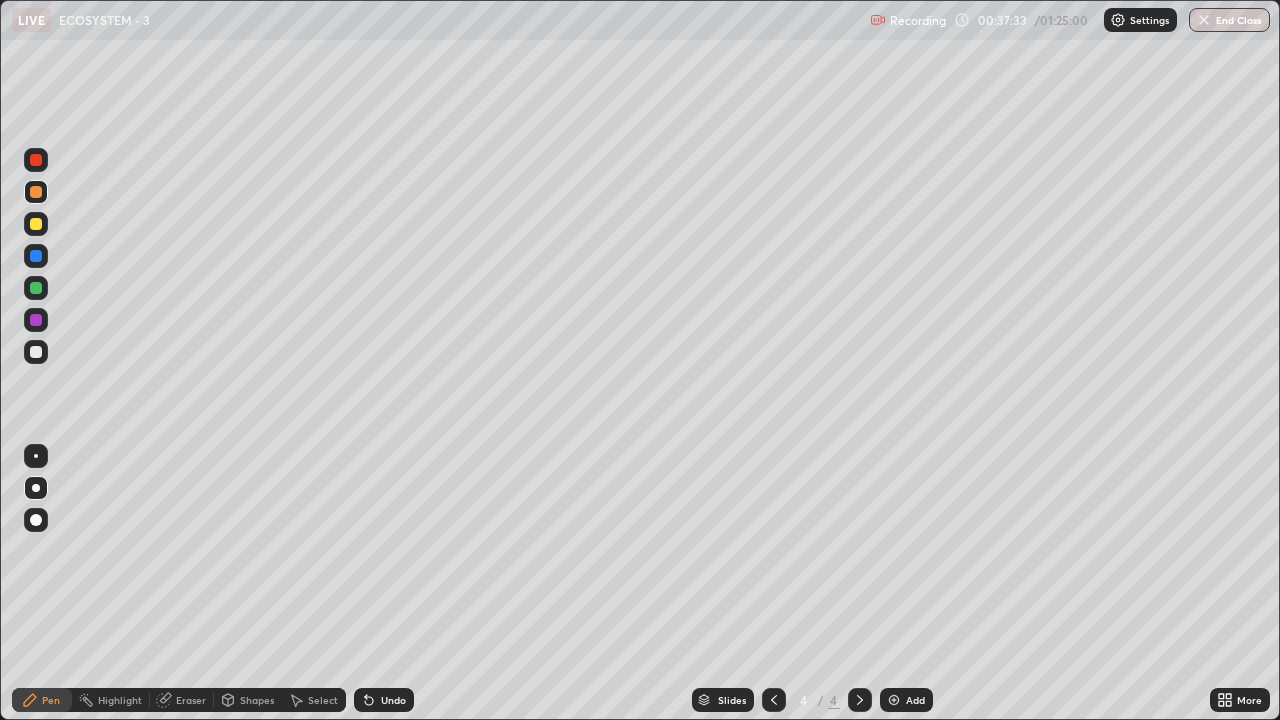 click 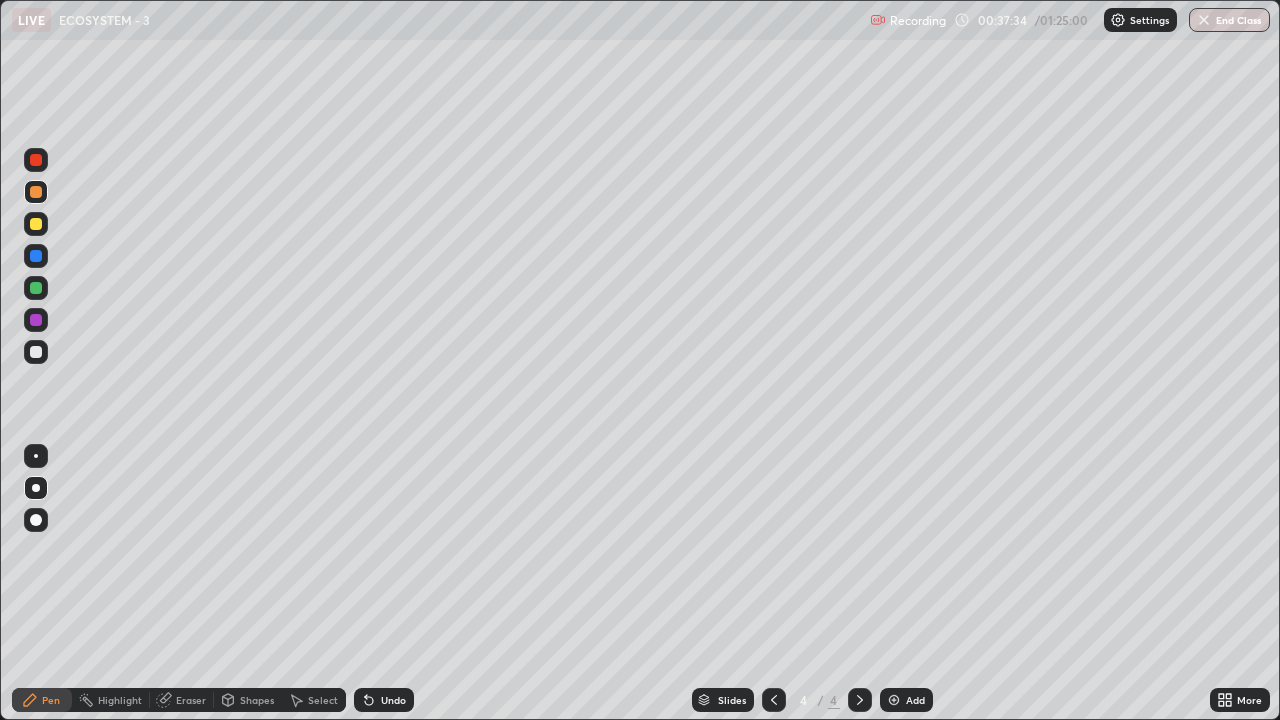 click at bounding box center [894, 700] 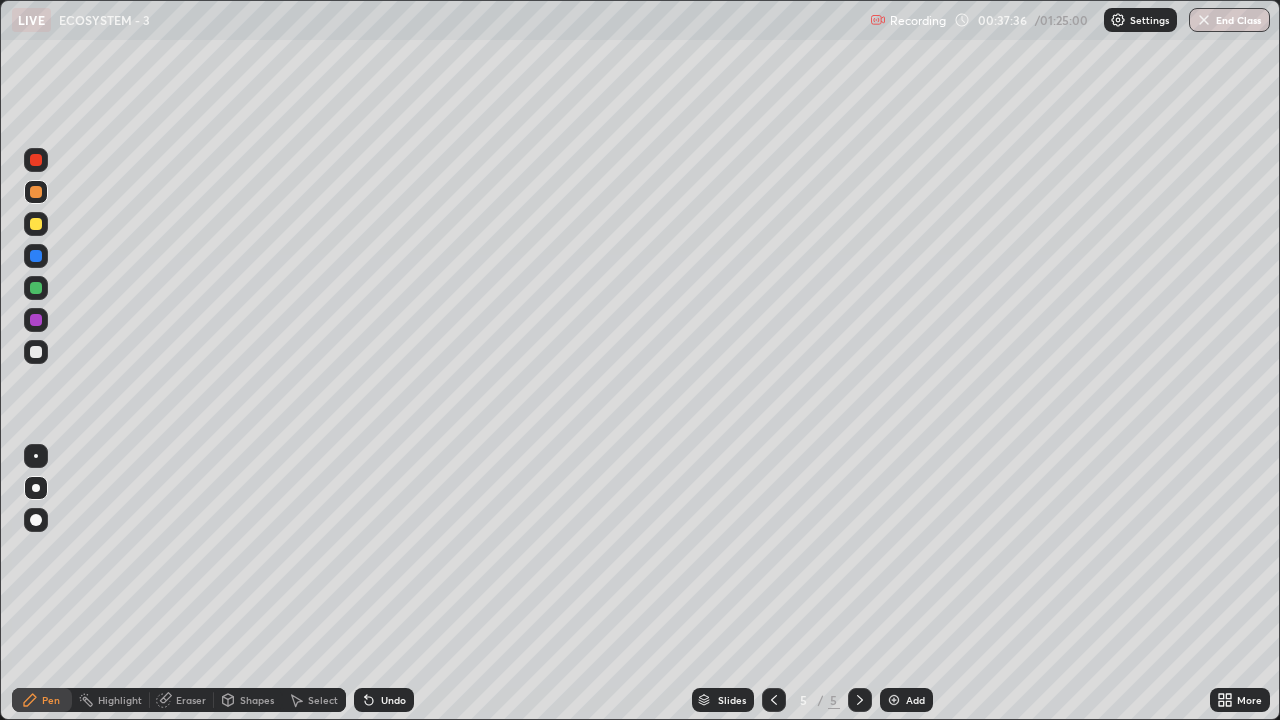 click at bounding box center (36, 192) 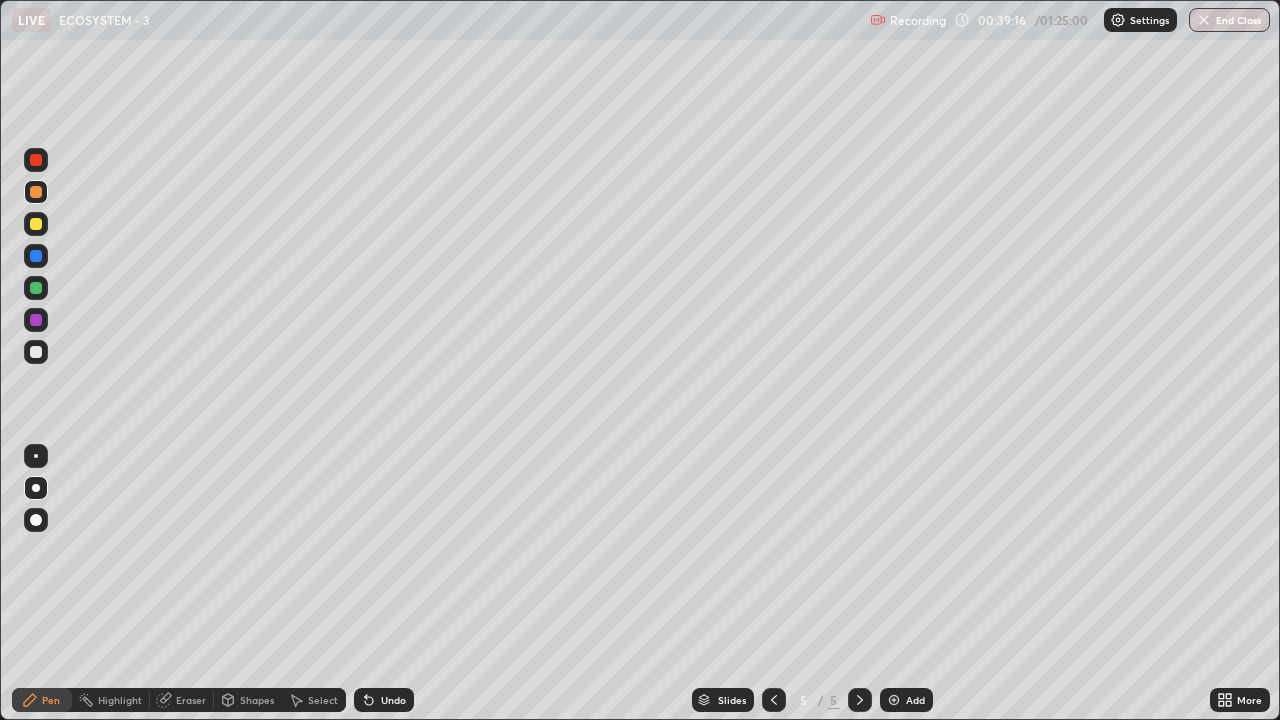 click at bounding box center (36, 352) 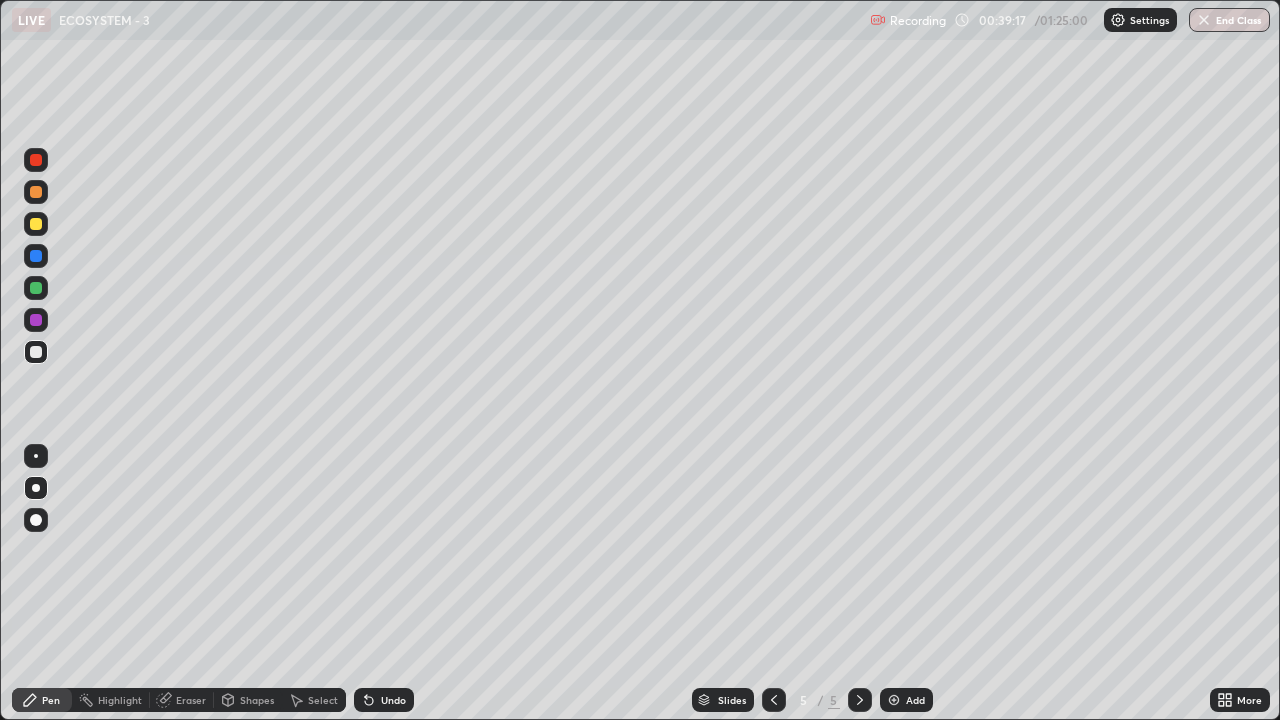 click at bounding box center (36, 488) 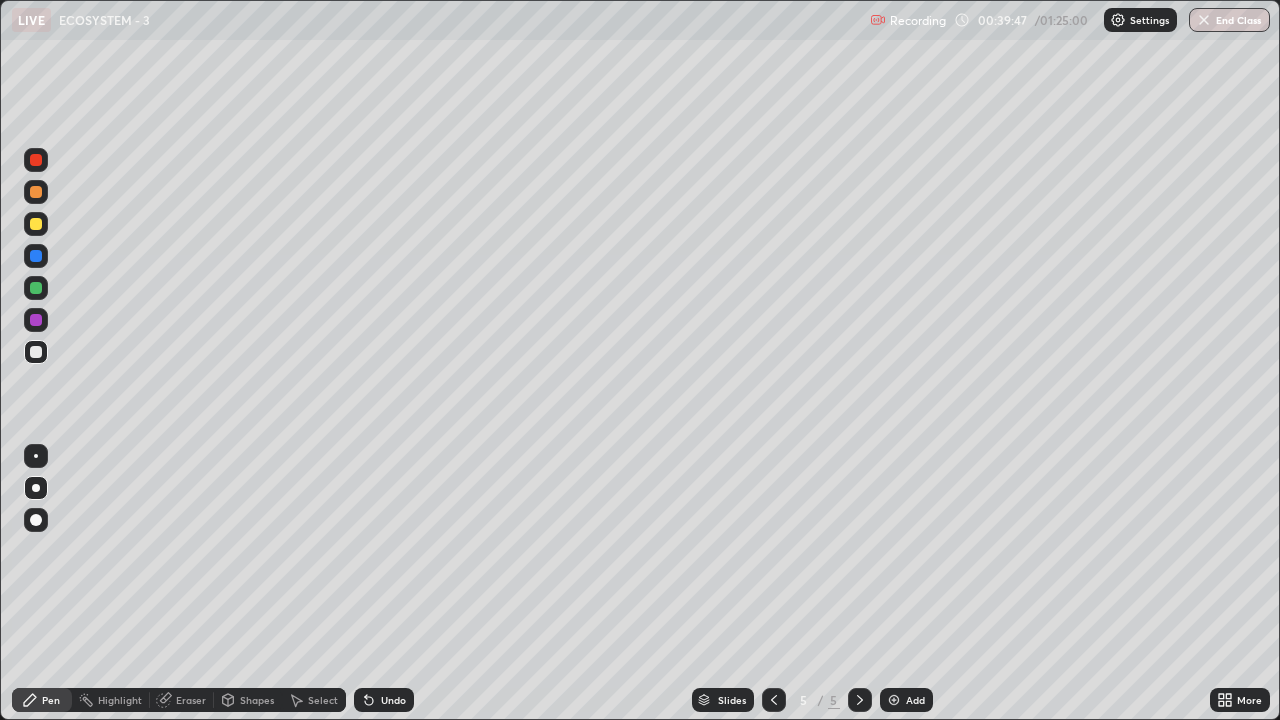 click at bounding box center [36, 192] 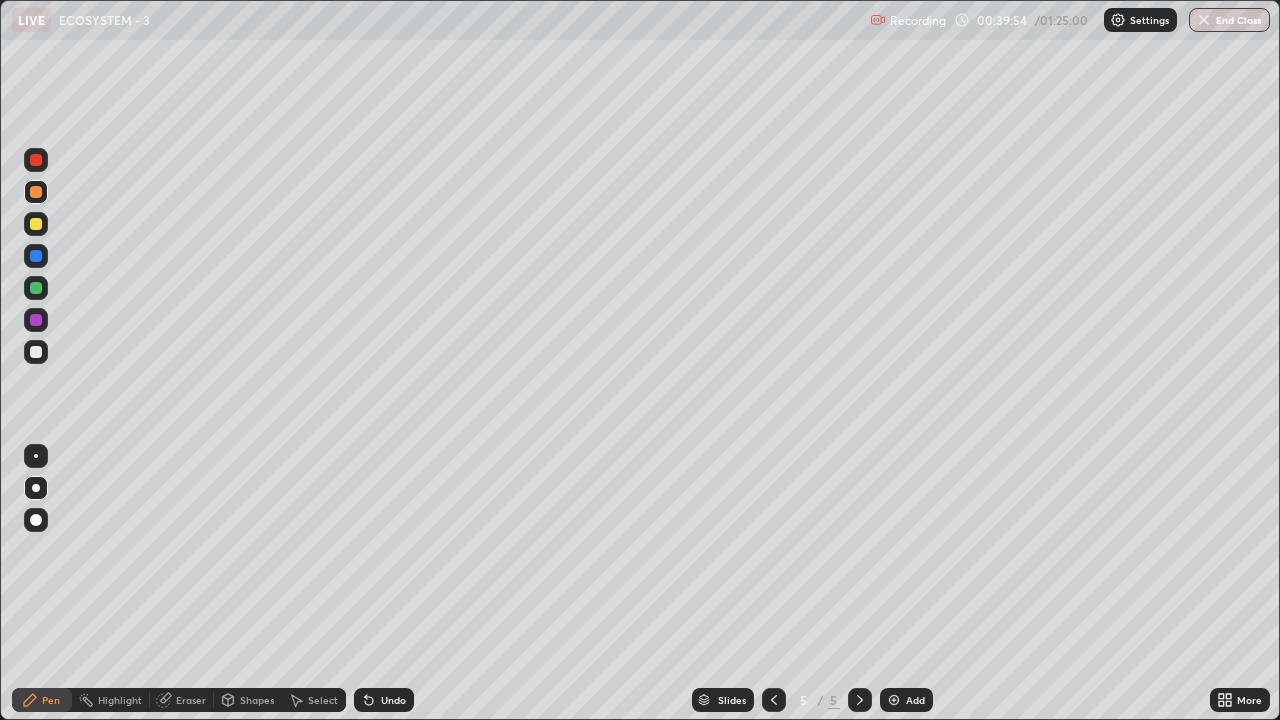click on "Undo" at bounding box center [393, 700] 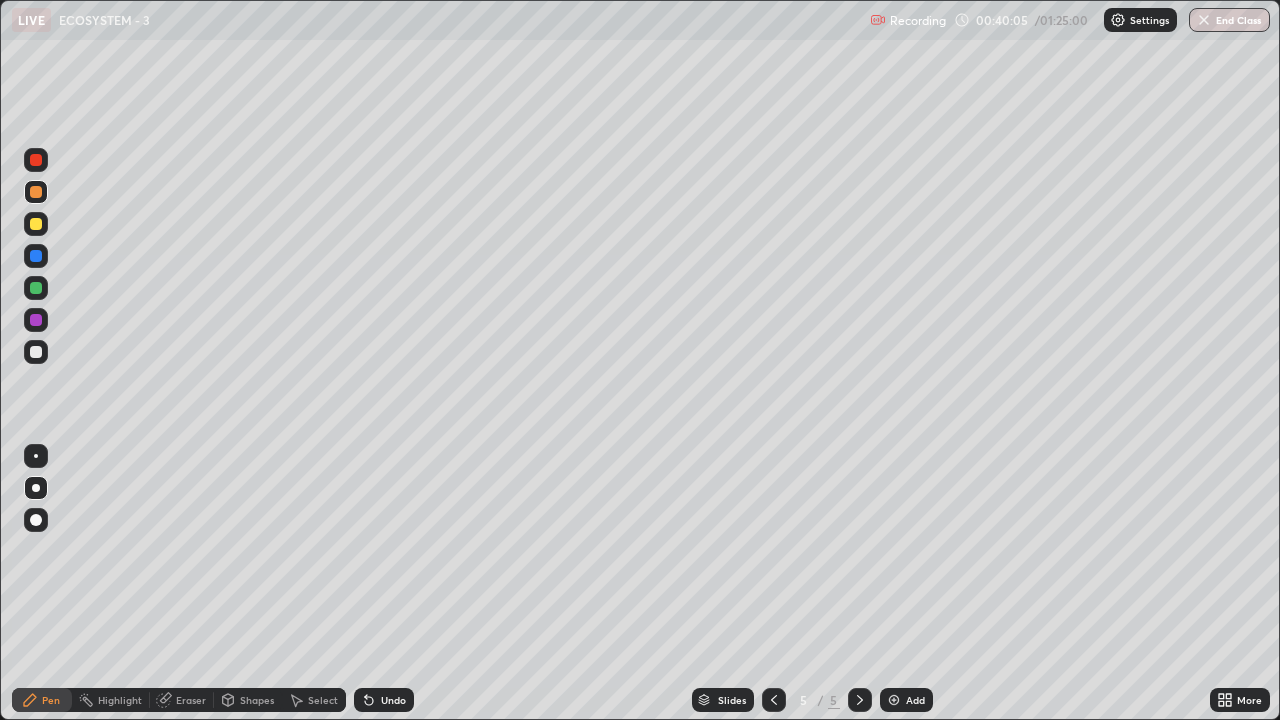 click at bounding box center (36, 488) 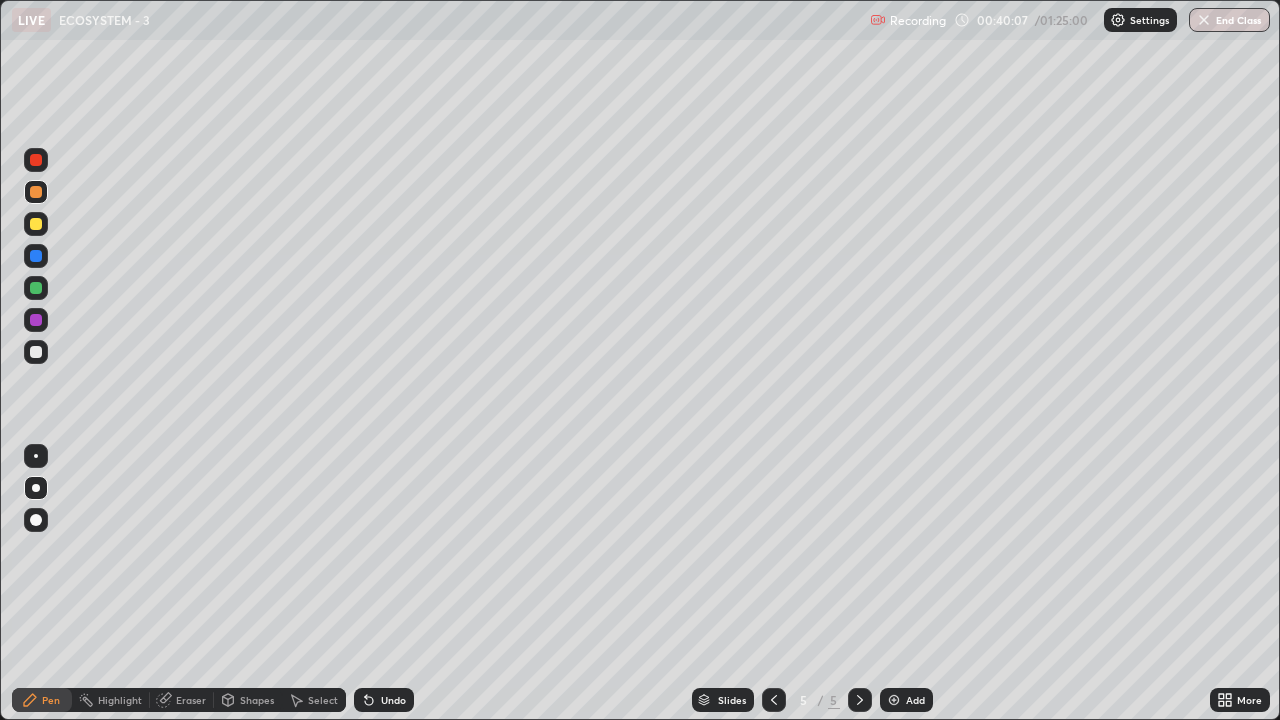 click at bounding box center (36, 288) 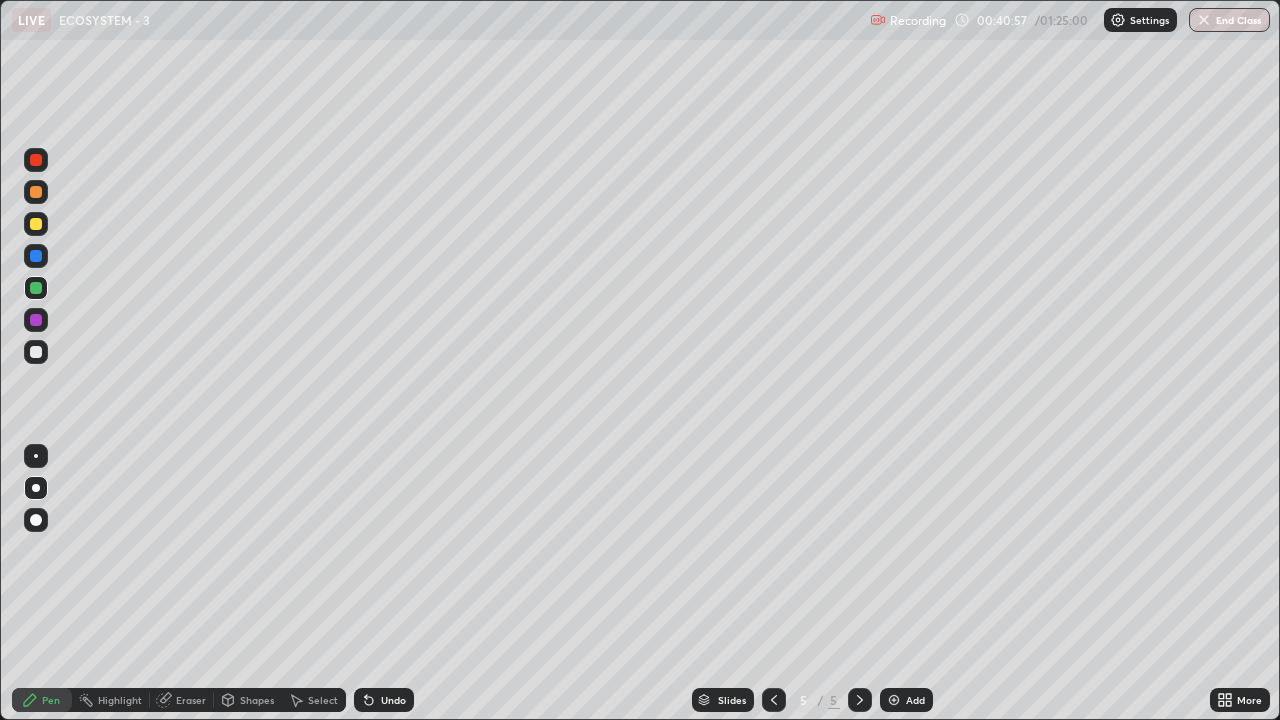 click at bounding box center [36, 352] 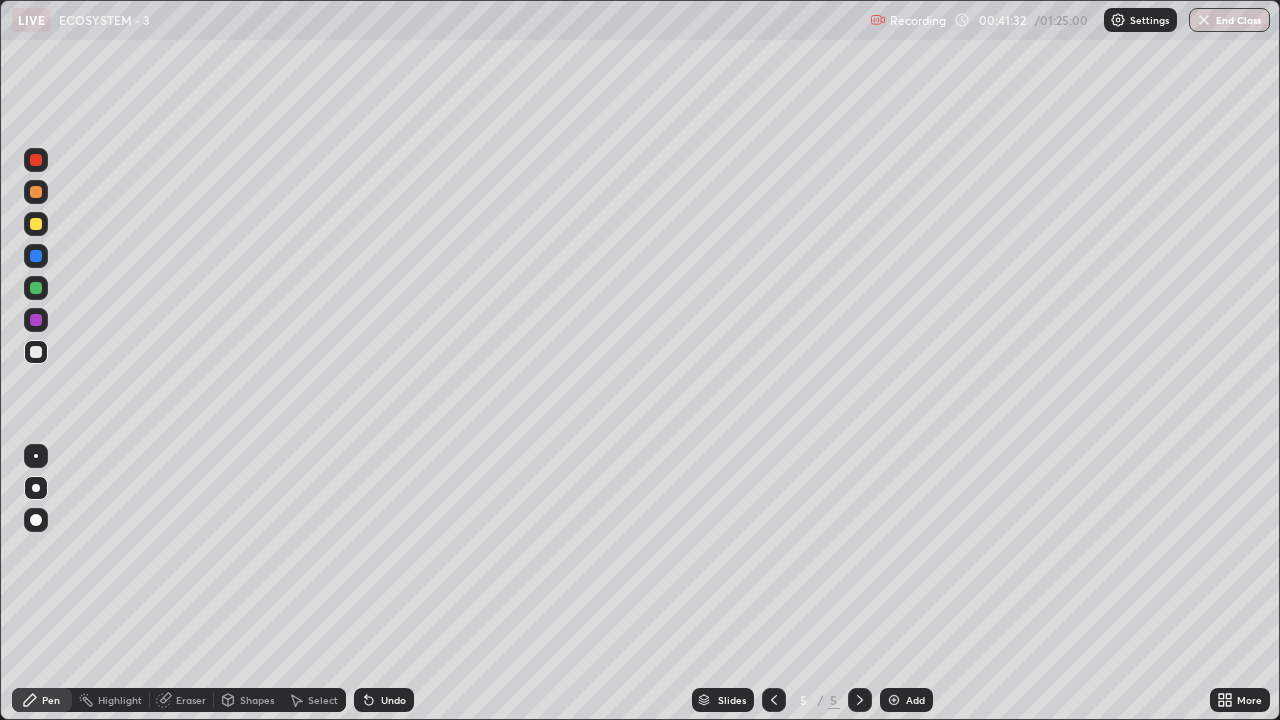 click on "Undo" at bounding box center (393, 700) 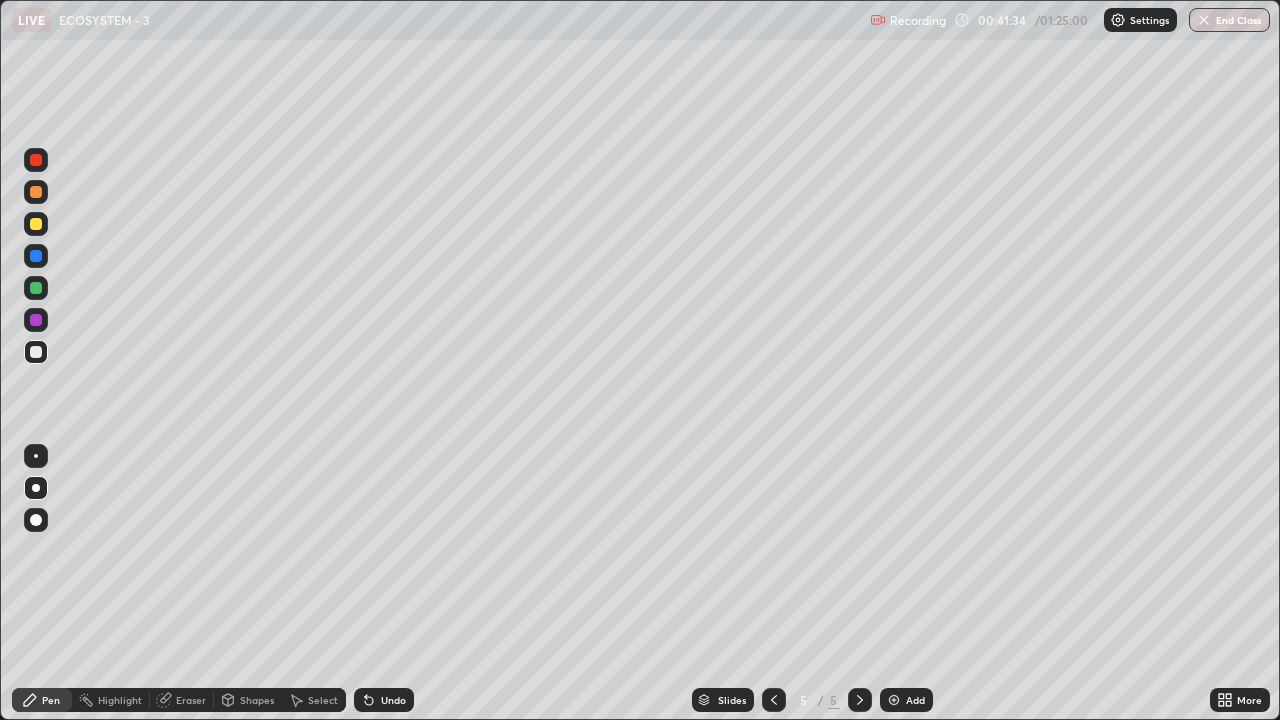 click on "Undo" at bounding box center [384, 700] 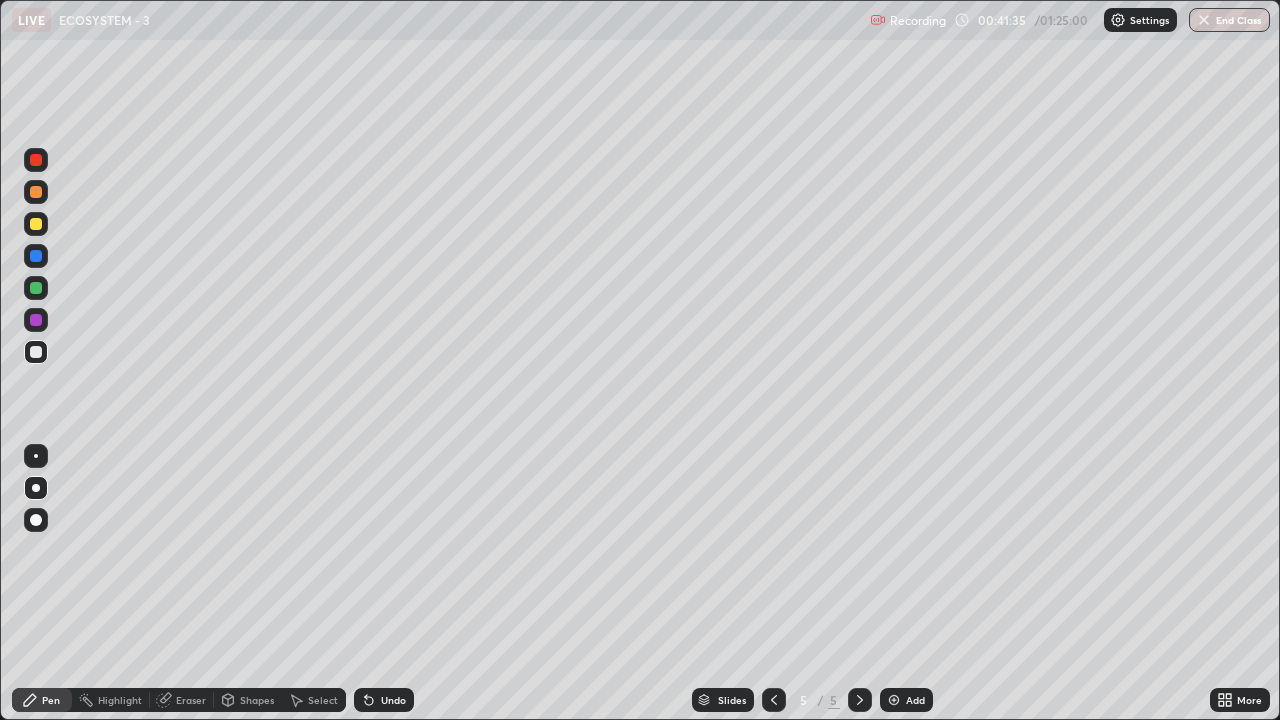click on "Undo" at bounding box center [384, 700] 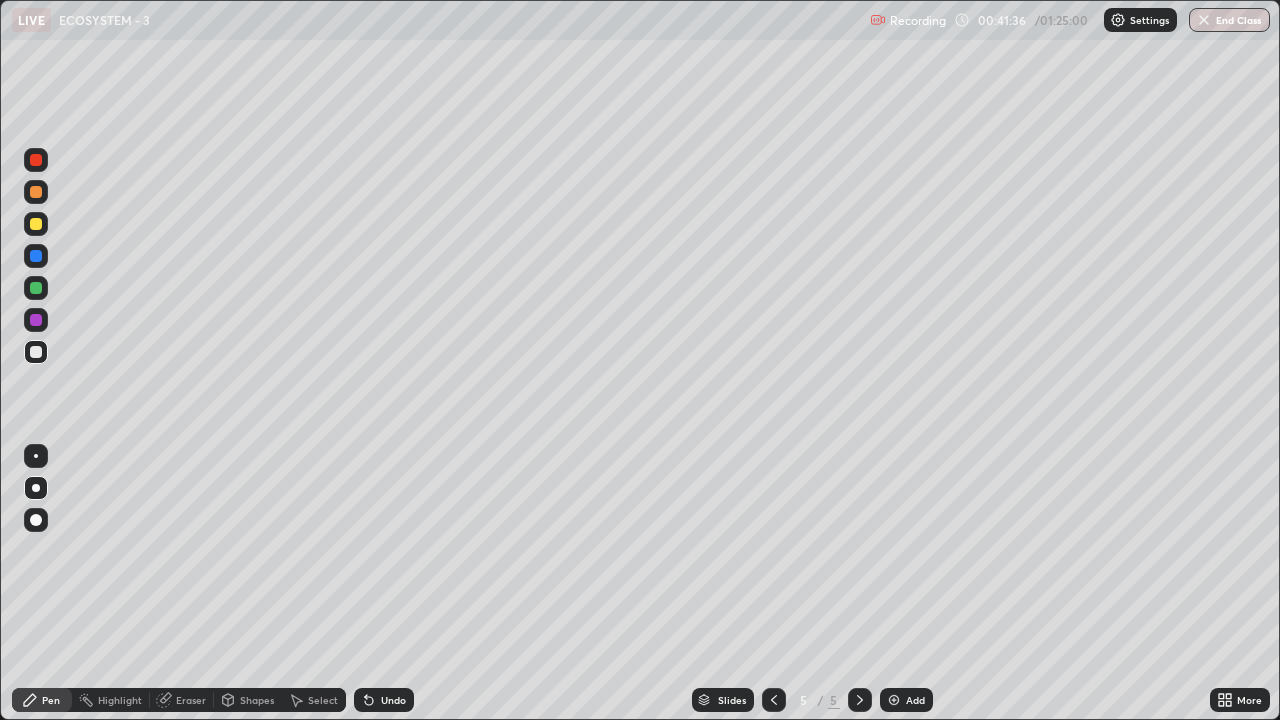 click at bounding box center [36, 192] 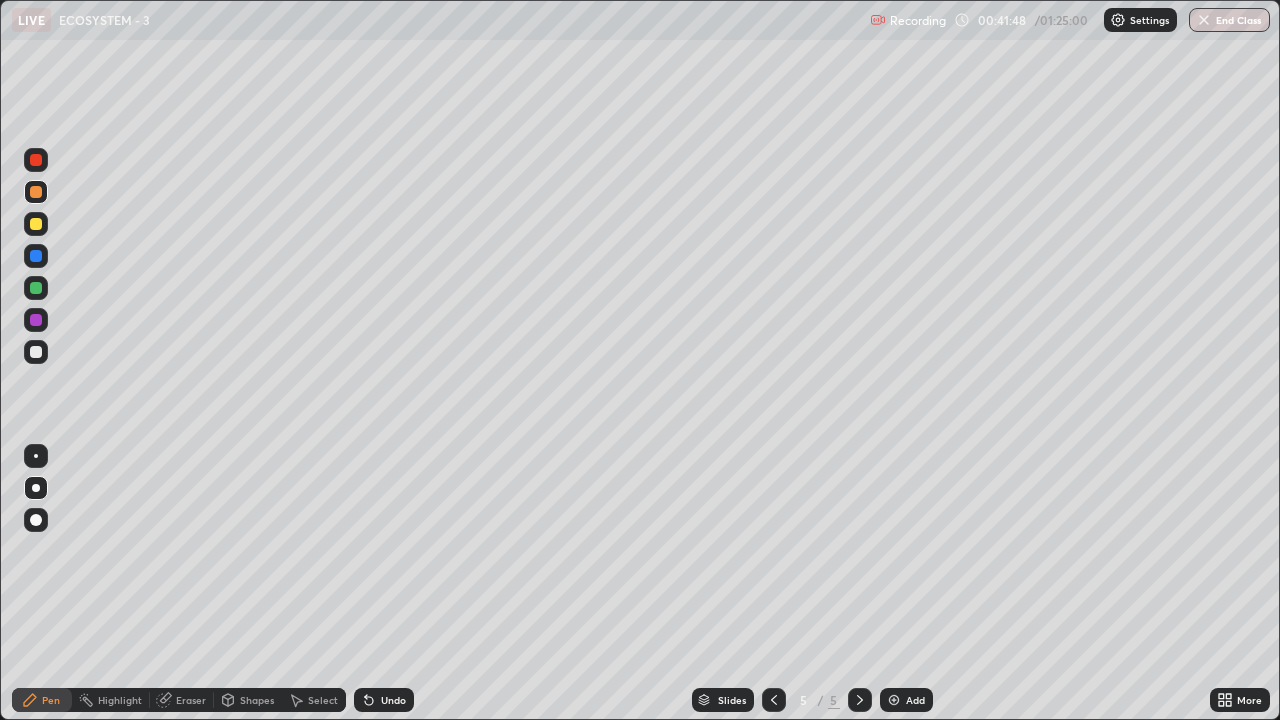 click at bounding box center [36, 352] 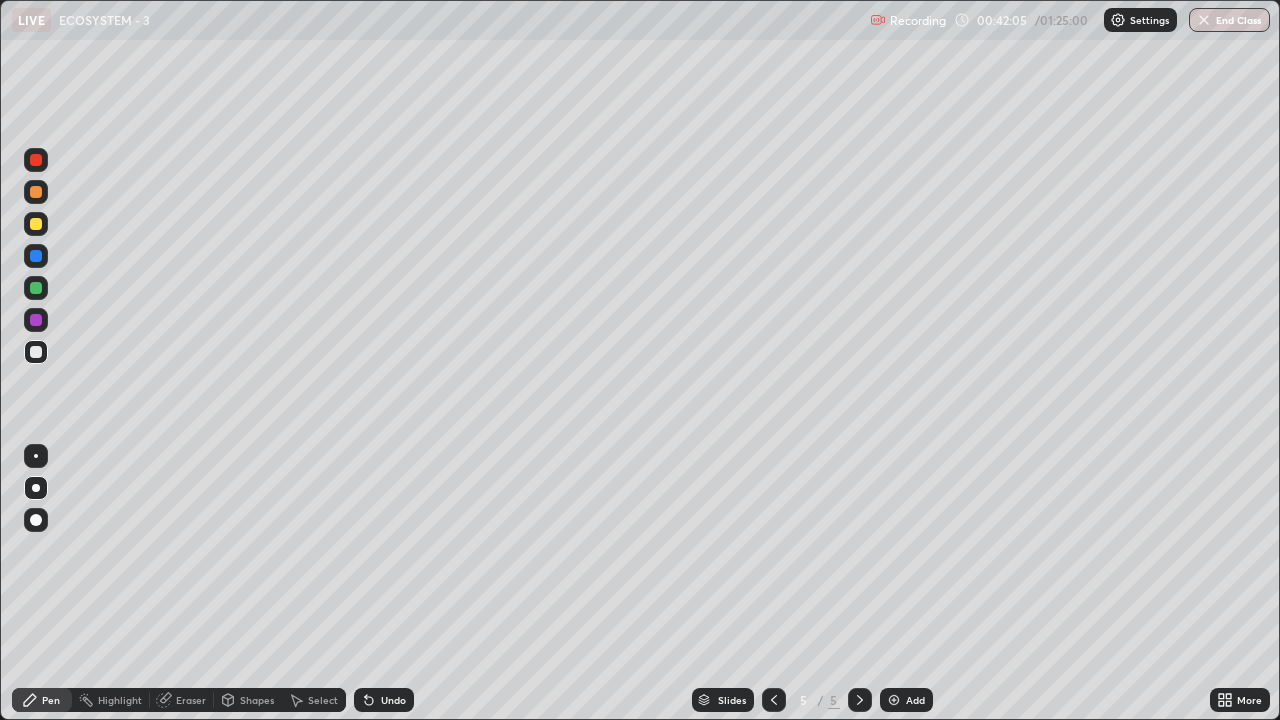 click at bounding box center [36, 192] 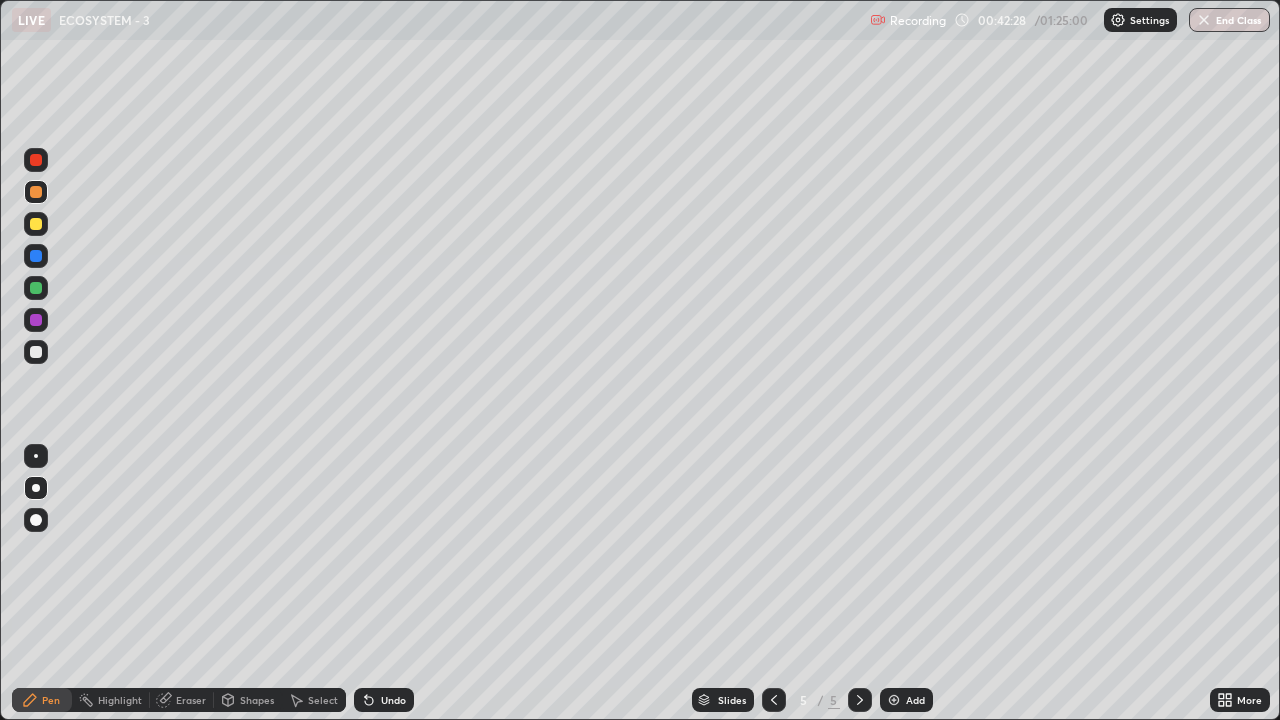 click at bounding box center (36, 288) 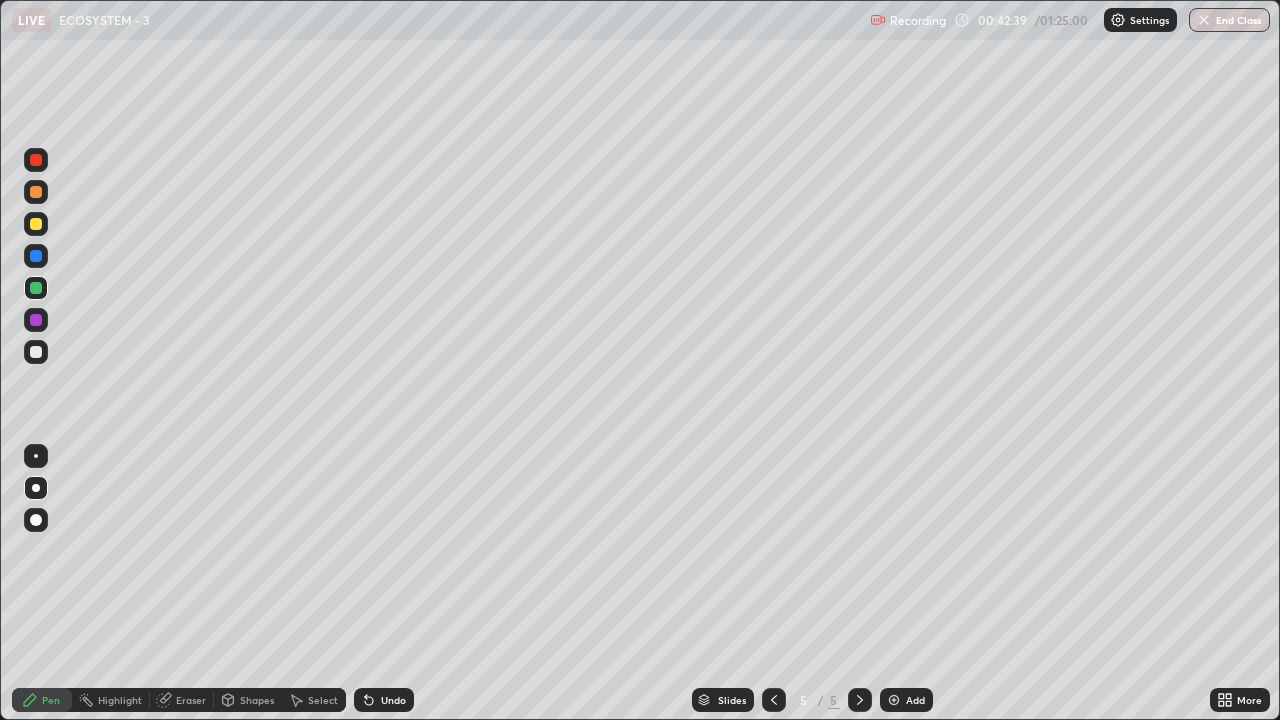 click at bounding box center (36, 352) 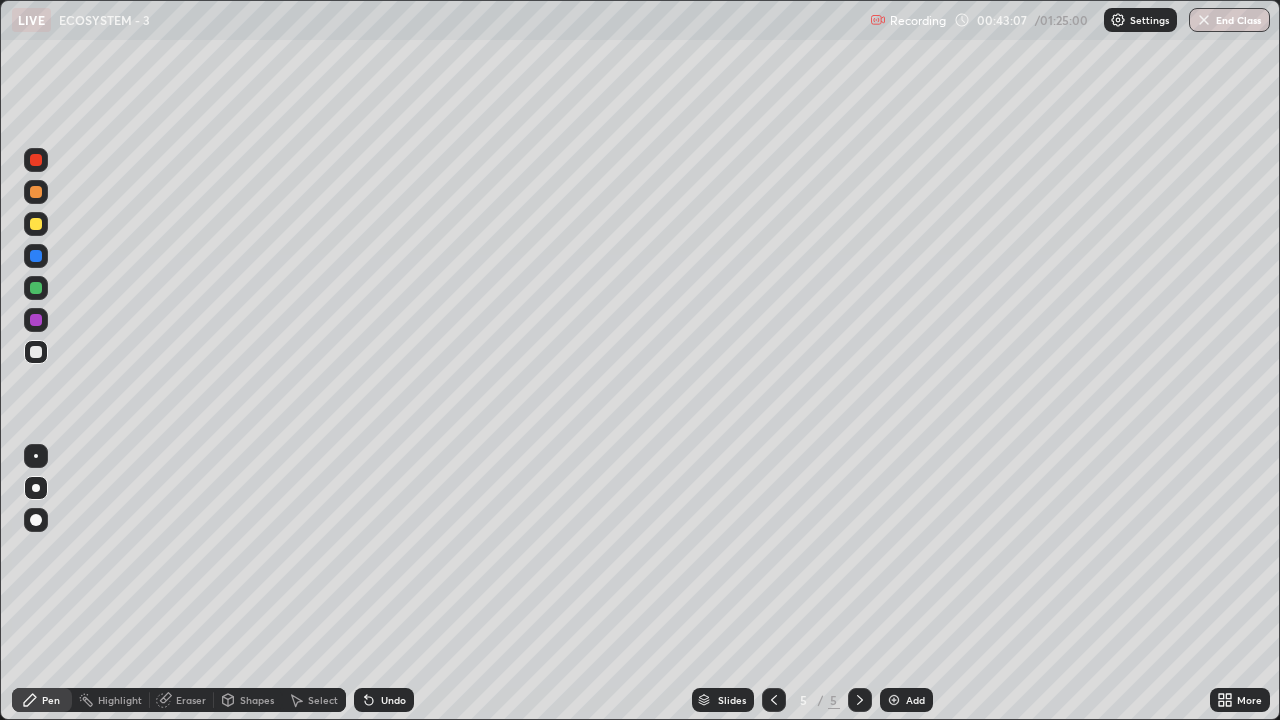 click on "Undo" at bounding box center [393, 700] 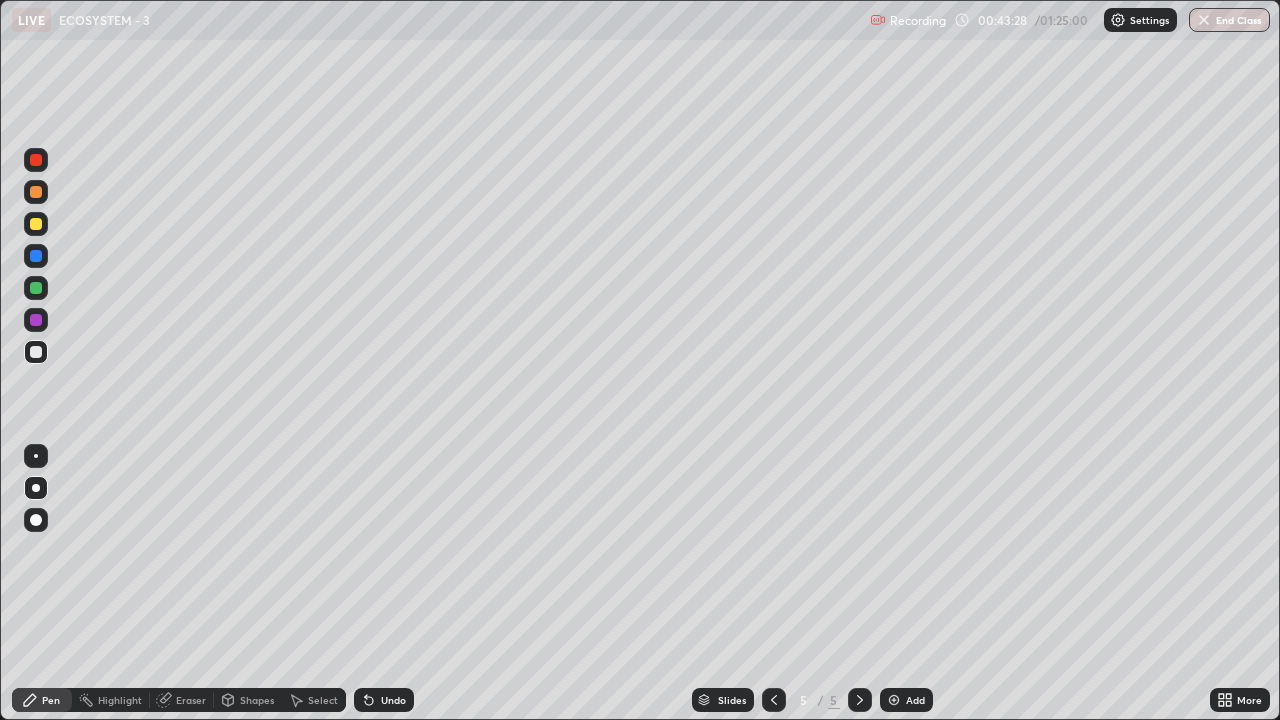 click at bounding box center [36, 192] 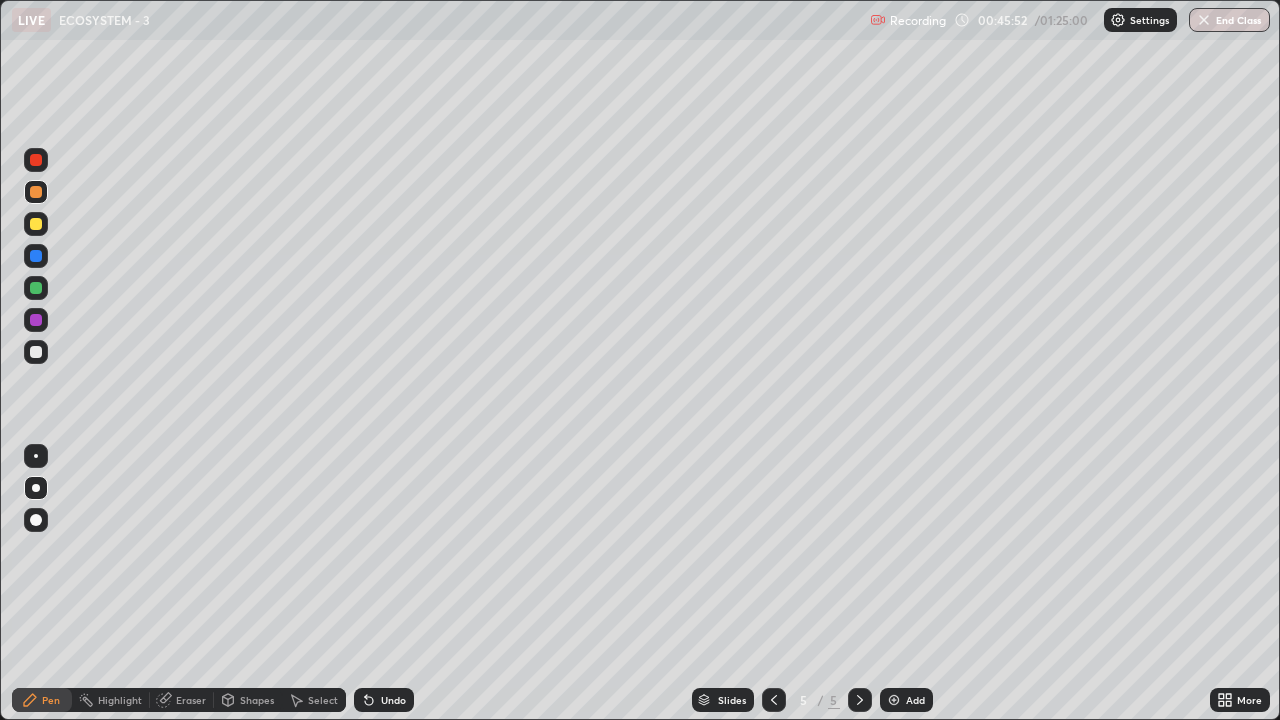 click at bounding box center [36, 520] 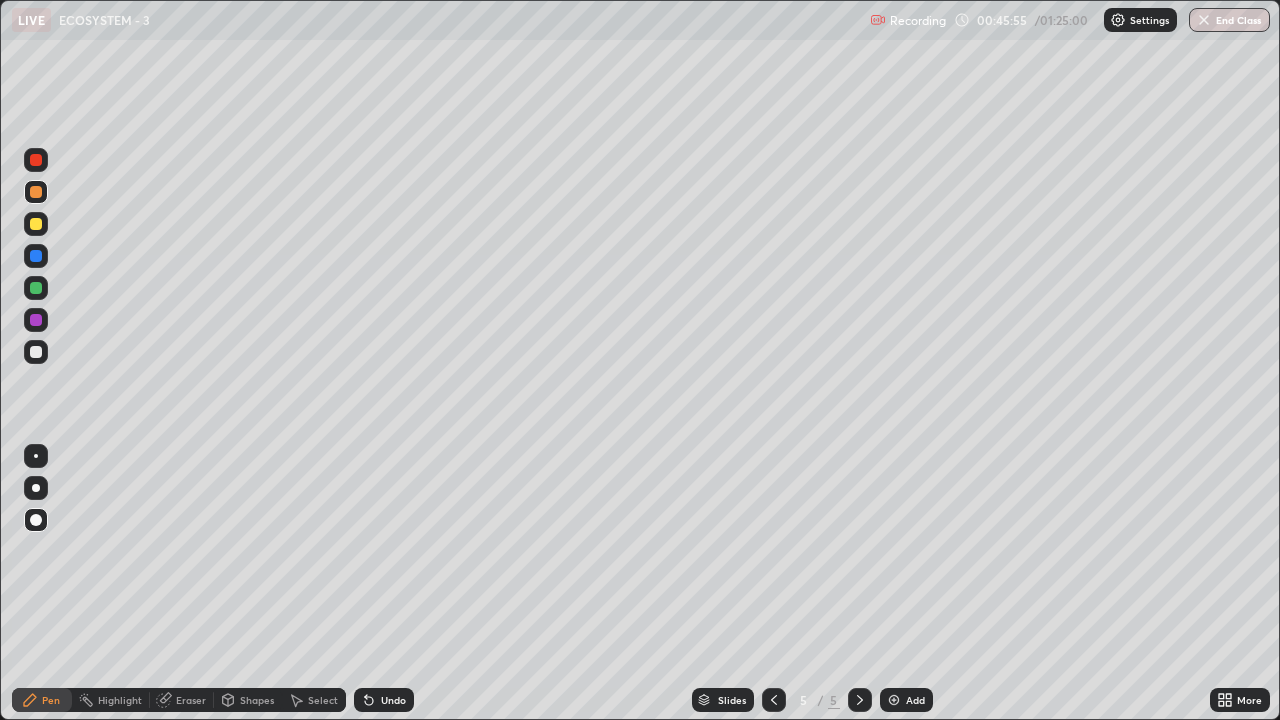 click at bounding box center (894, 700) 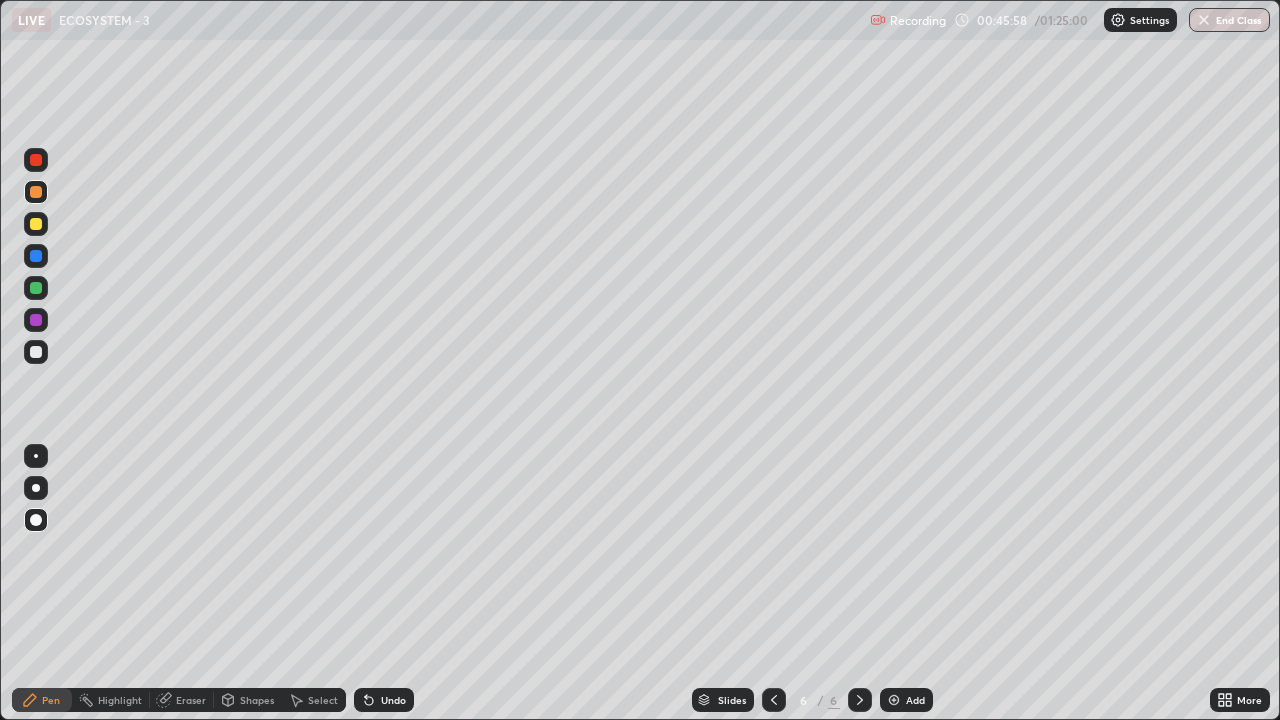 click 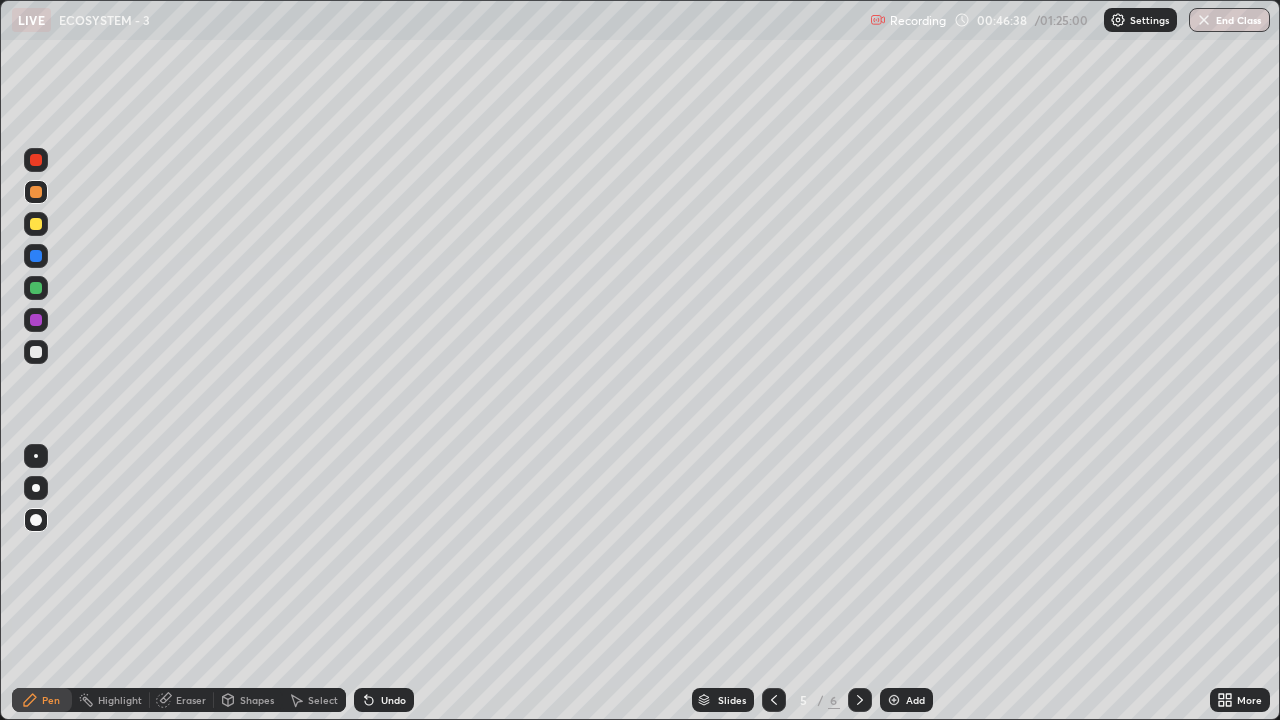 click at bounding box center [894, 700] 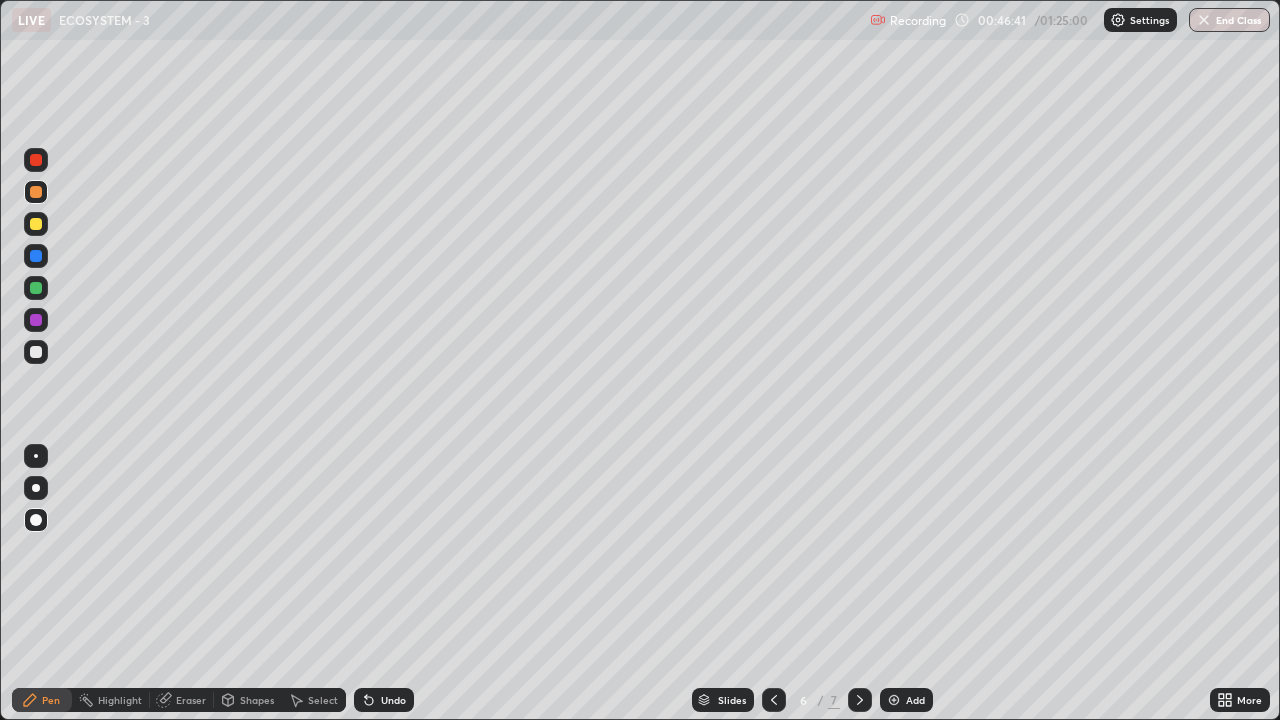 click on "Undo" at bounding box center (393, 700) 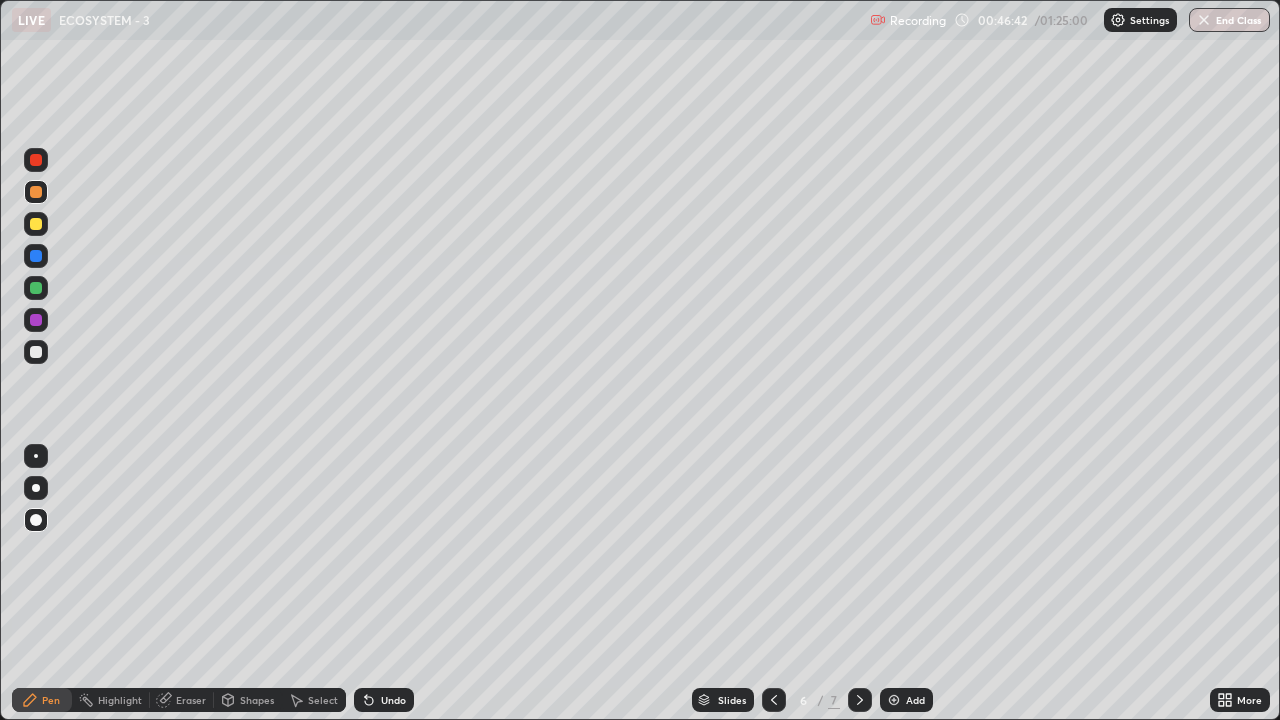 click on "Undo" at bounding box center (393, 700) 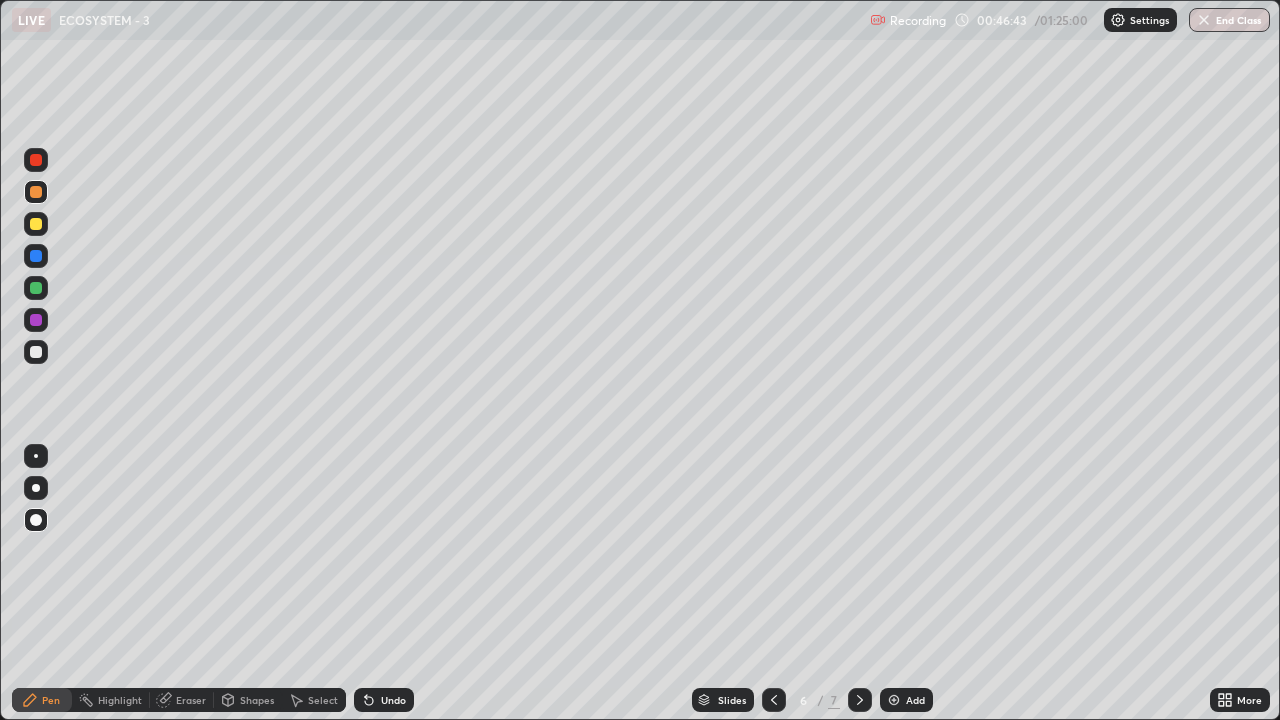 click at bounding box center (36, 488) 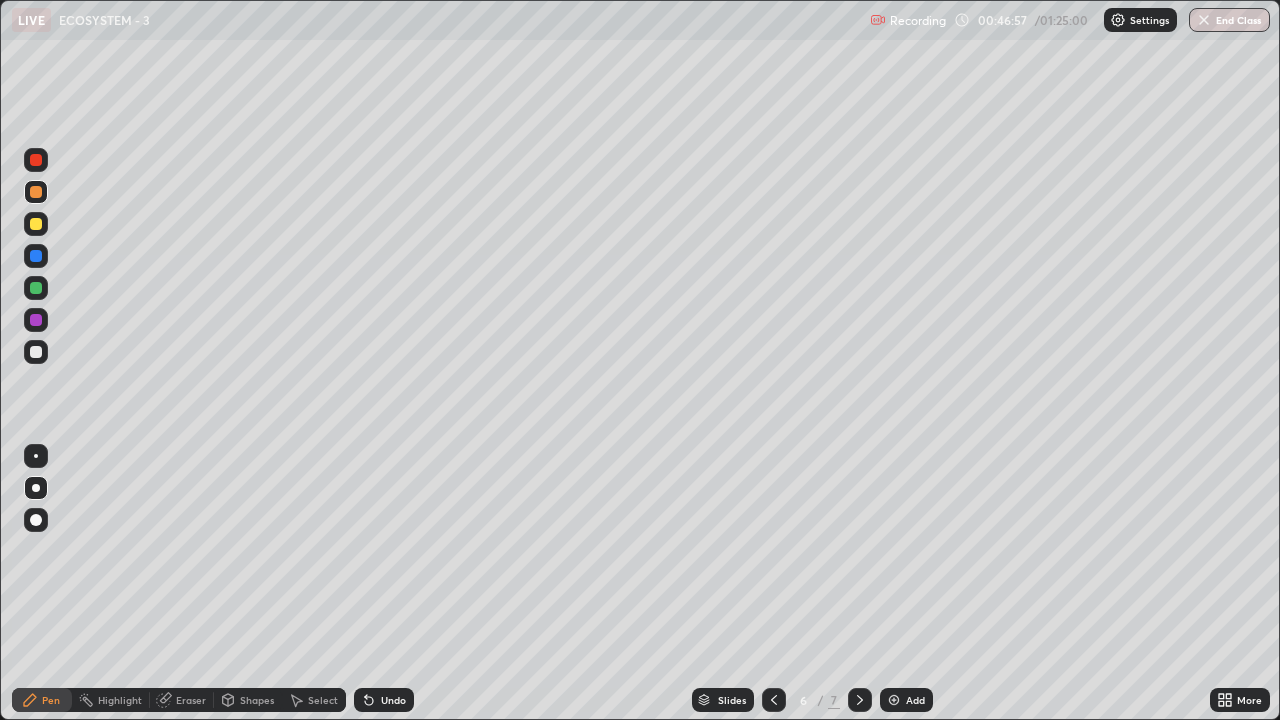 click at bounding box center (36, 352) 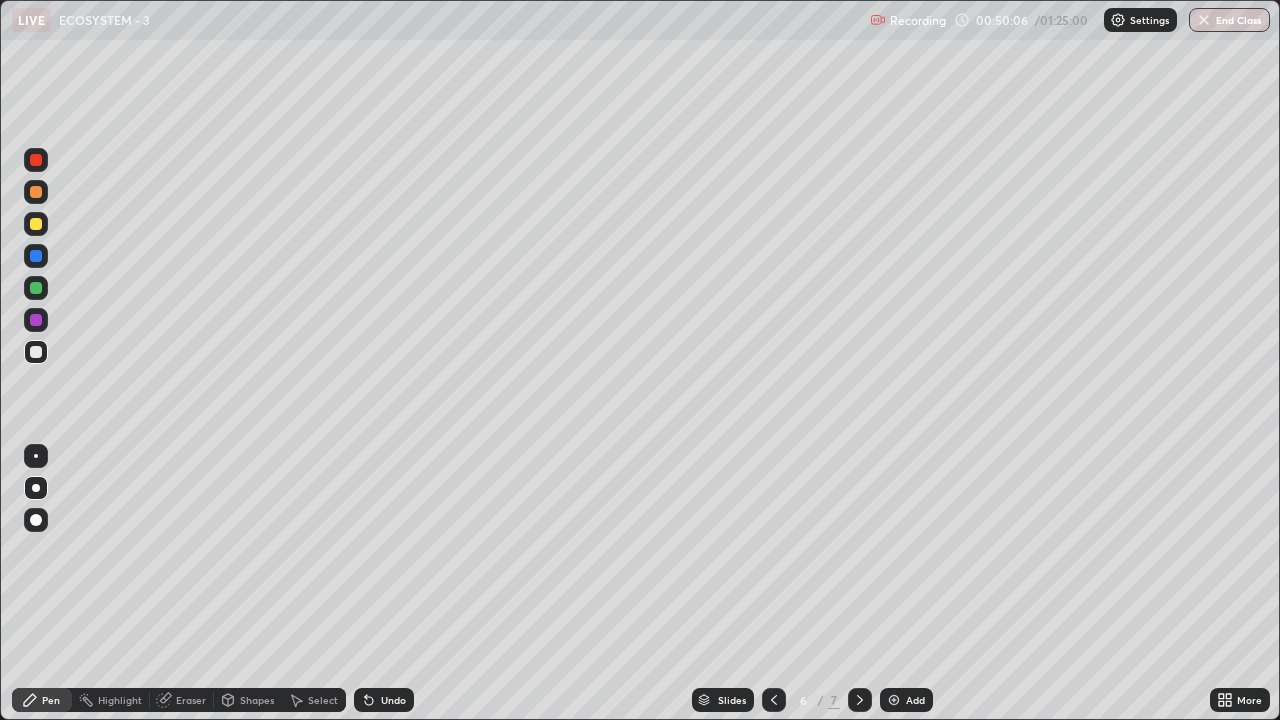 click 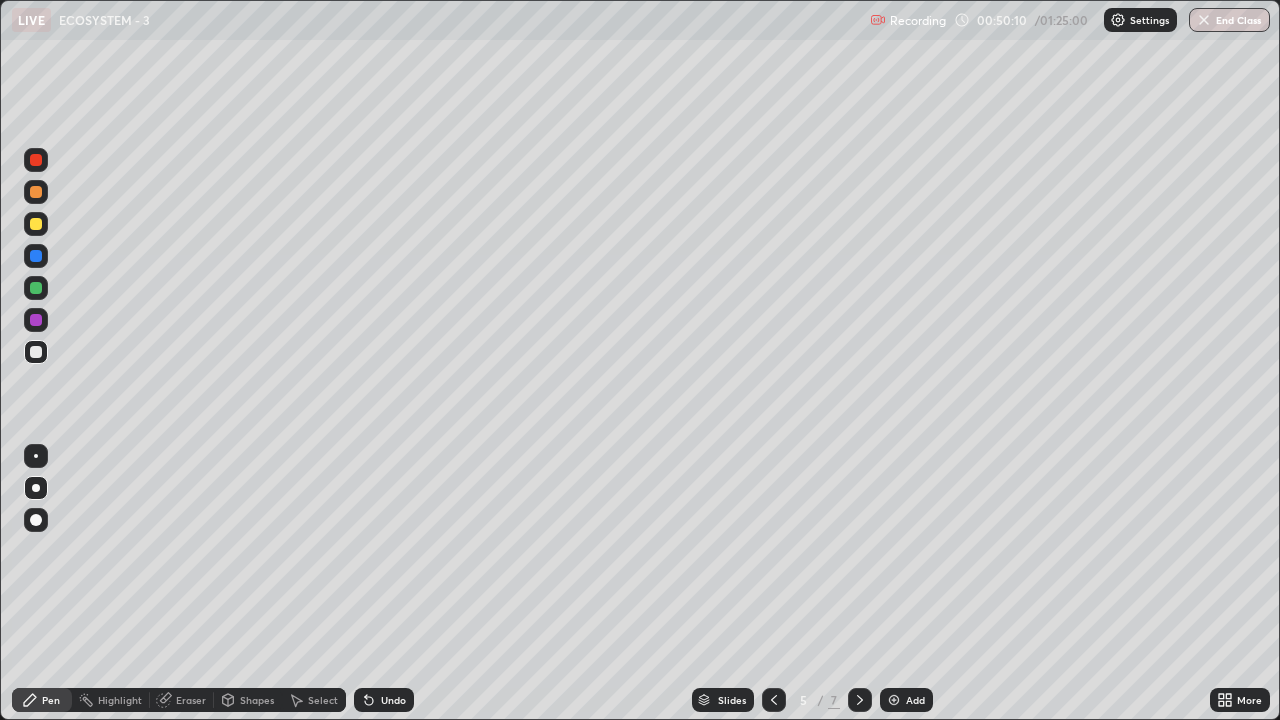 click 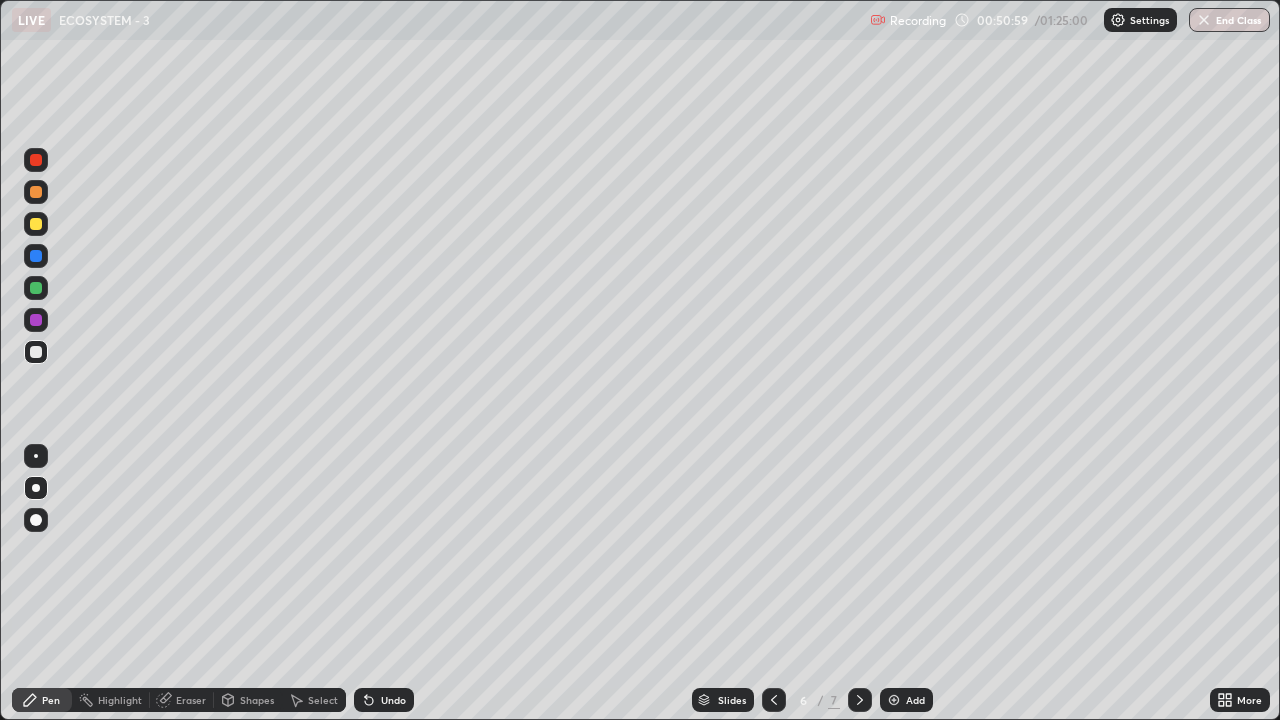 click at bounding box center (36, 224) 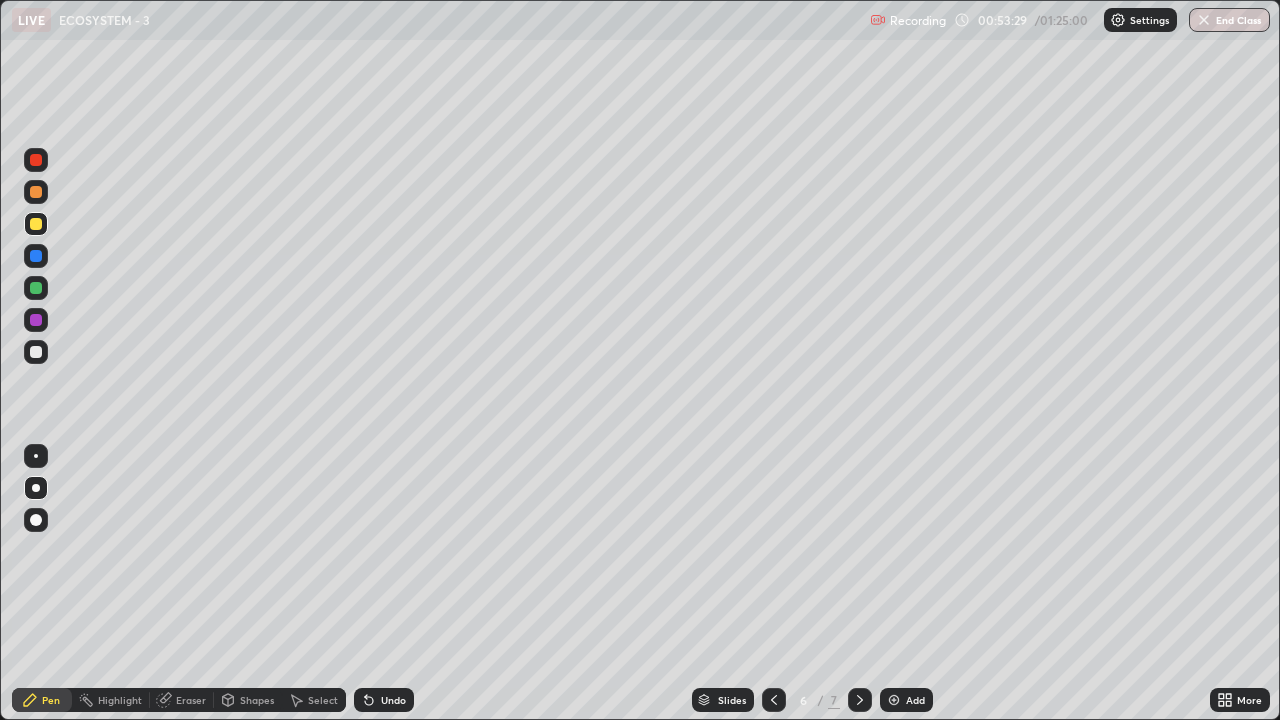 click 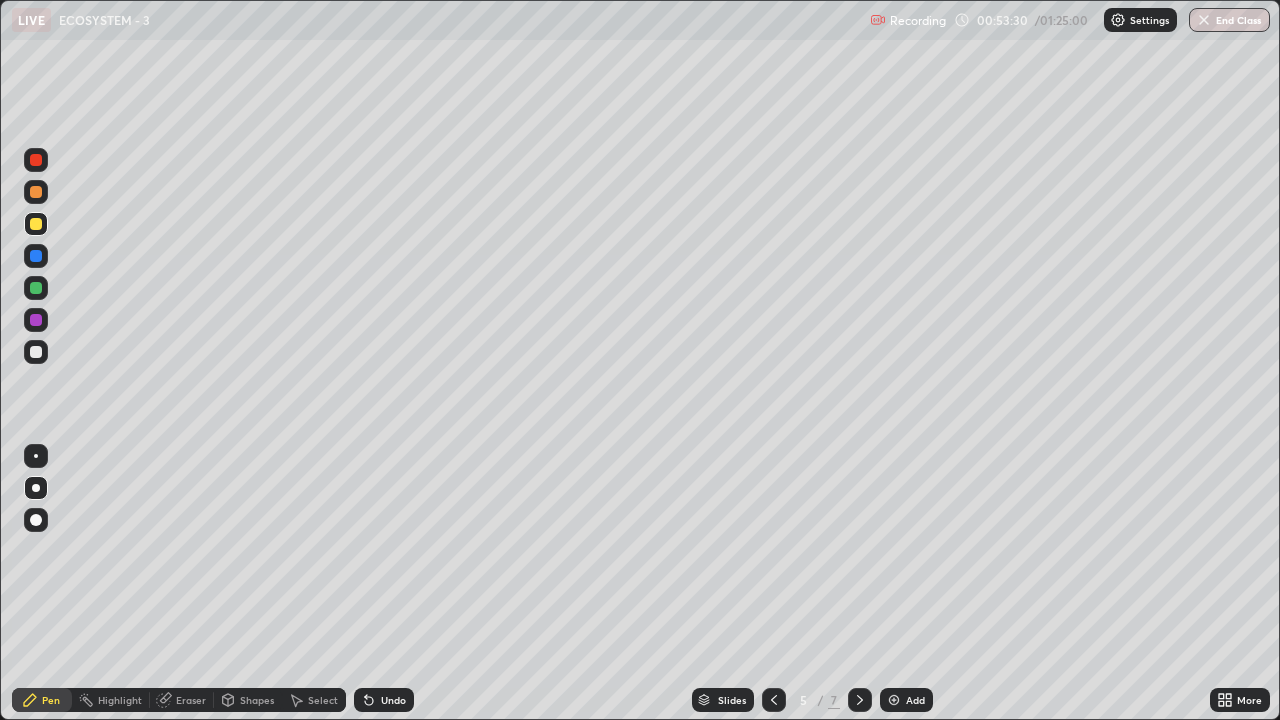 click 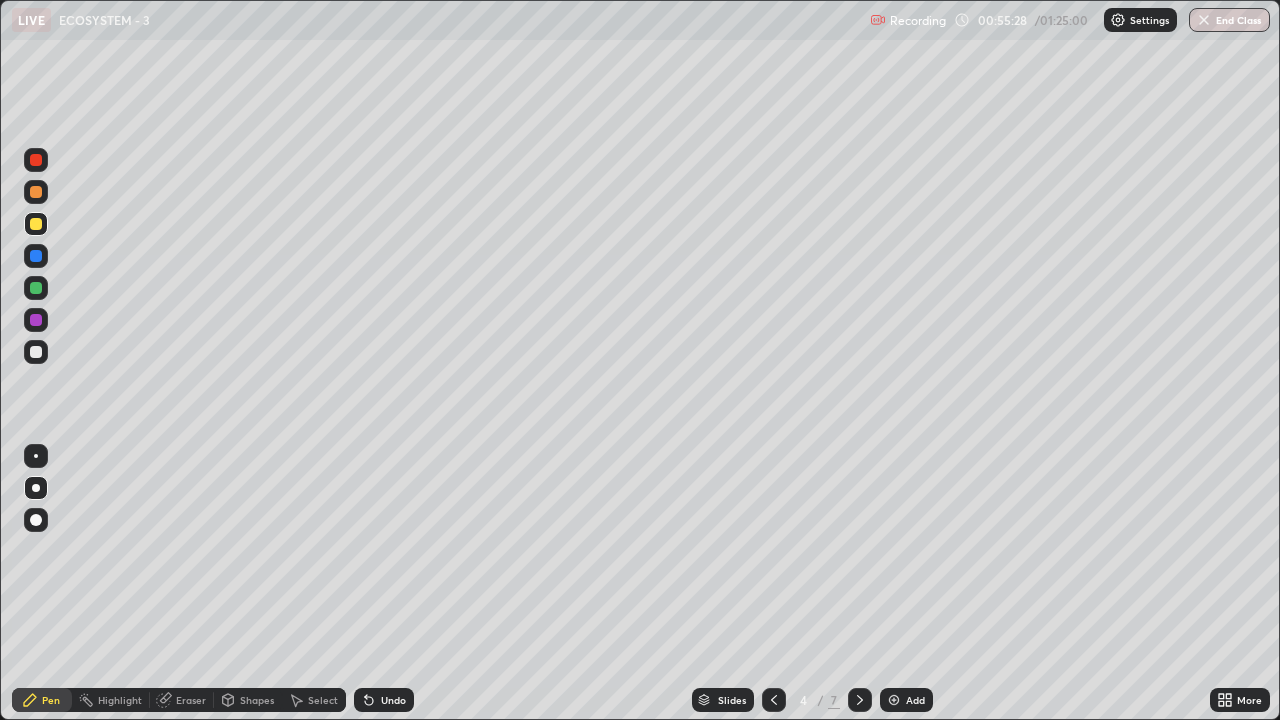 click 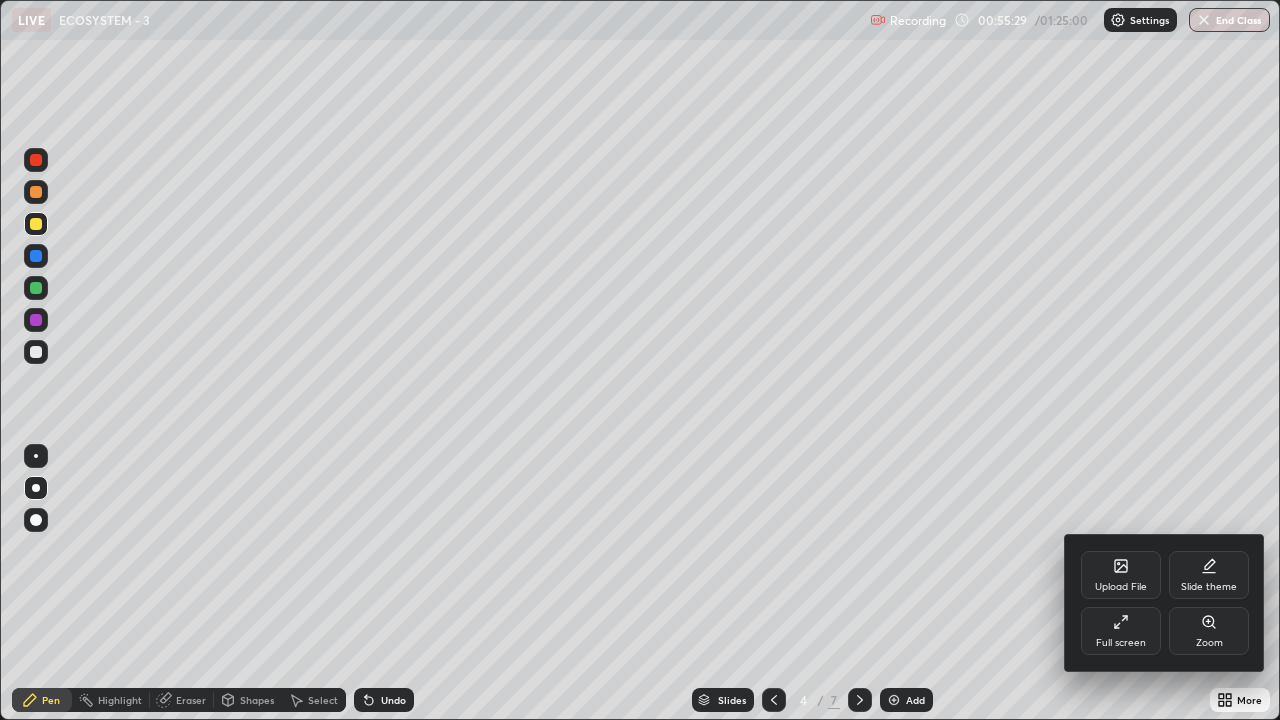 click on "Full screen" at bounding box center [1121, 643] 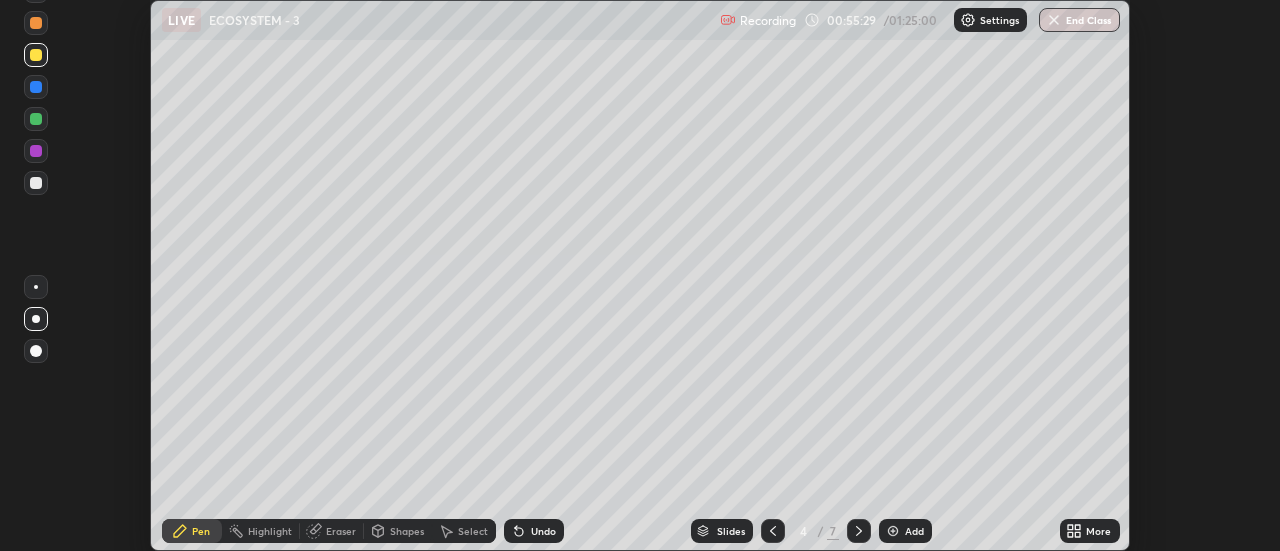 scroll, scrollTop: 551, scrollLeft: 1280, axis: both 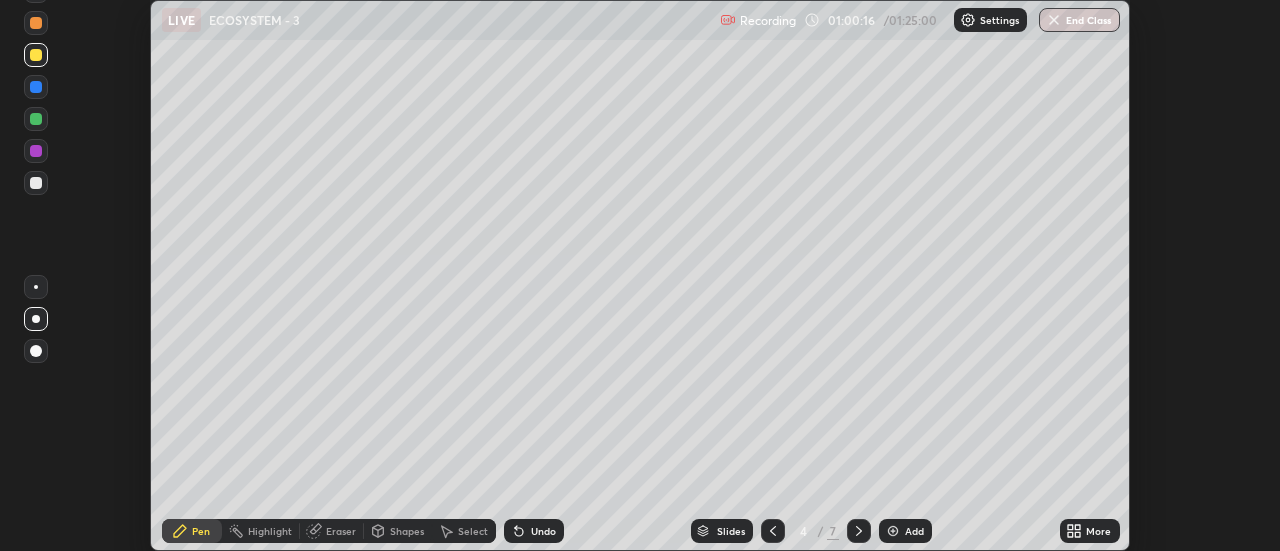 click 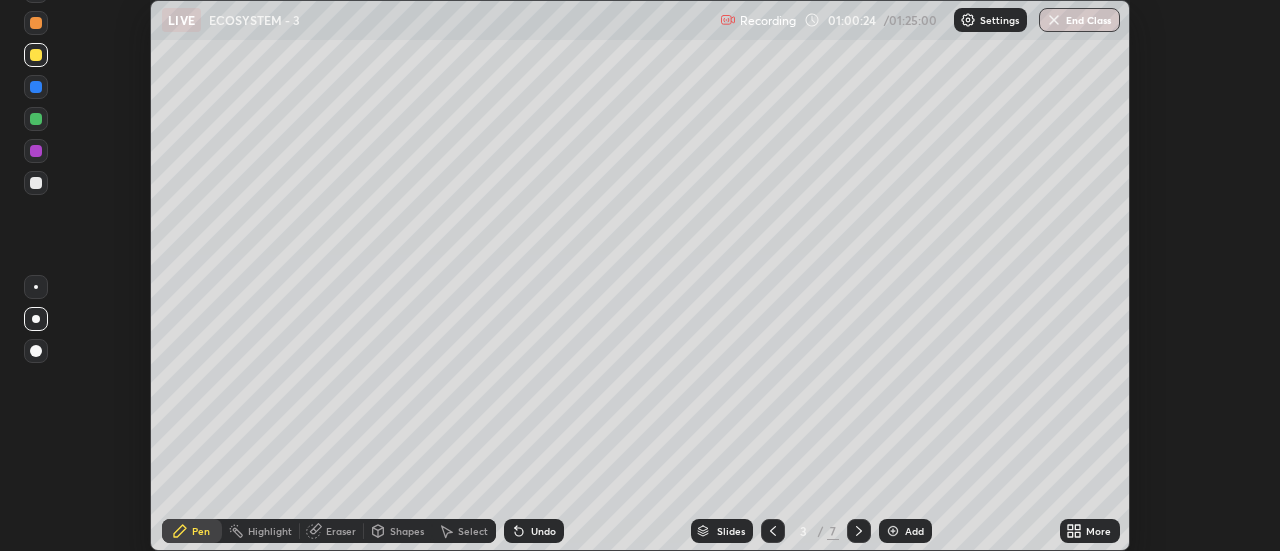 click 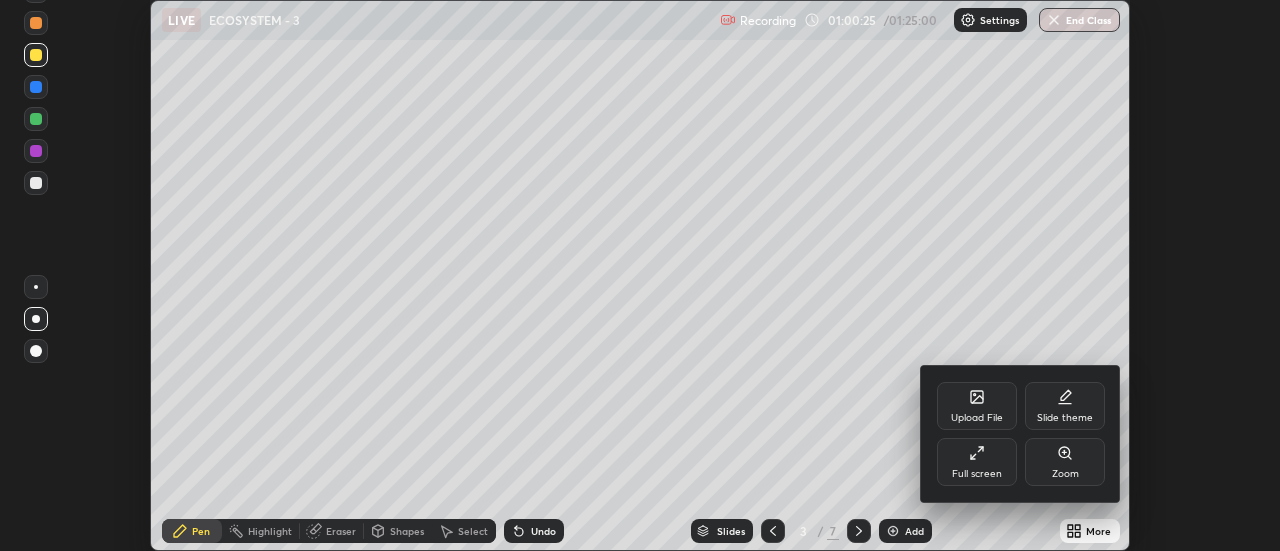 click on "Full screen" at bounding box center (977, 474) 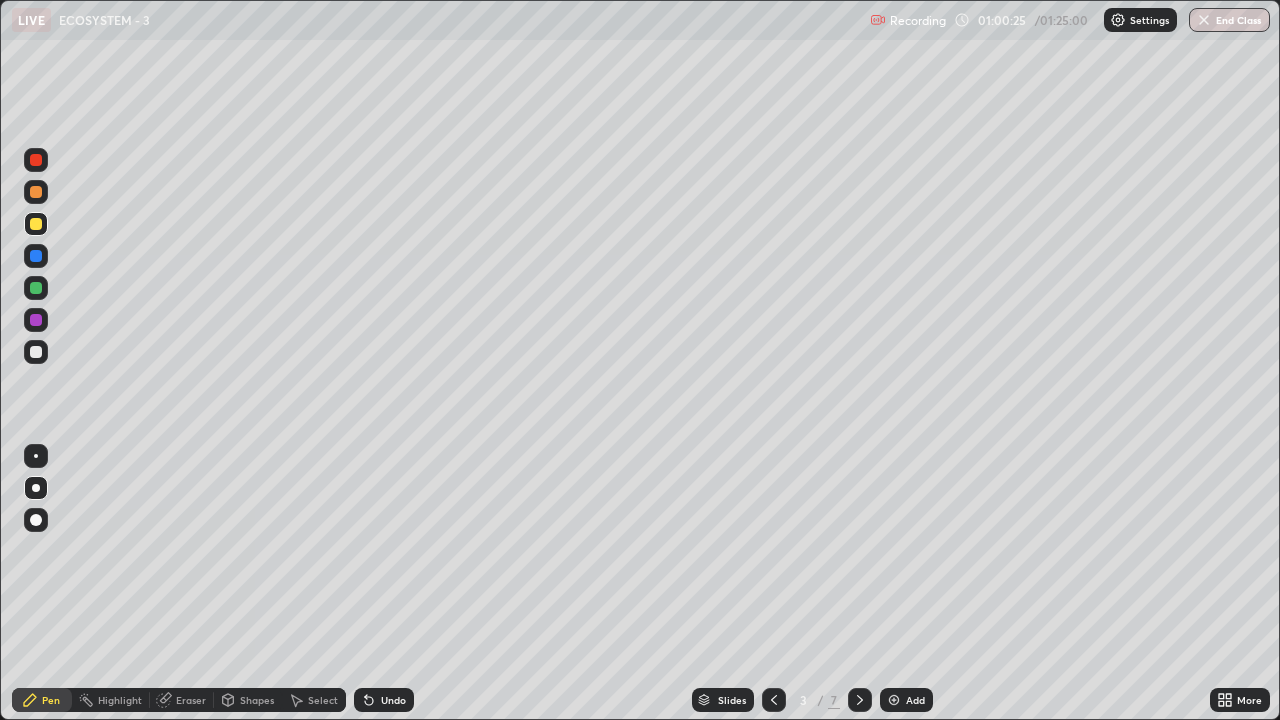 scroll, scrollTop: 99280, scrollLeft: 98720, axis: both 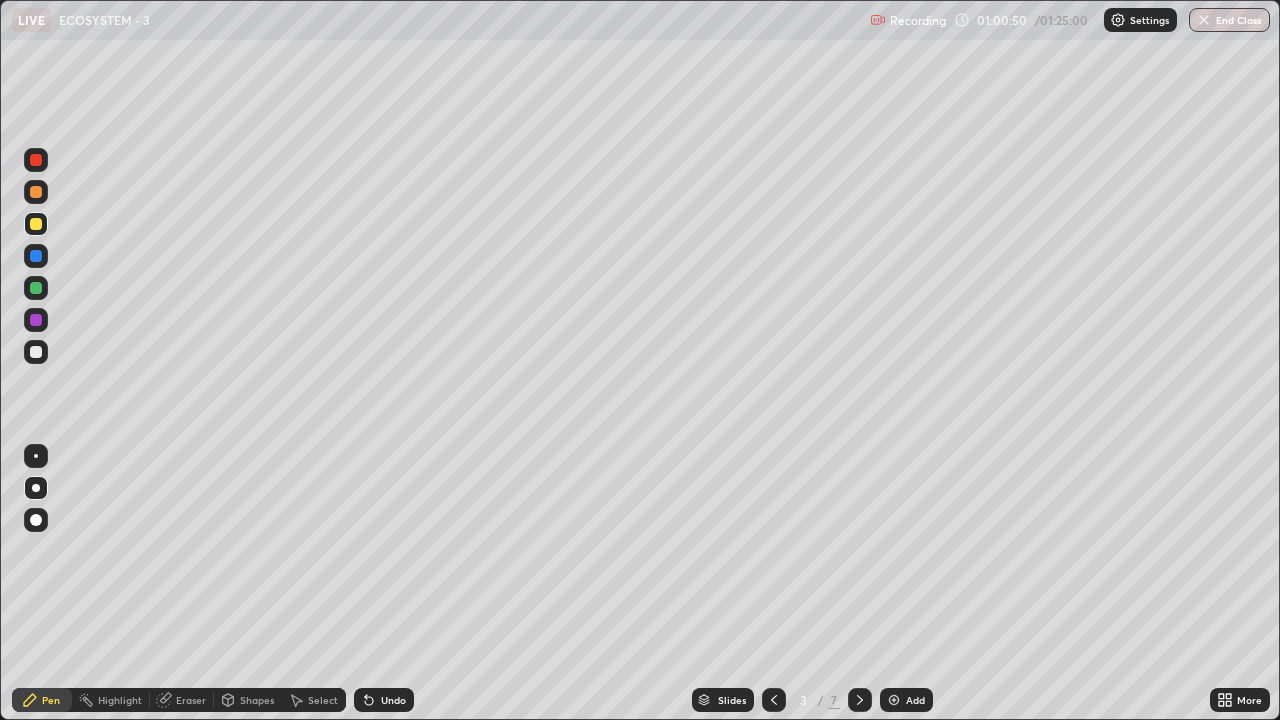 click at bounding box center (36, 256) 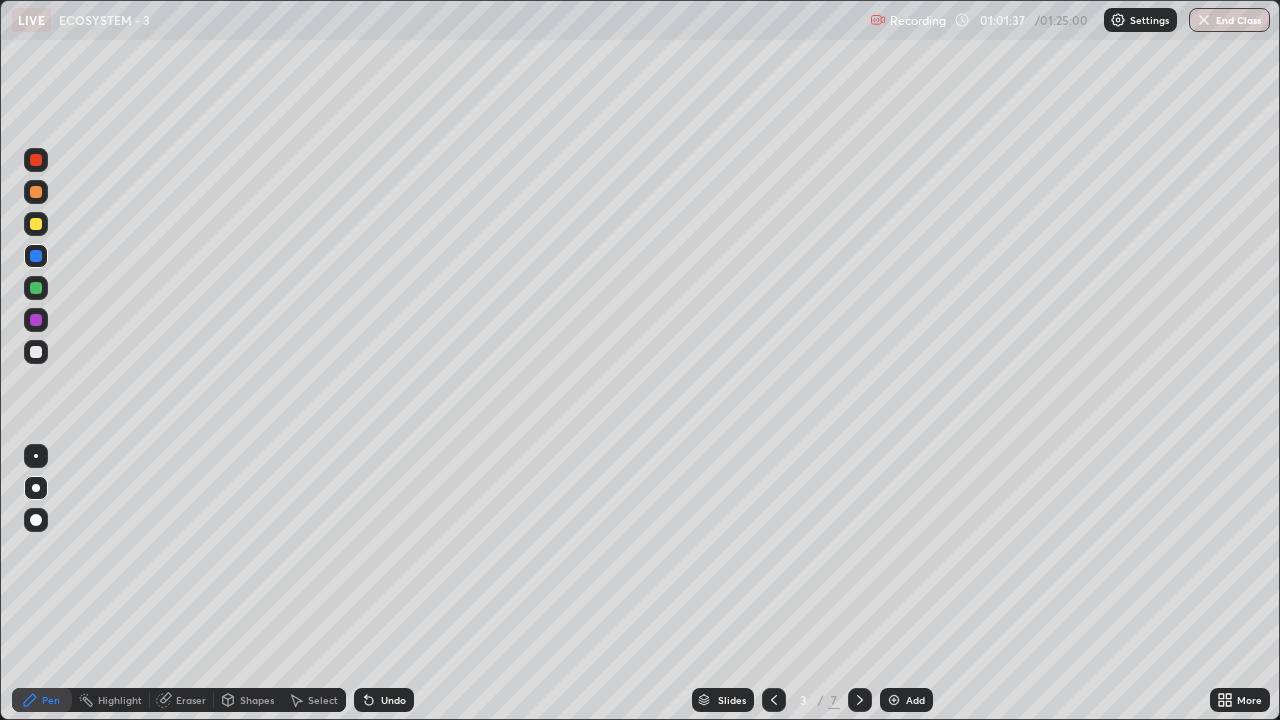 click on "Undo" at bounding box center (393, 700) 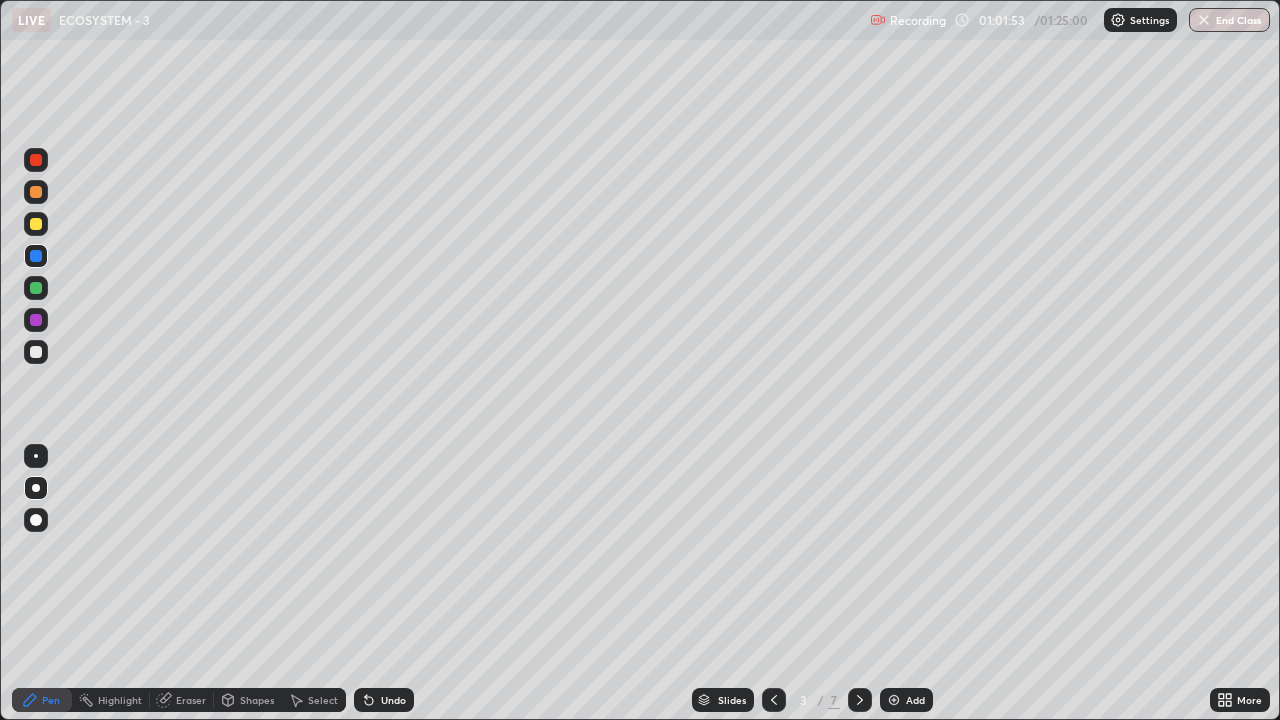 click on "Undo" at bounding box center [393, 700] 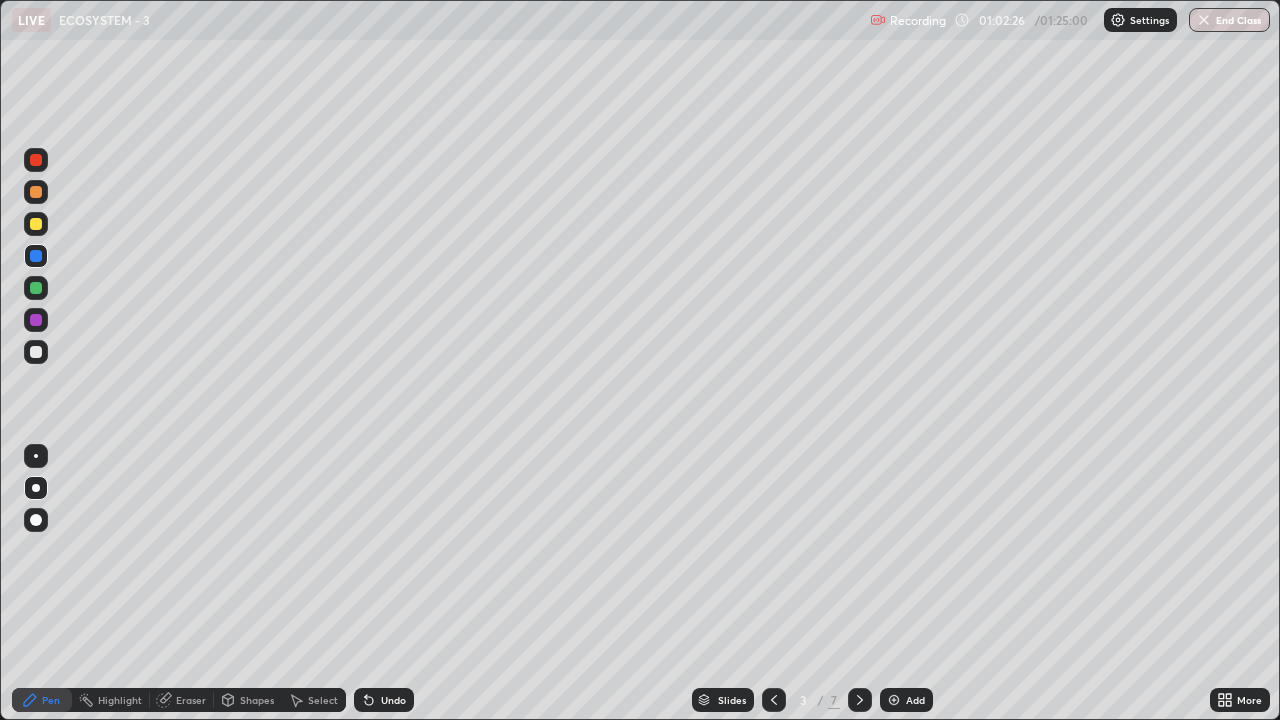 click 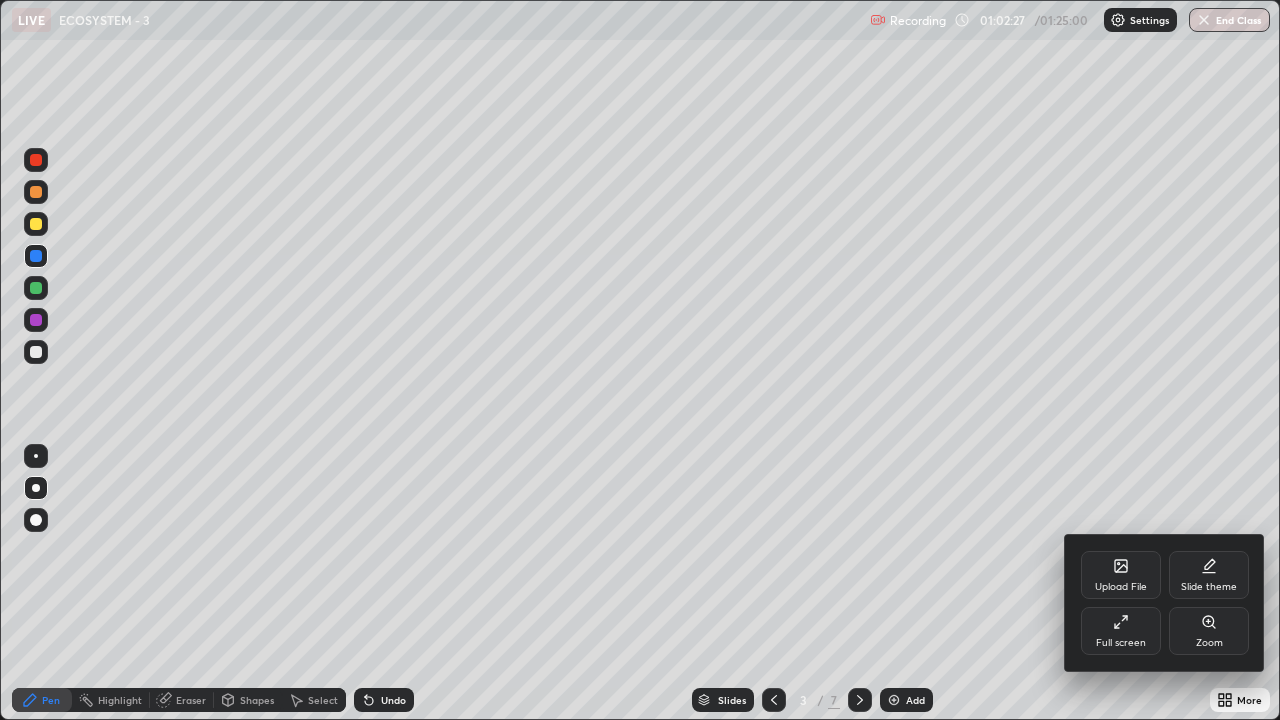 click on "Full screen" at bounding box center (1121, 631) 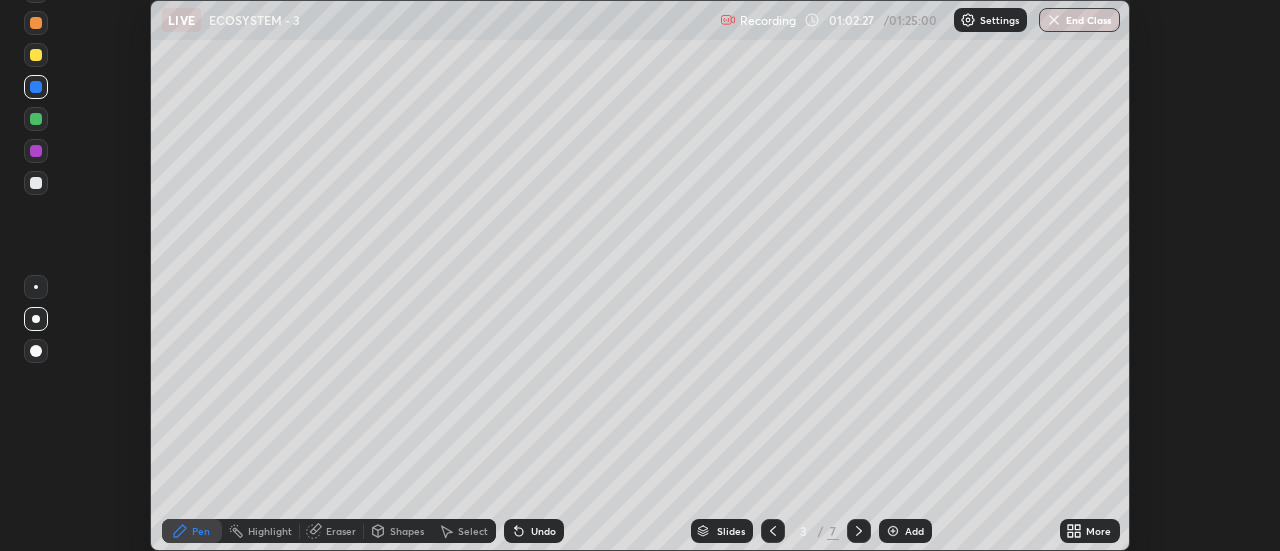 scroll, scrollTop: 551, scrollLeft: 1280, axis: both 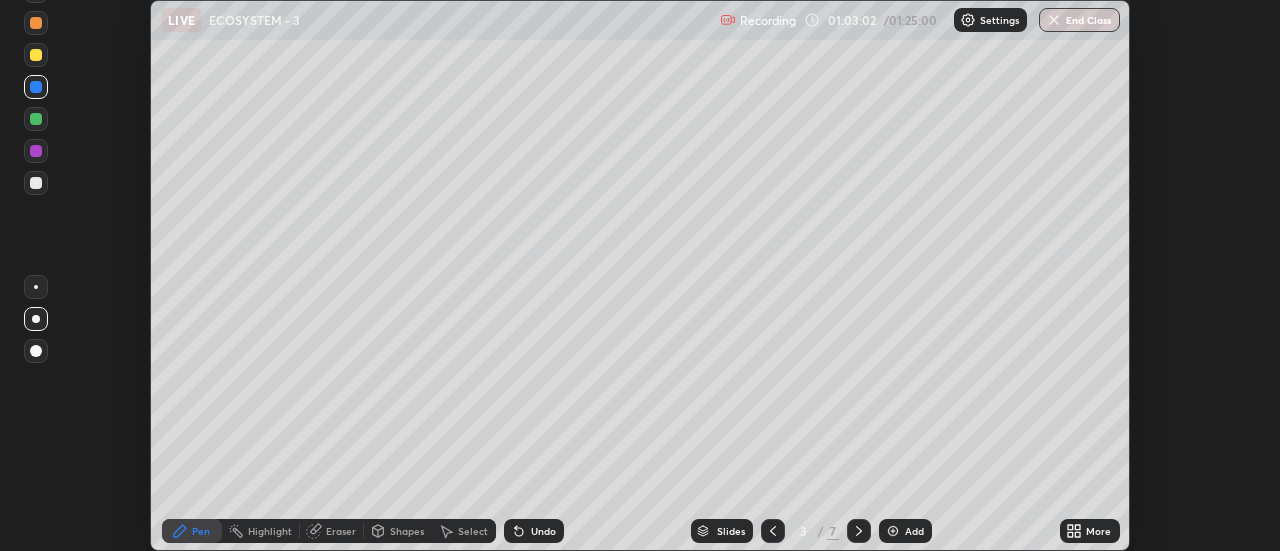 click 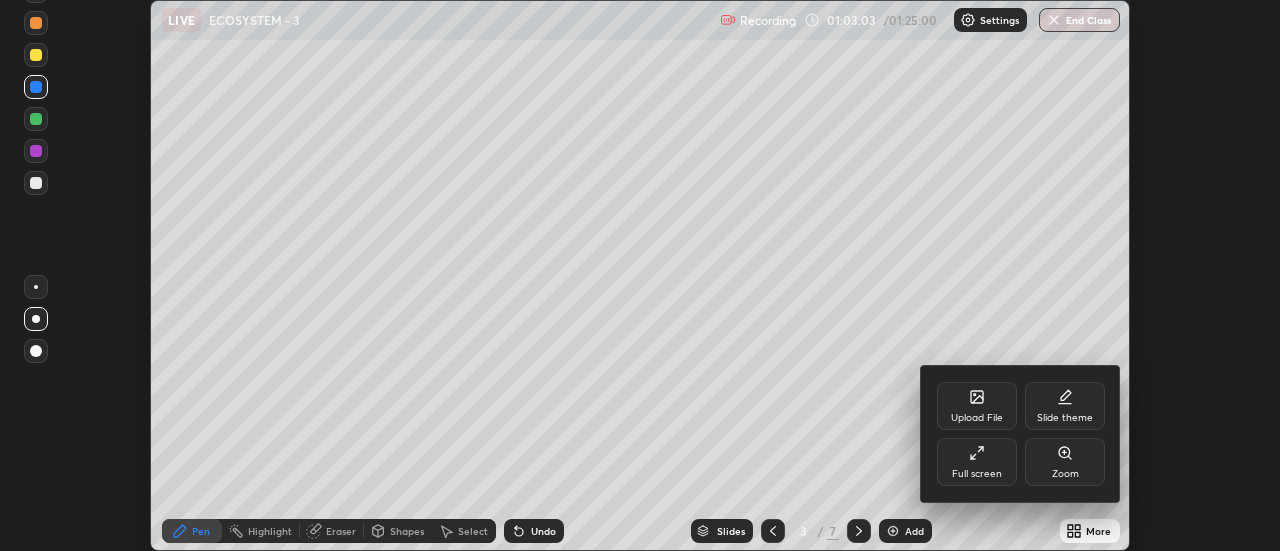 click 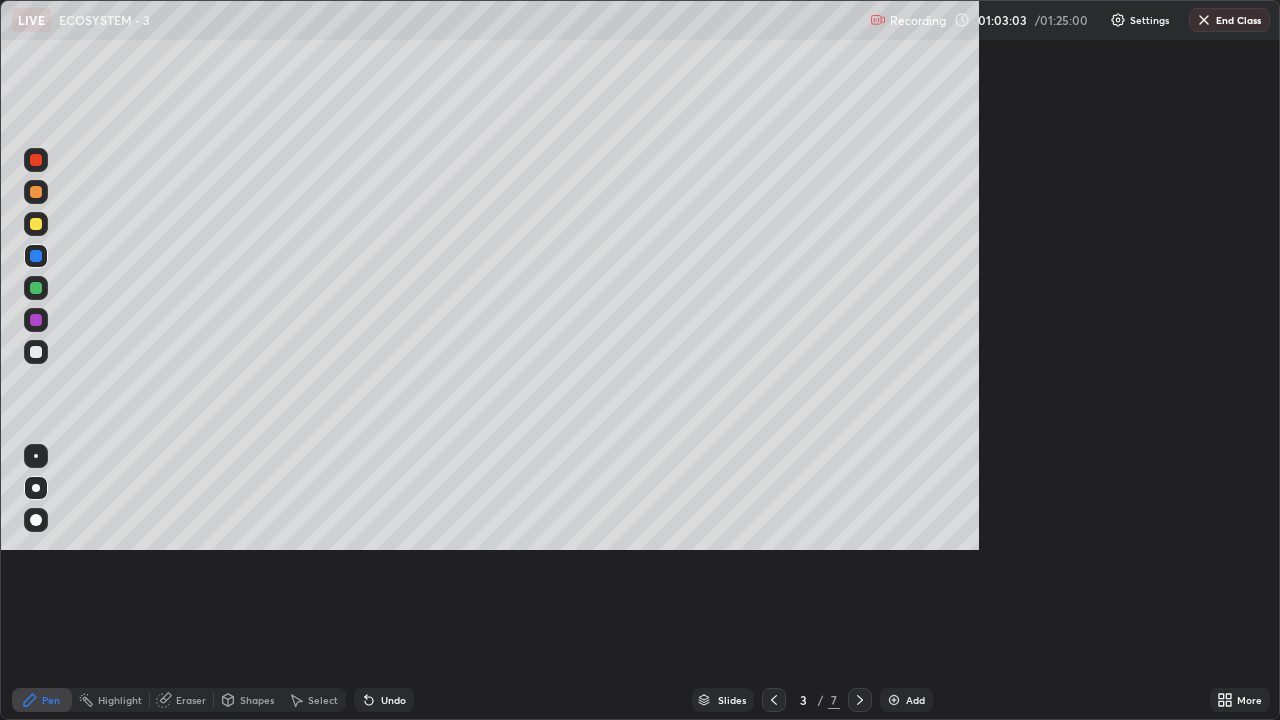 scroll, scrollTop: 99280, scrollLeft: 98720, axis: both 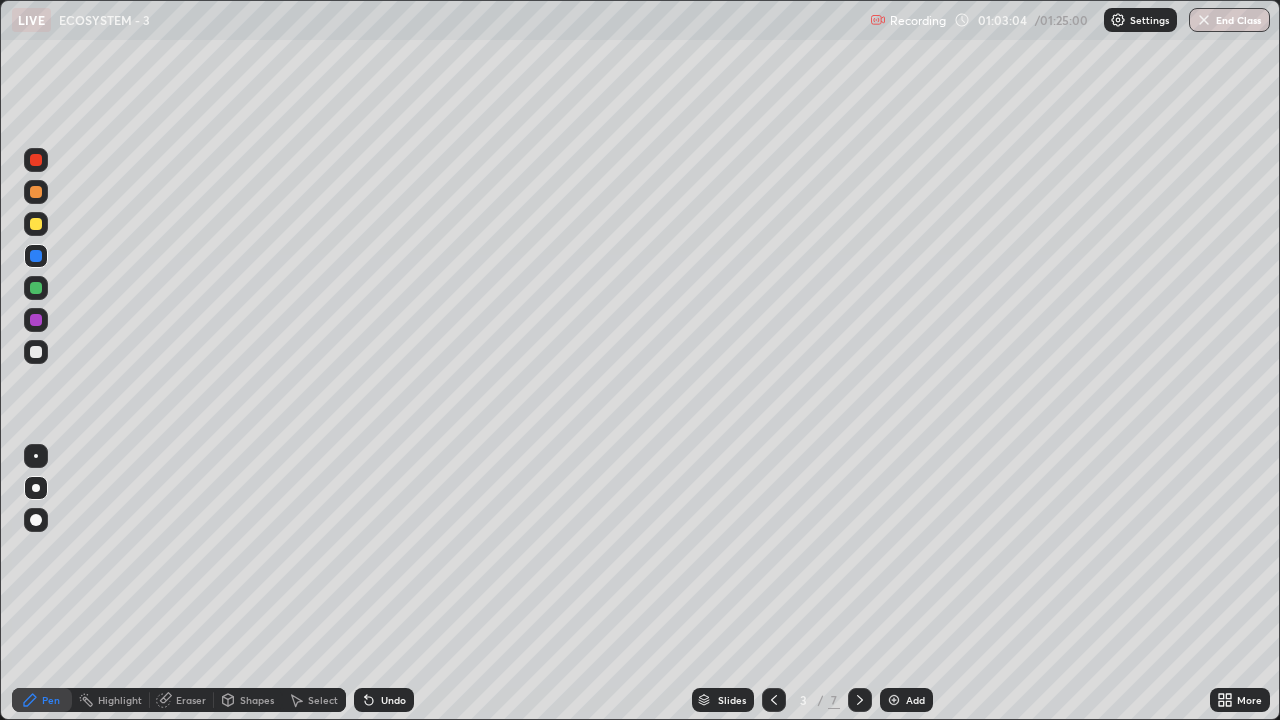 click at bounding box center [774, 700] 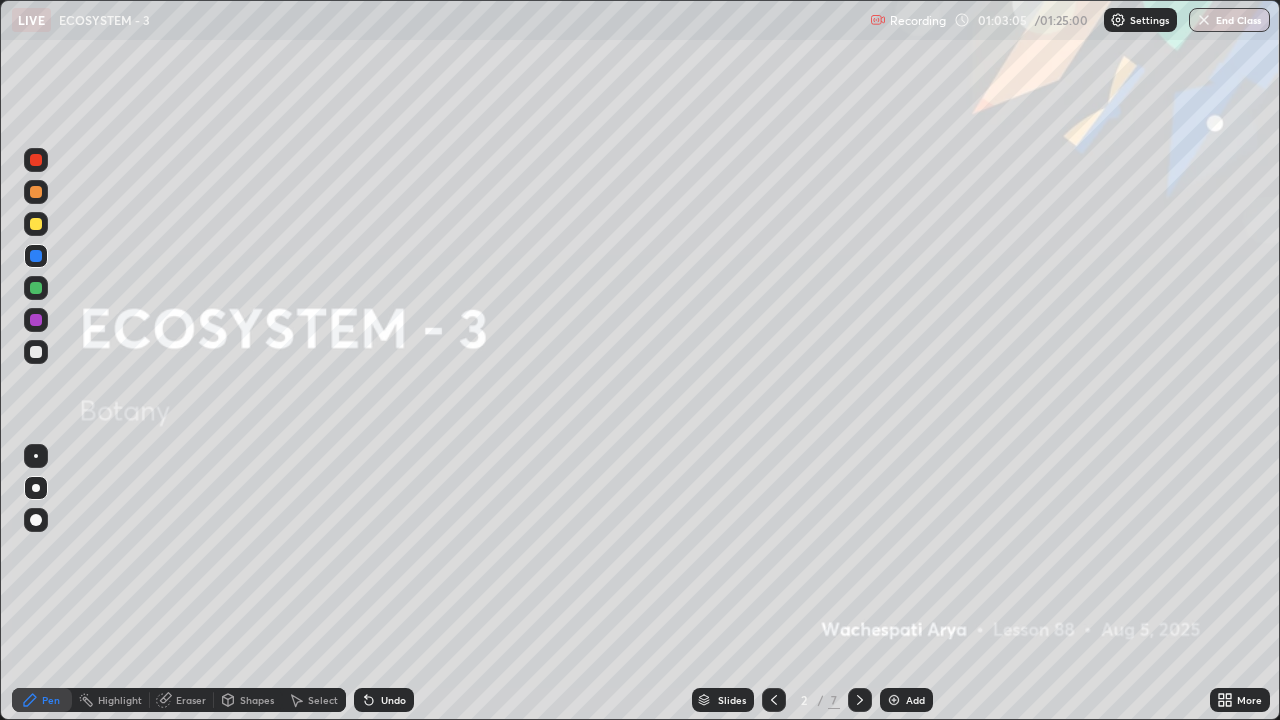 click 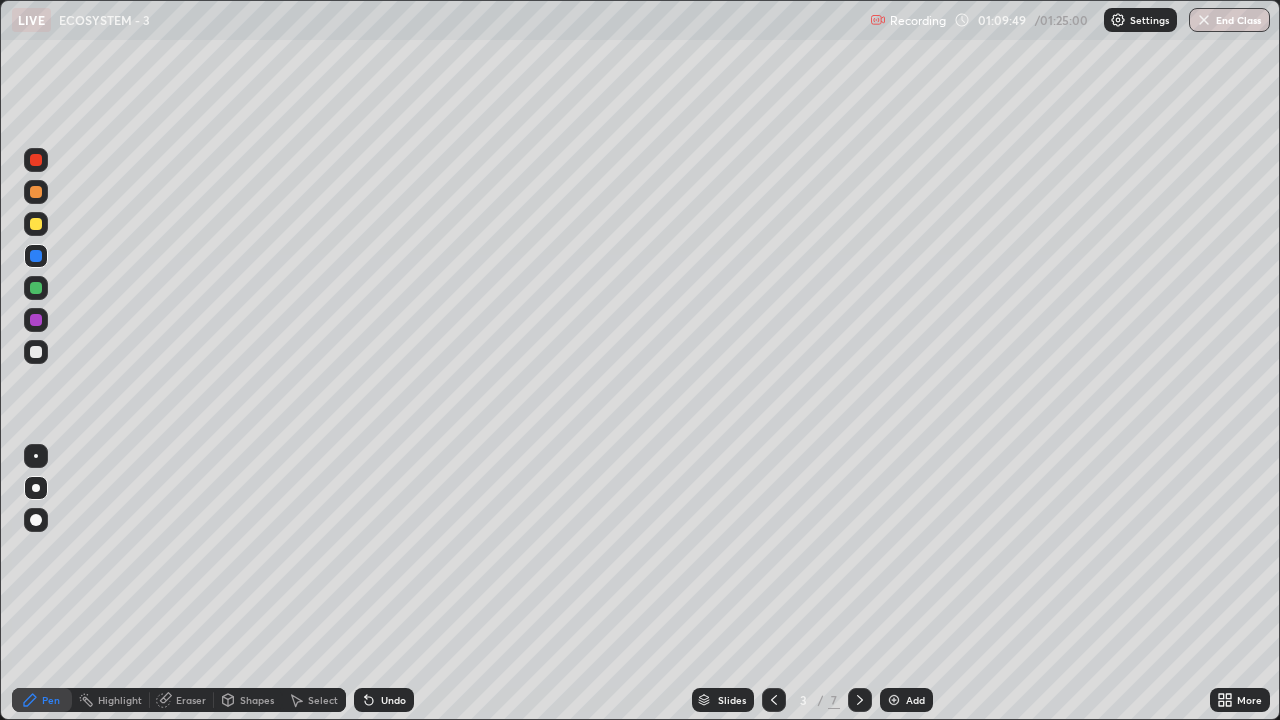 click on "End Class" at bounding box center (1229, 20) 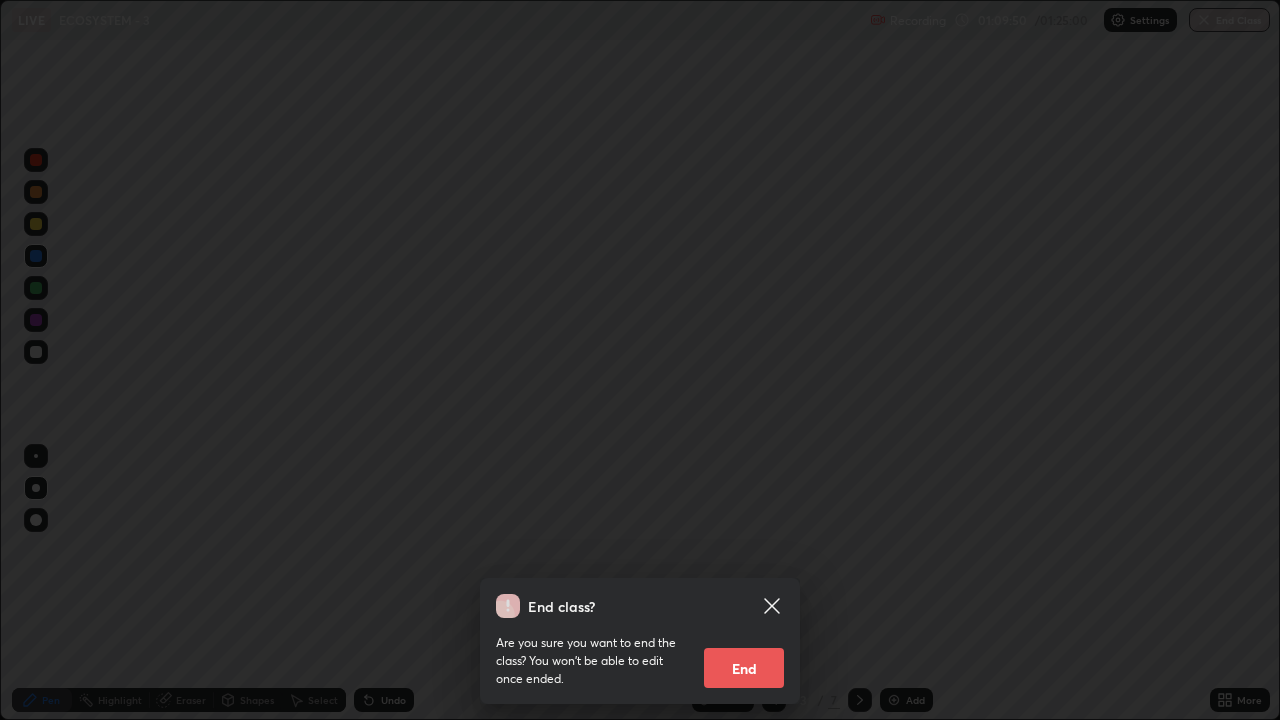 click on "End" at bounding box center [744, 668] 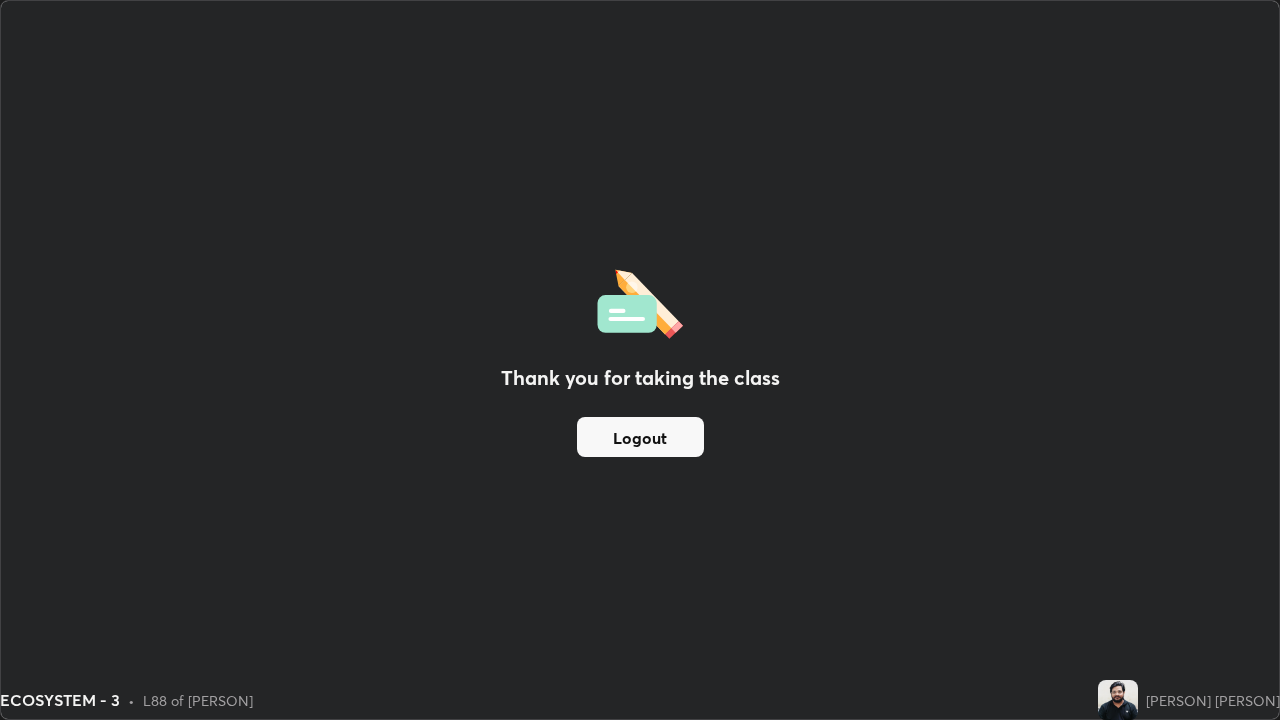 click on "Logout" at bounding box center [640, 437] 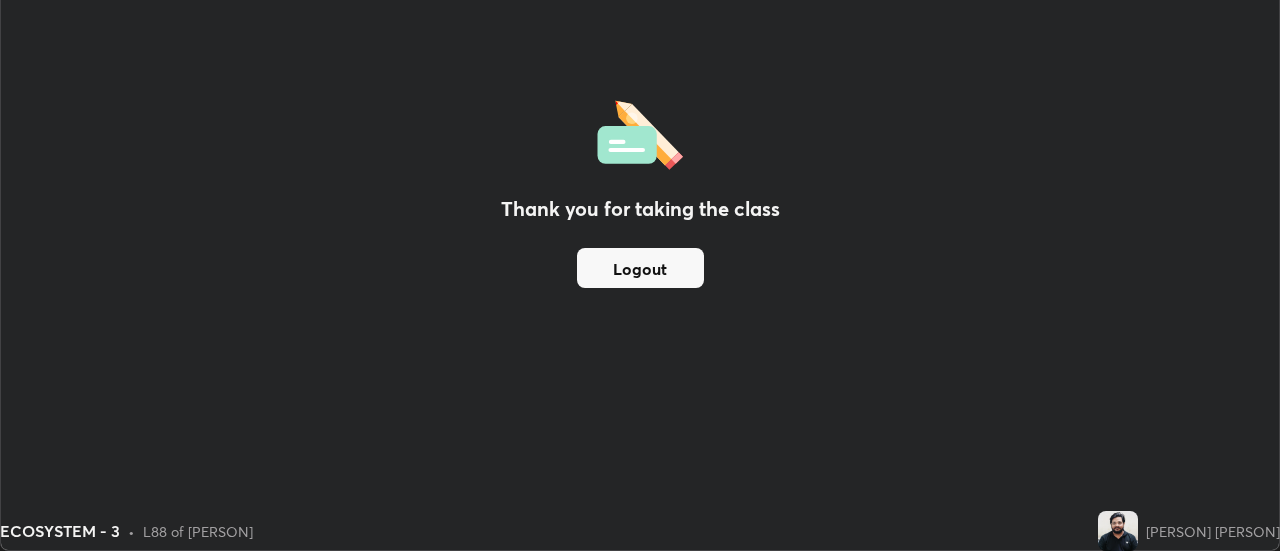 scroll, scrollTop: 551, scrollLeft: 1280, axis: both 